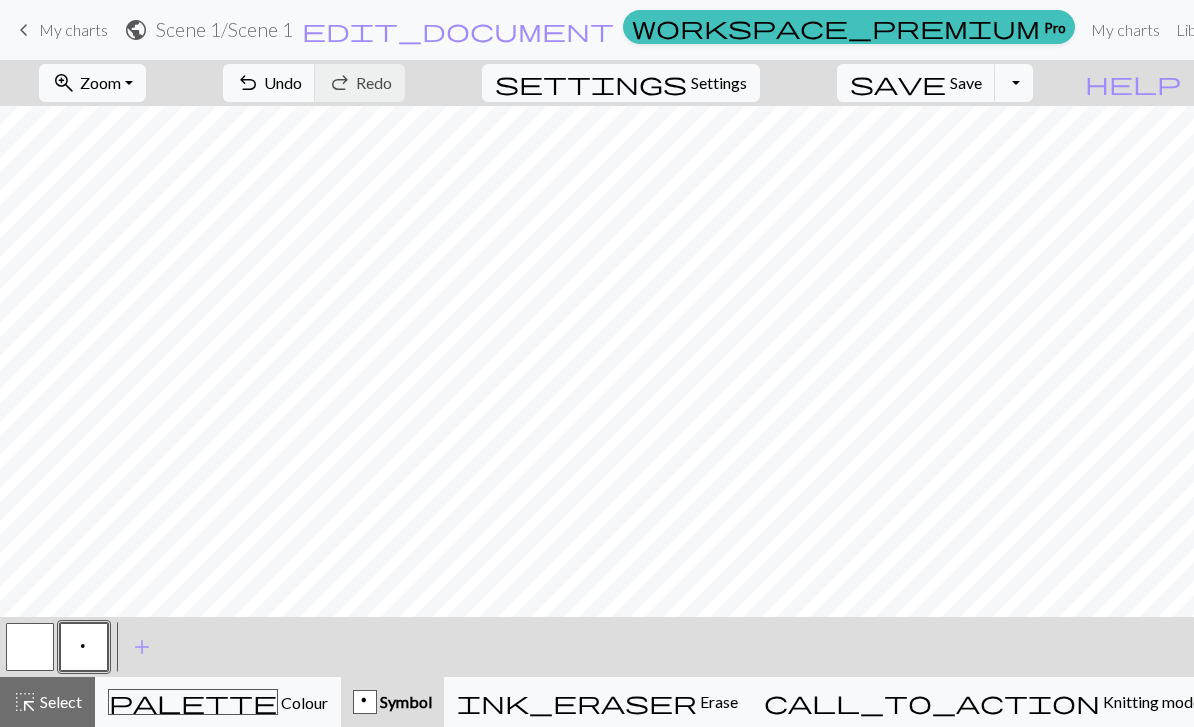 scroll, scrollTop: 0, scrollLeft: 0, axis: both 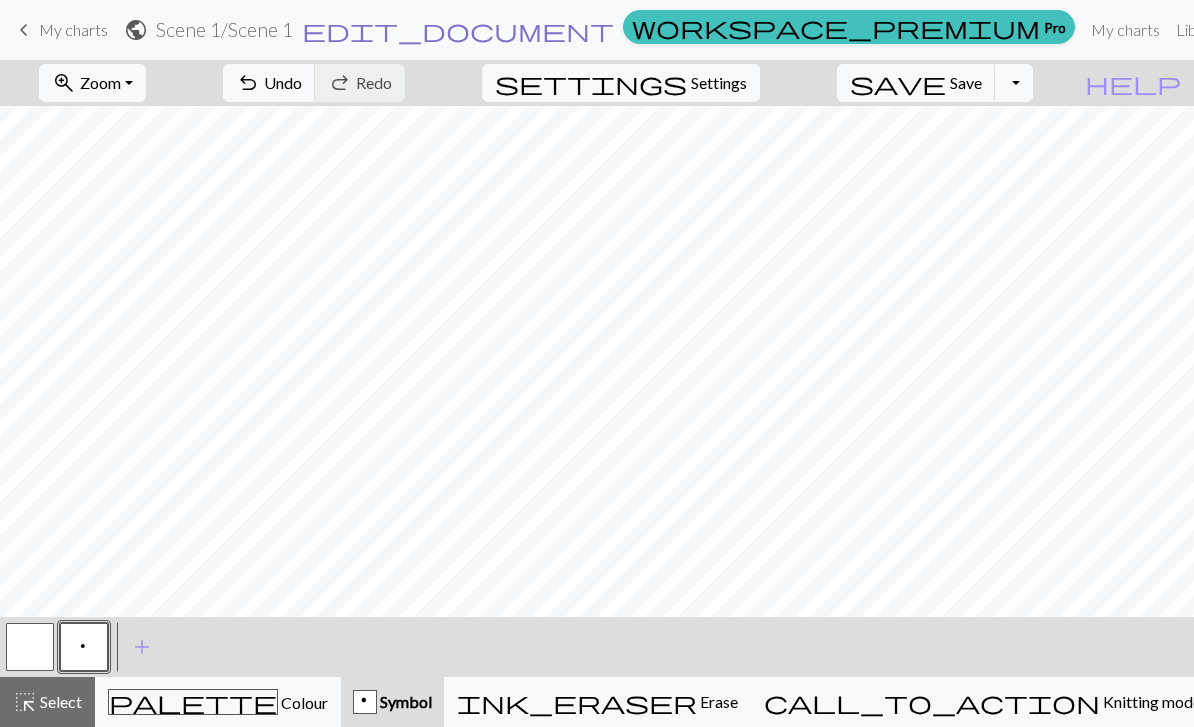 click on "edit_document" at bounding box center (458, 30) 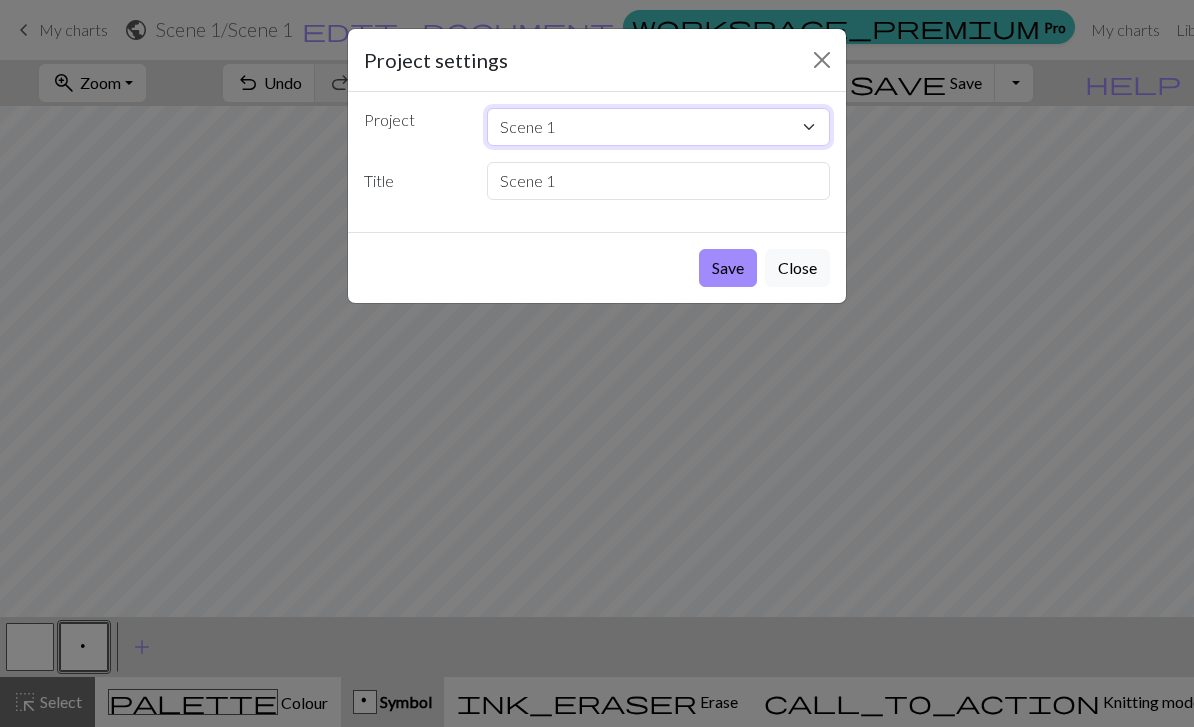 click on "Scene 1 Beanie 1" at bounding box center (659, 127) 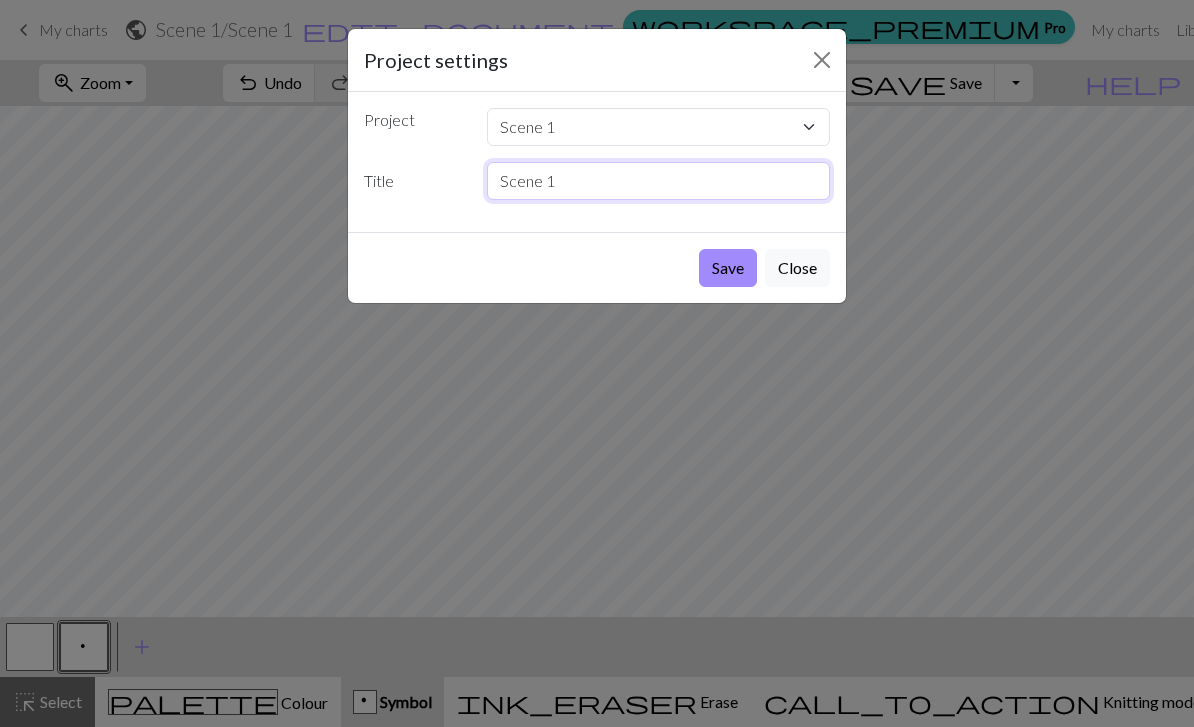 click on "Scene 1" at bounding box center (659, 181) 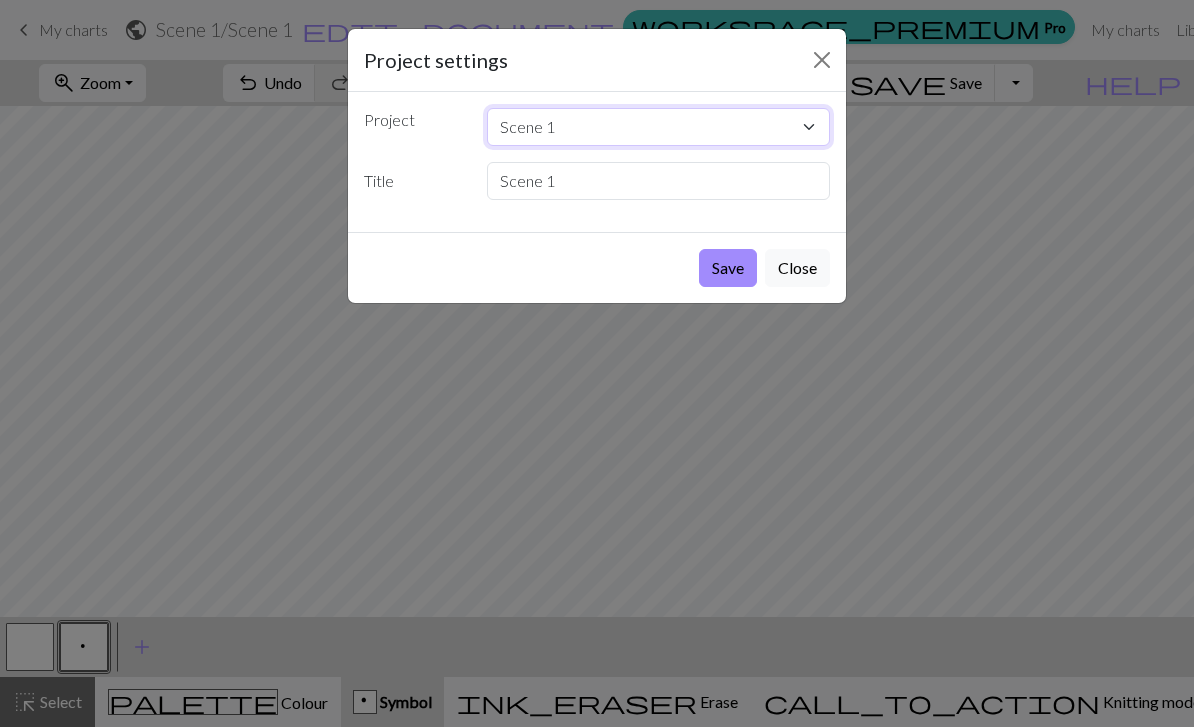 click on "Scene 1 Beanie 1" at bounding box center [659, 127] 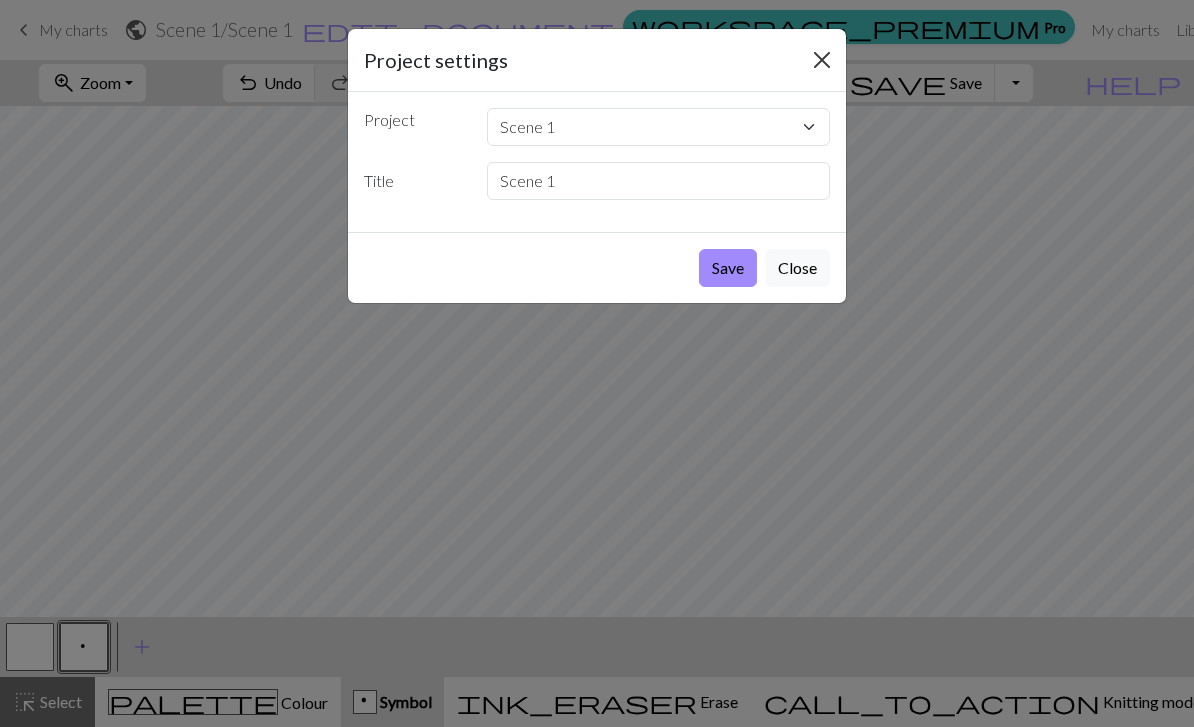 click at bounding box center (822, 60) 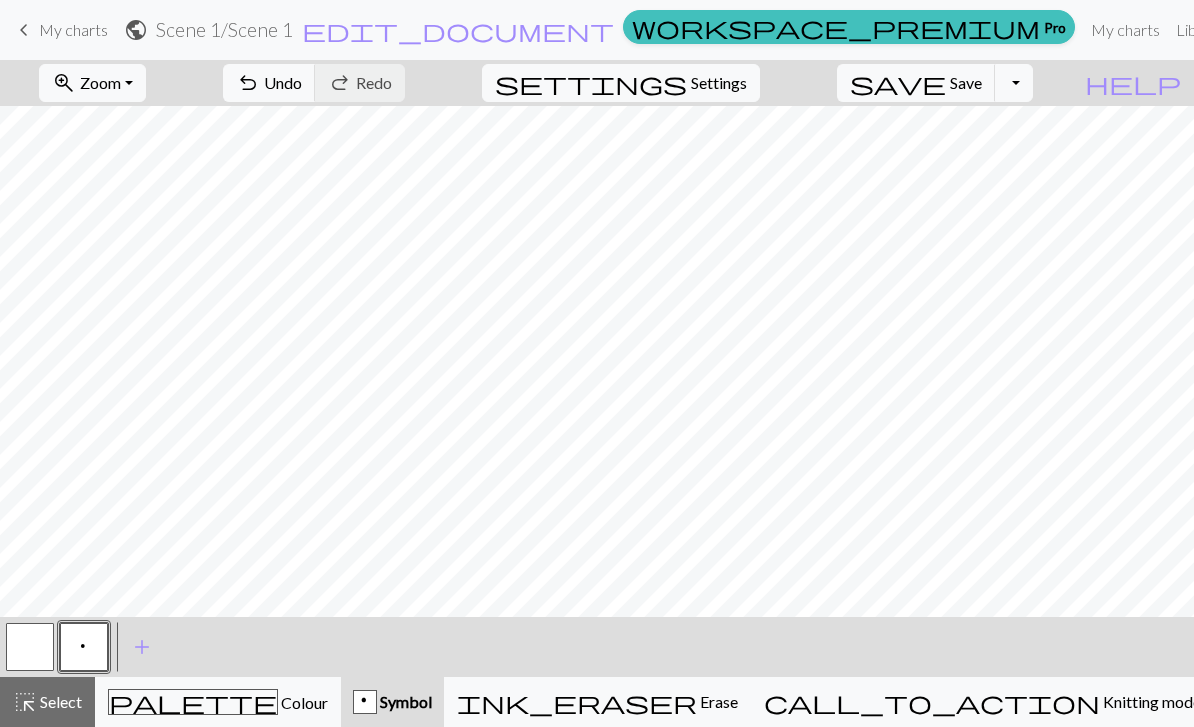 click on "My charts" at bounding box center [73, 29] 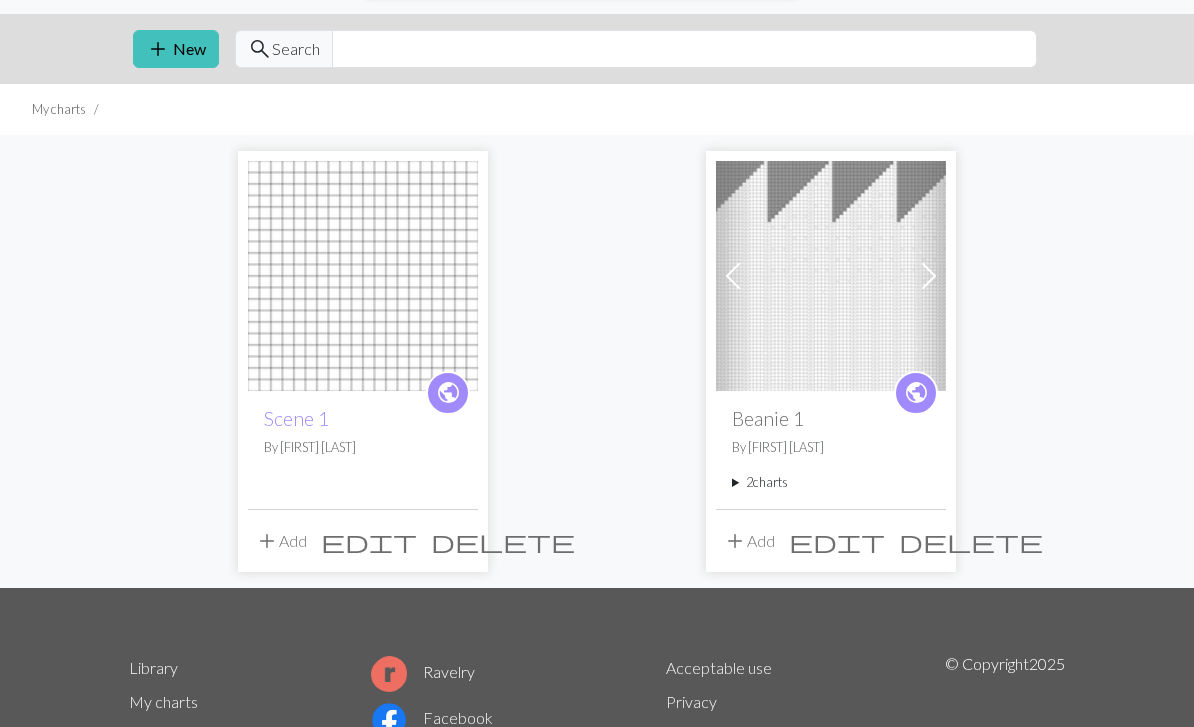 scroll, scrollTop: 47, scrollLeft: 0, axis: vertical 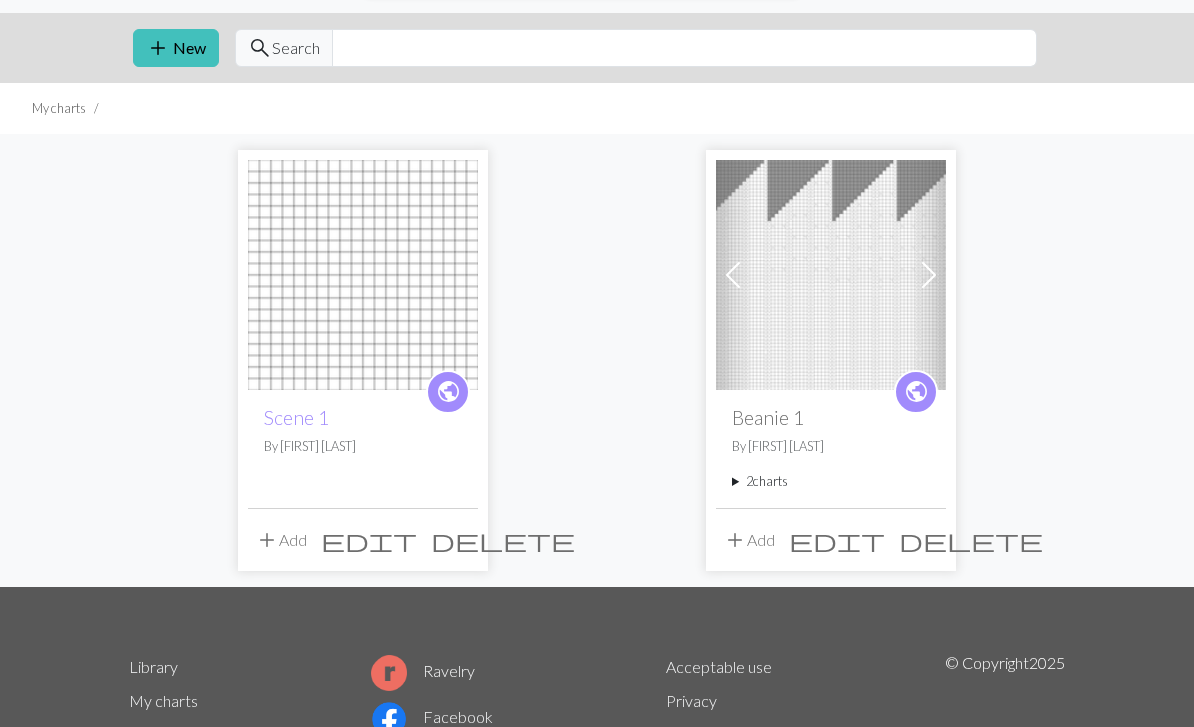 click at bounding box center (363, 275) 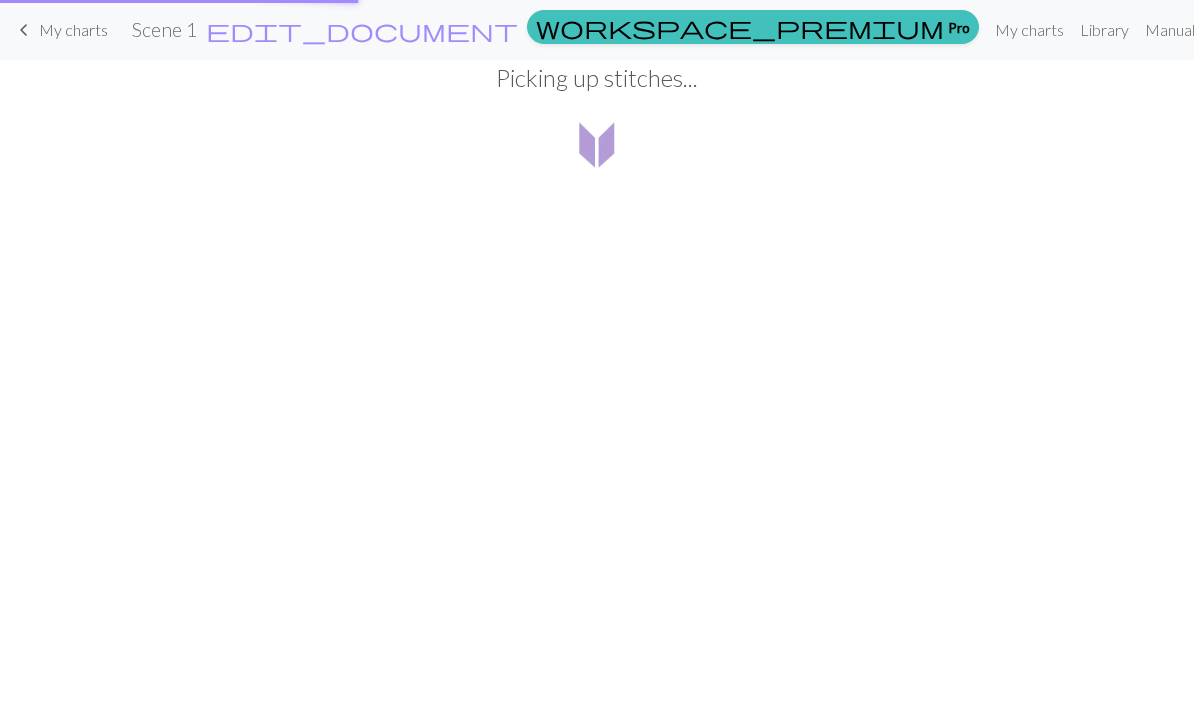scroll, scrollTop: 0, scrollLeft: 0, axis: both 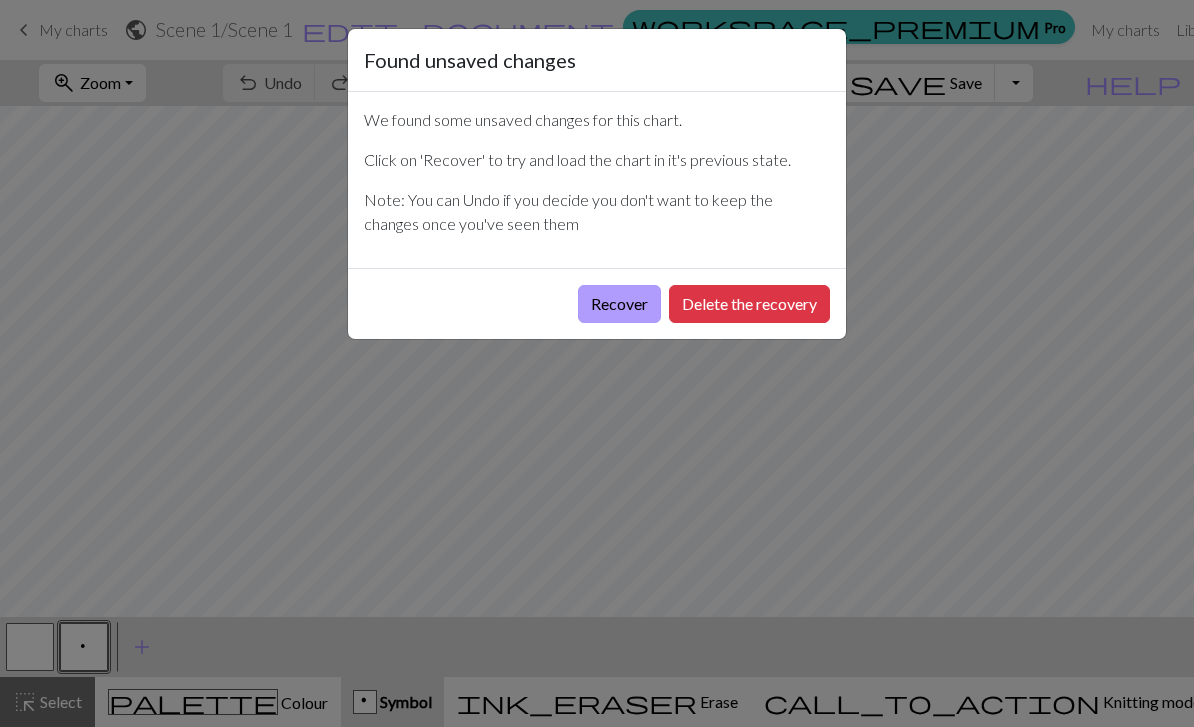 click on "Recover" at bounding box center [619, 304] 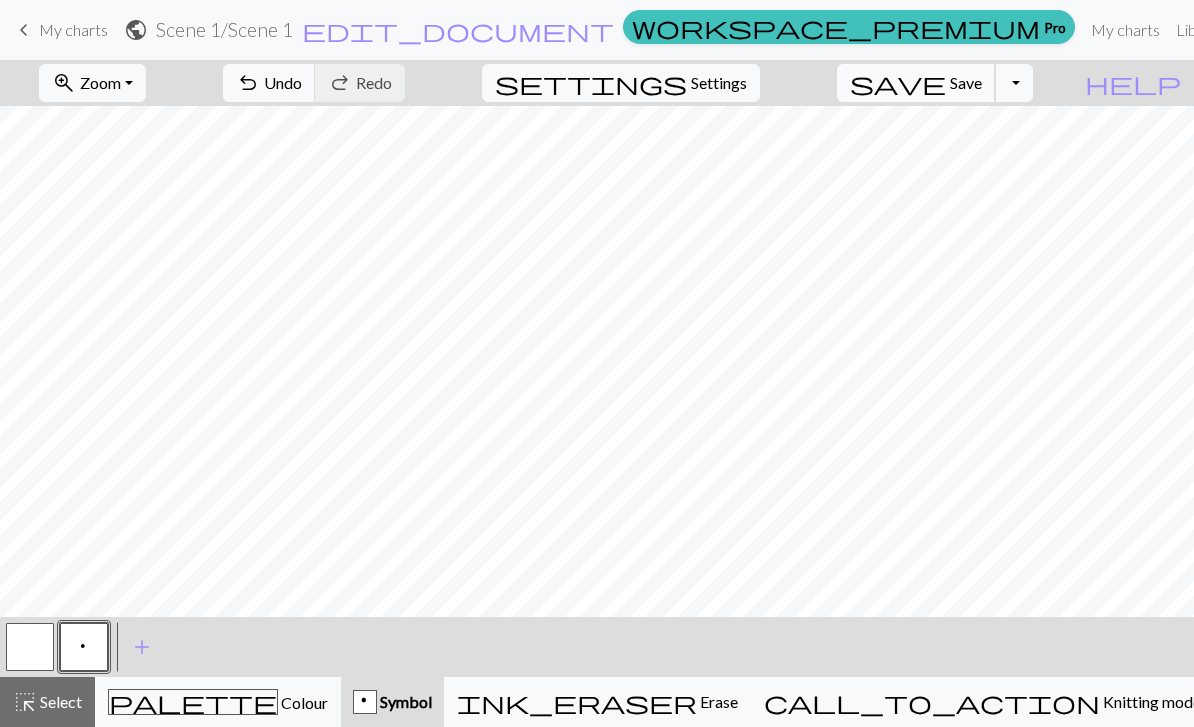 click on "Save" at bounding box center [966, 82] 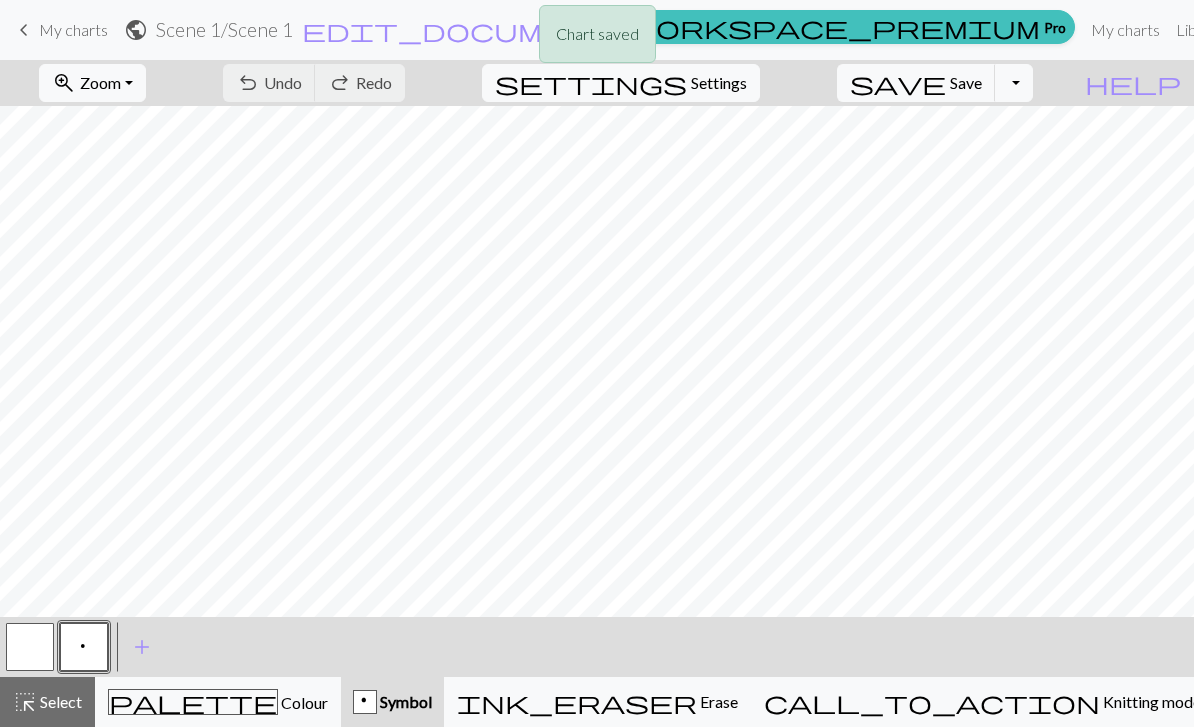 click on "Chart saved" at bounding box center (597, 39) 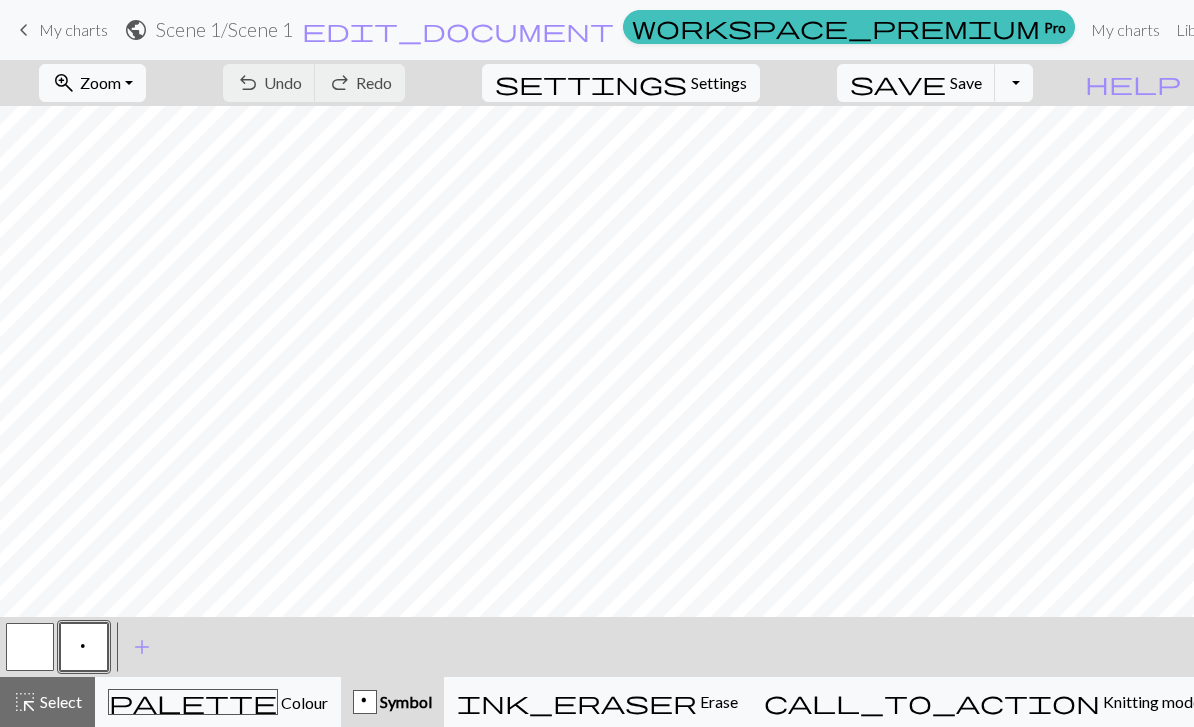 click on "keyboard_arrow_left   My charts" at bounding box center (60, 30) 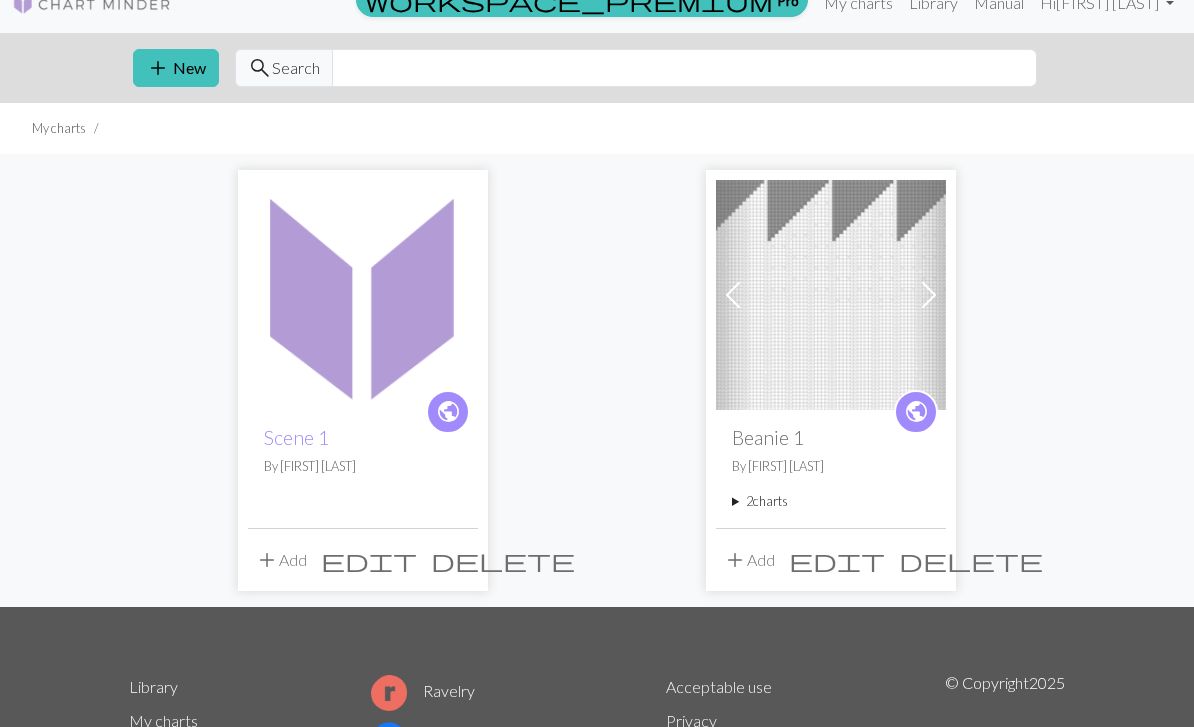 scroll, scrollTop: 38, scrollLeft: 0, axis: vertical 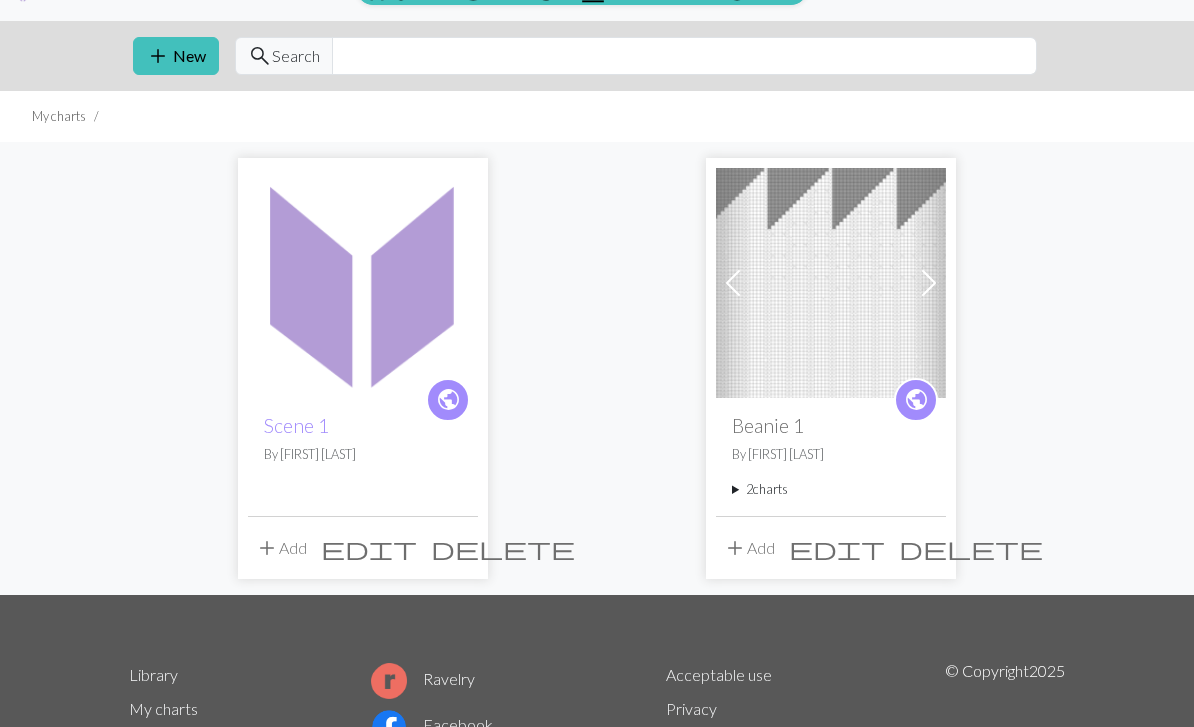click at bounding box center (363, 284) 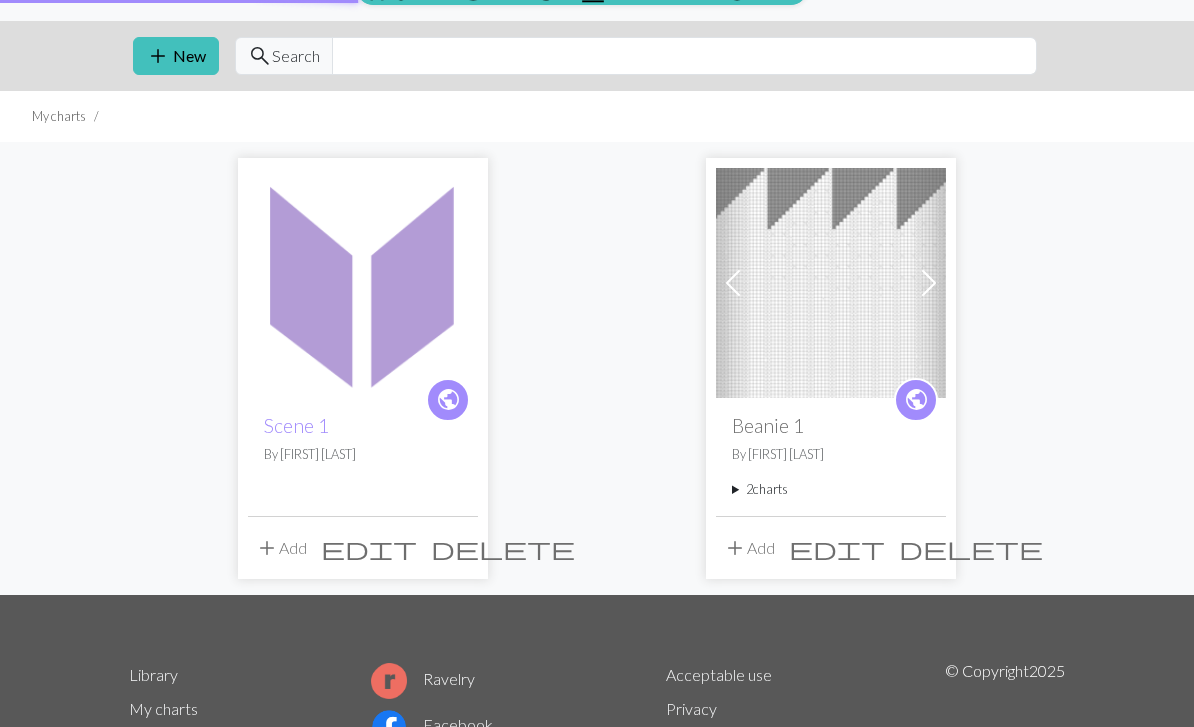 scroll, scrollTop: 0, scrollLeft: 0, axis: both 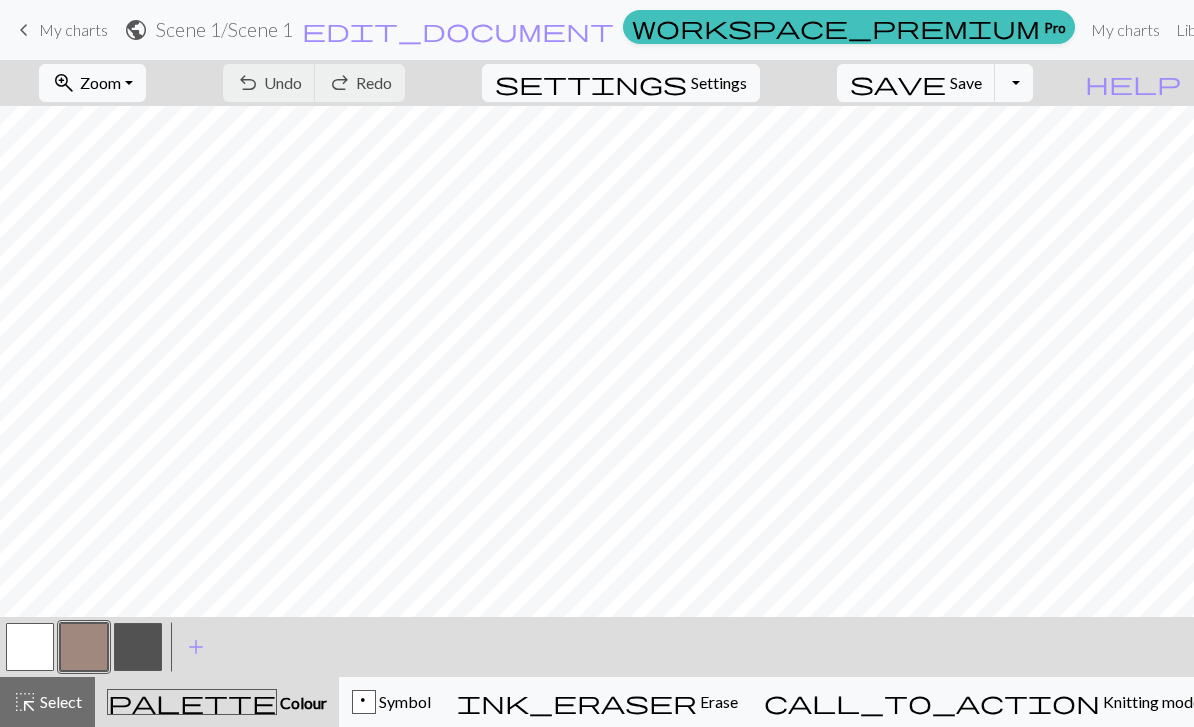 click on "My charts" at bounding box center [73, 29] 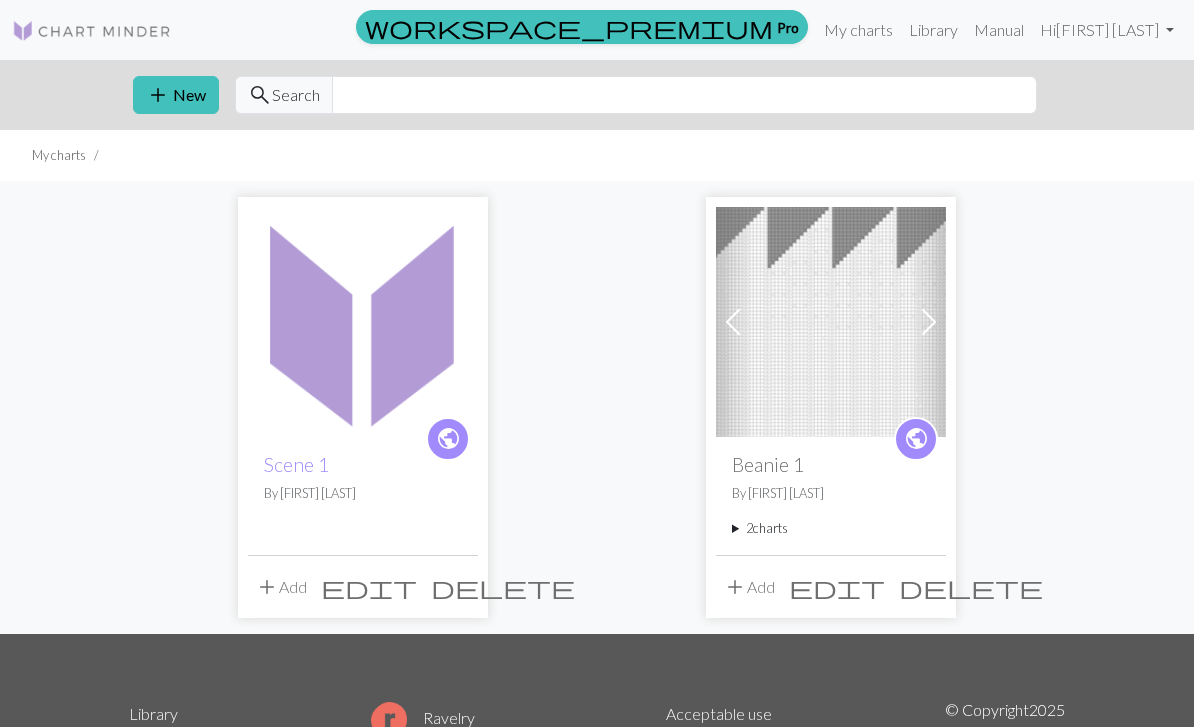 click on "My charts" at bounding box center (597, 155) 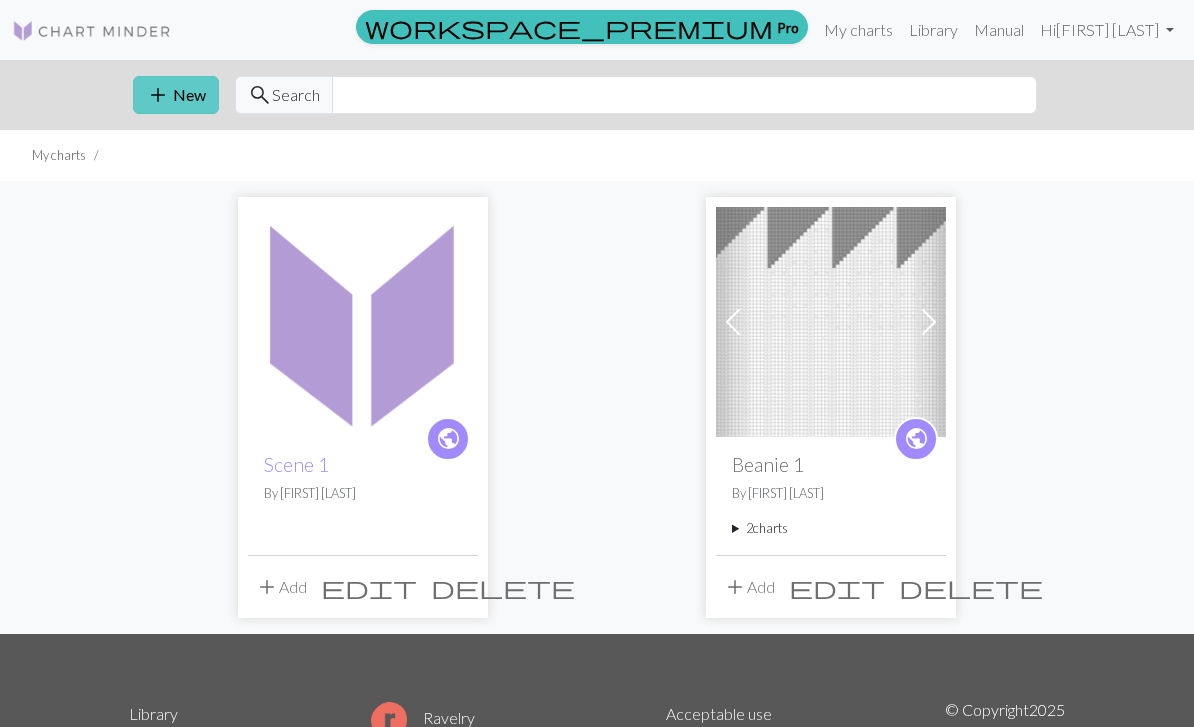 click on "add   New" at bounding box center [176, 95] 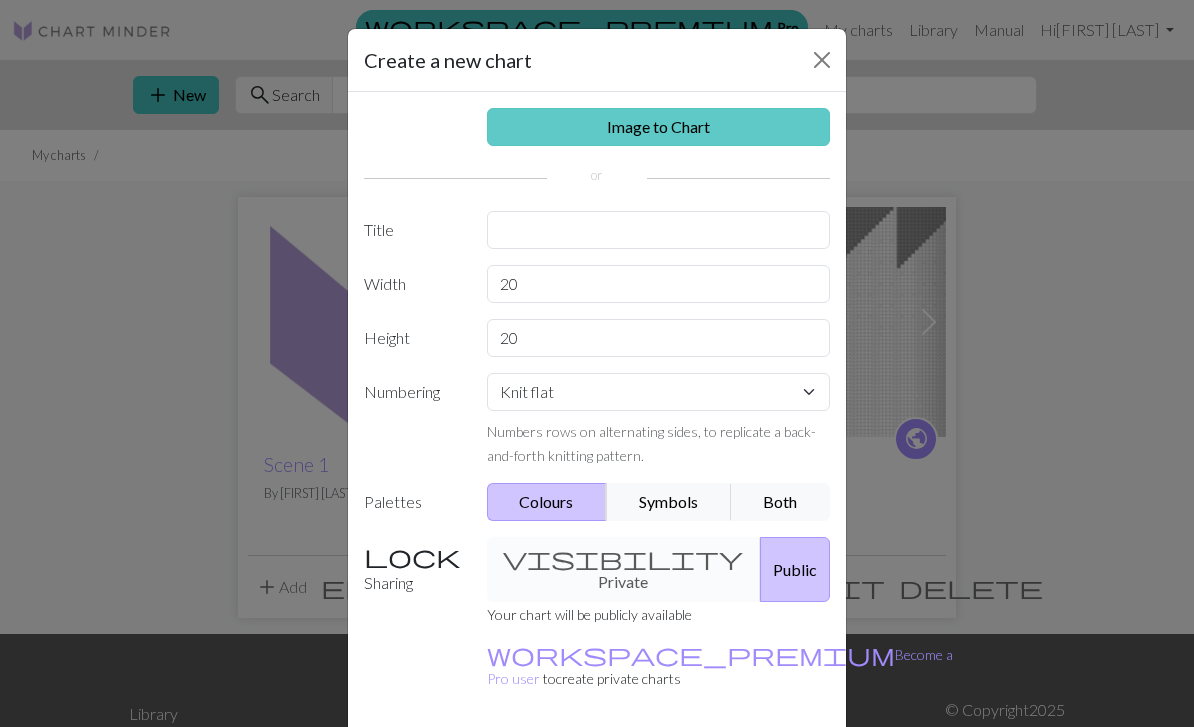 click on "Image to Chart" at bounding box center [659, 127] 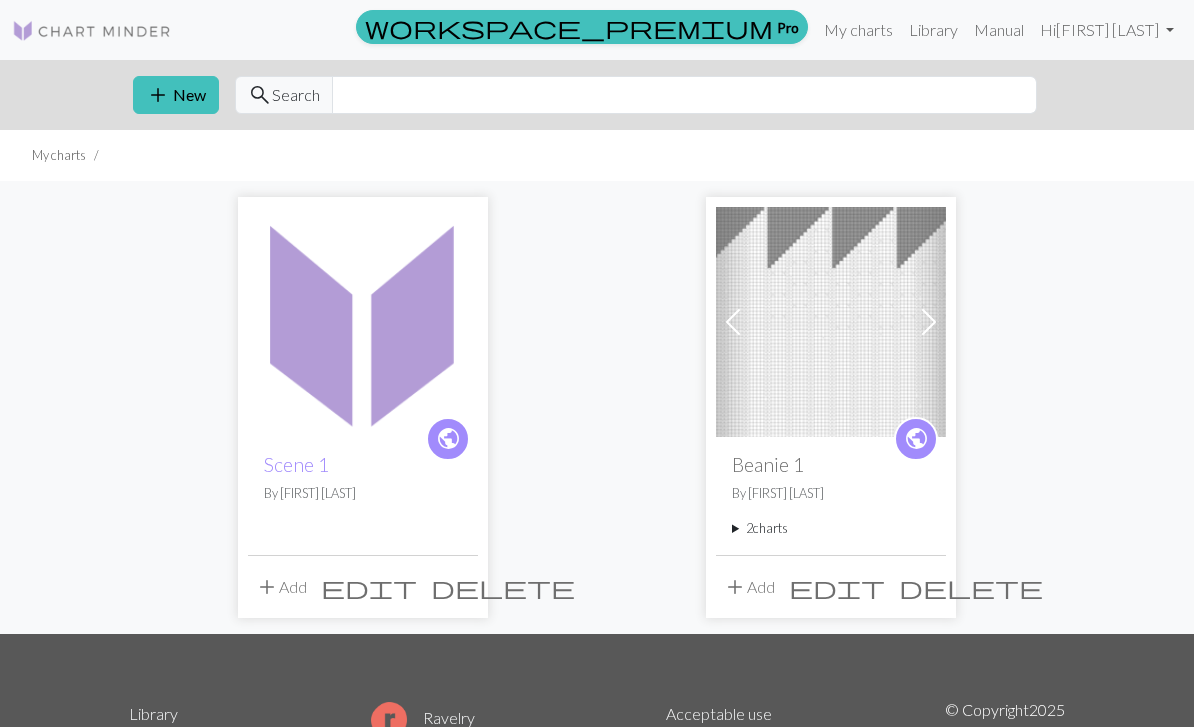 click on "2  charts" at bounding box center [831, 528] 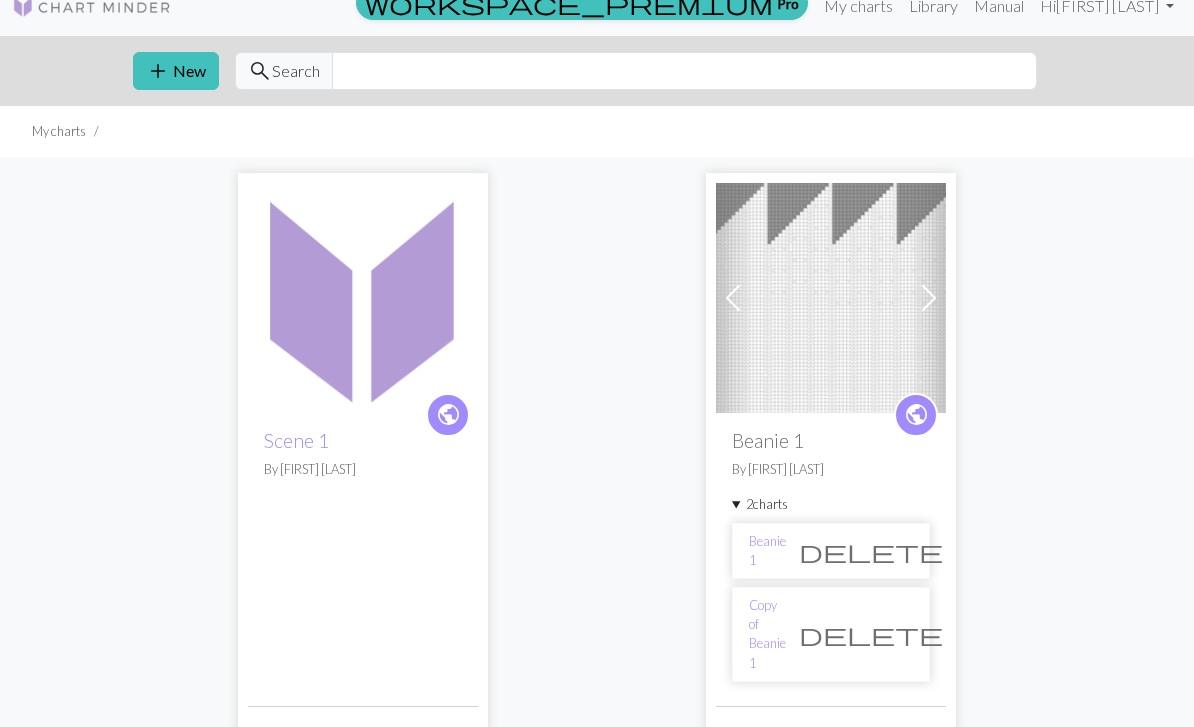 scroll, scrollTop: 26, scrollLeft: 0, axis: vertical 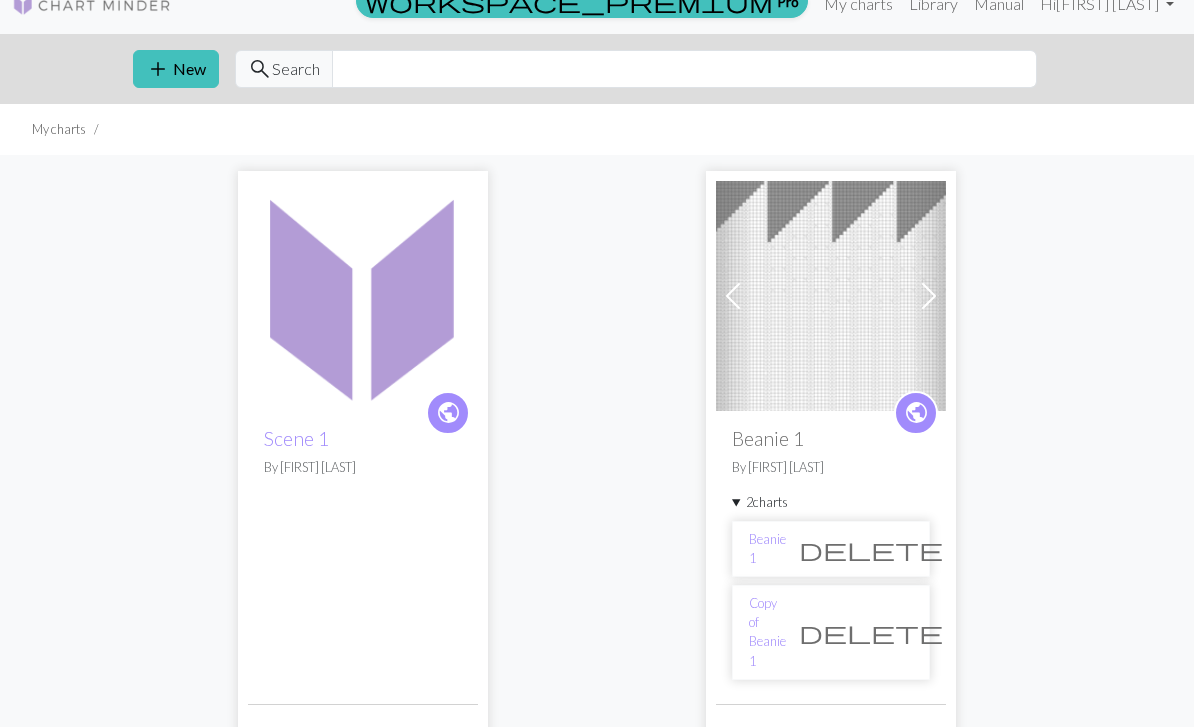 click on "delete" at bounding box center (871, 632) 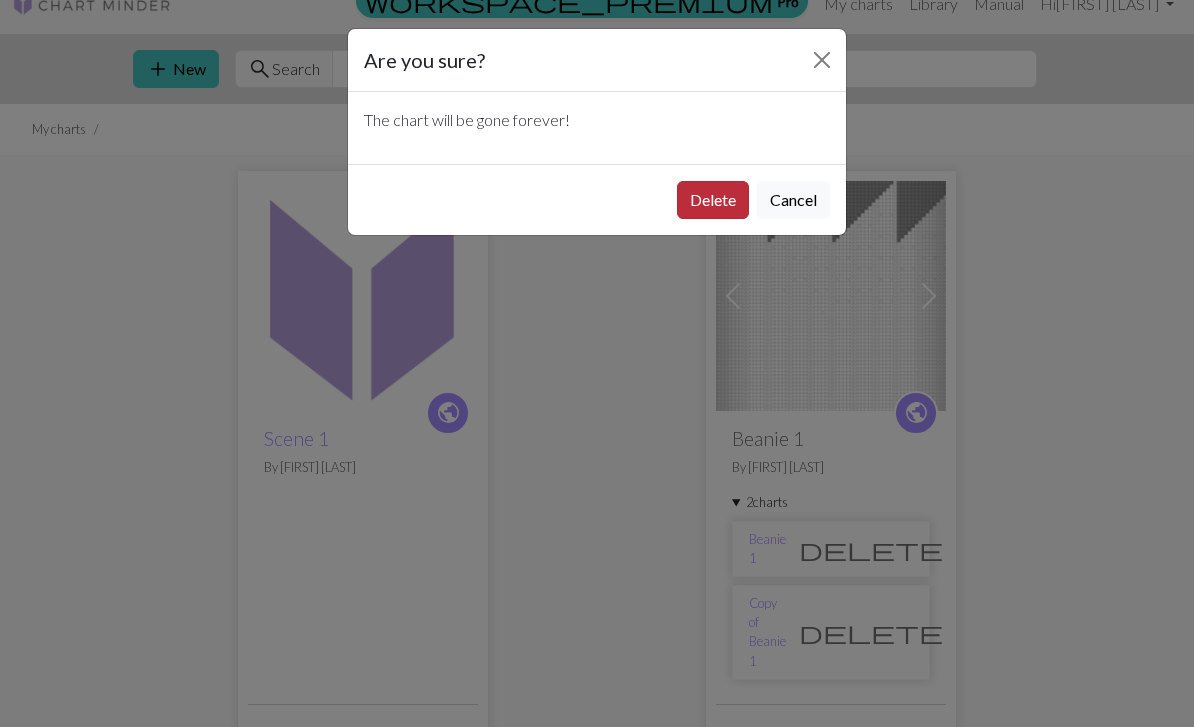 click on "Delete" at bounding box center [713, 200] 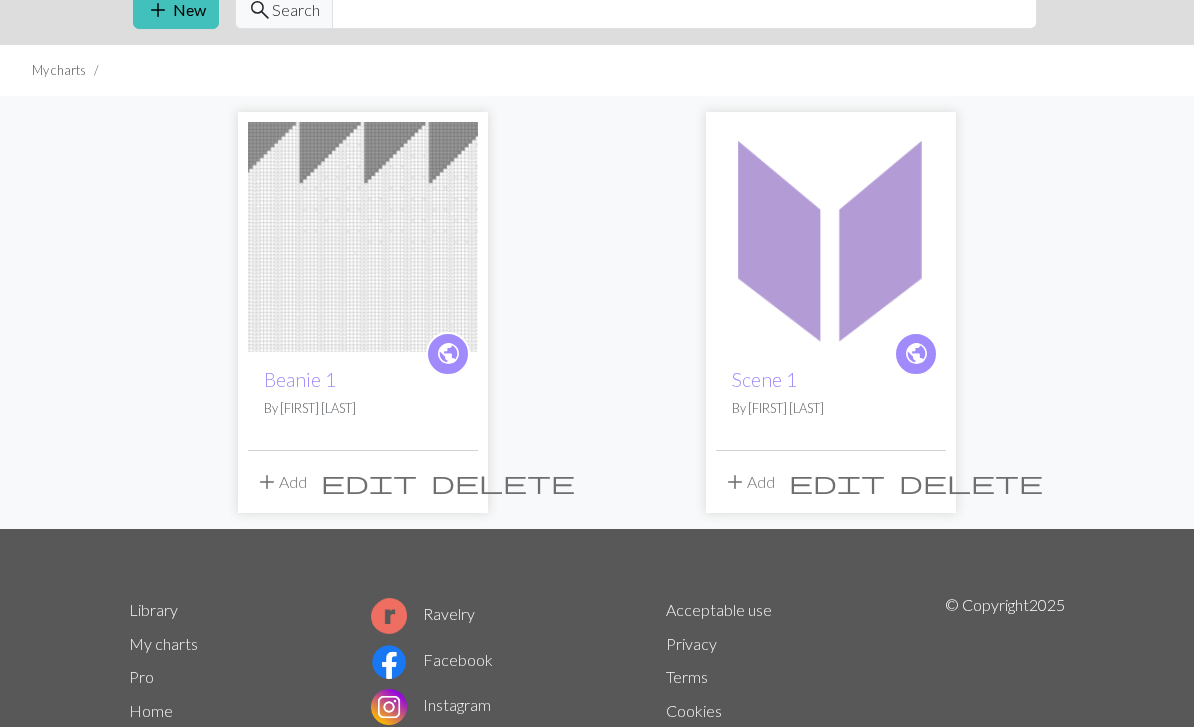 scroll, scrollTop: 0, scrollLeft: 0, axis: both 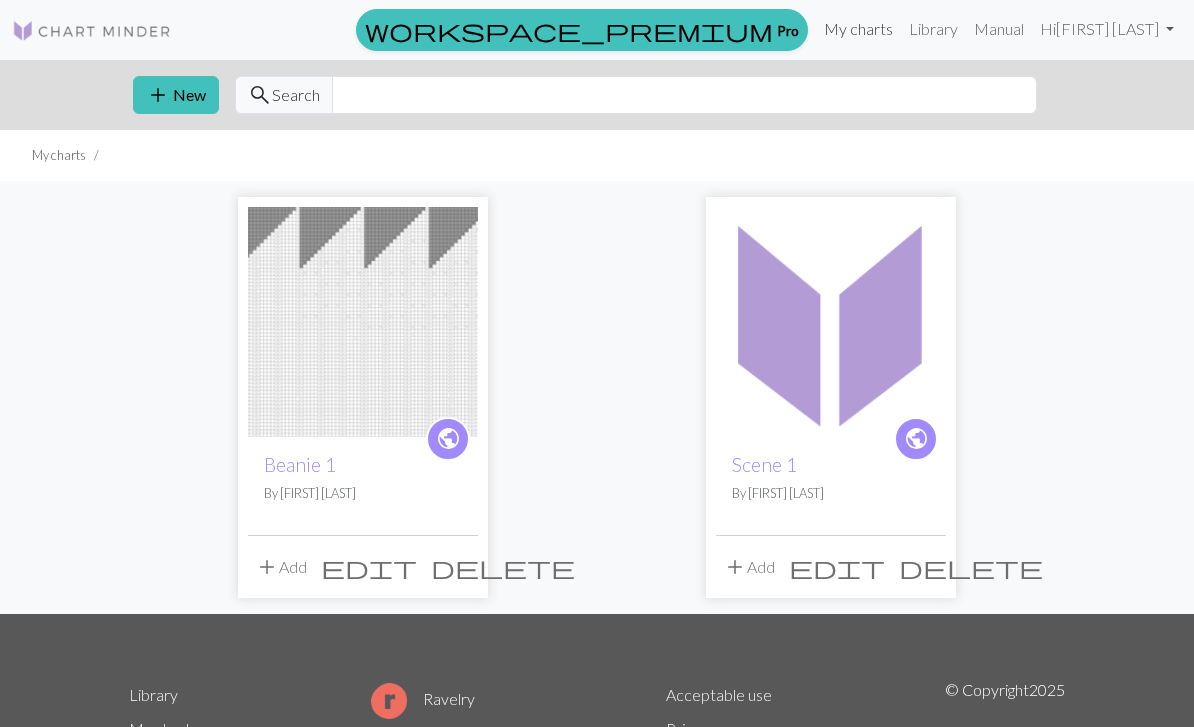 click on "My charts" at bounding box center [858, 29] 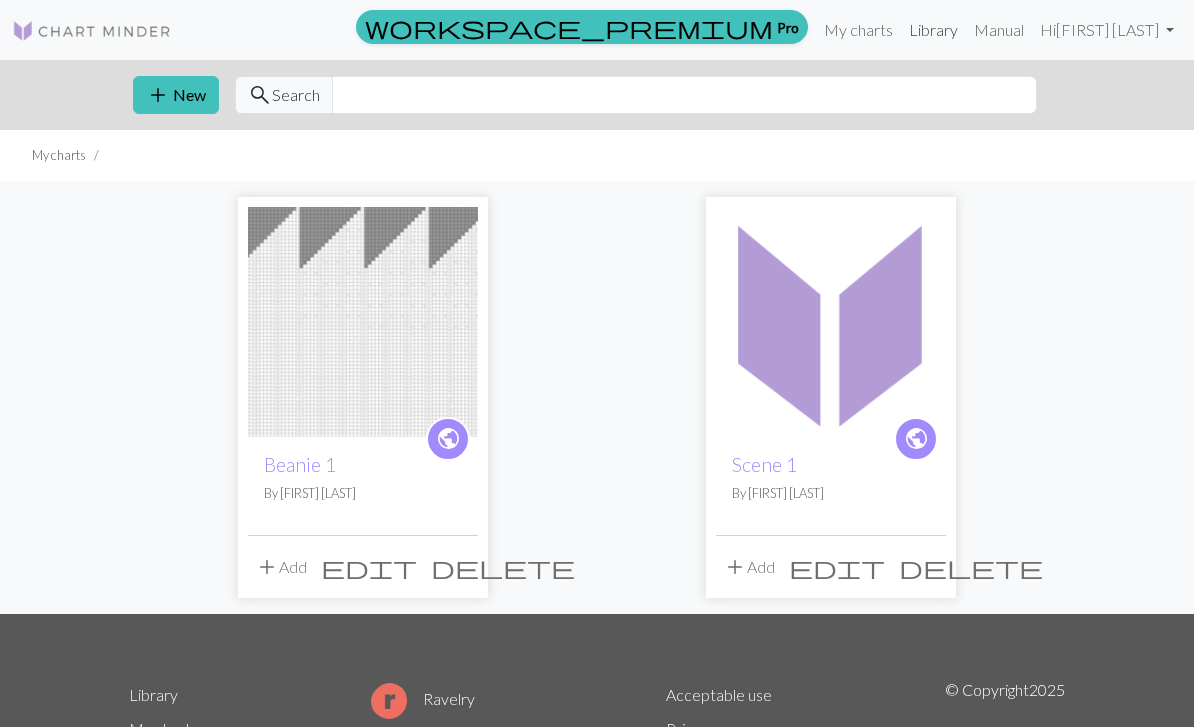 click on "Library" at bounding box center (933, 30) 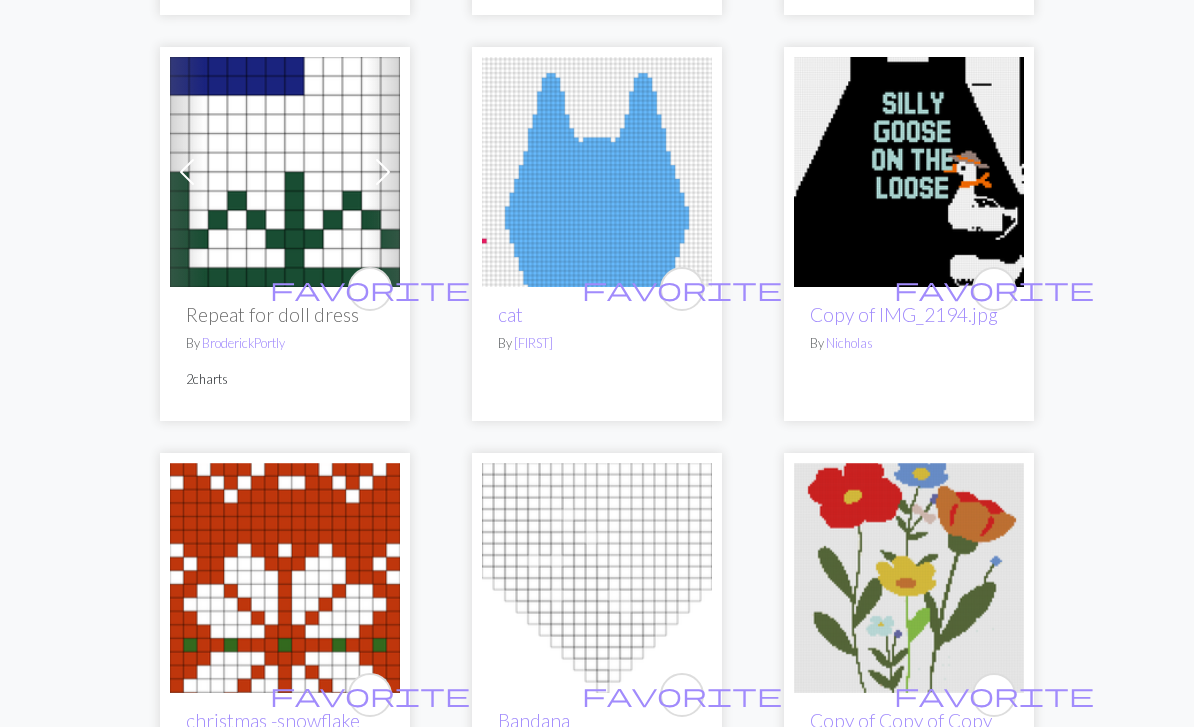 scroll, scrollTop: 0, scrollLeft: 0, axis: both 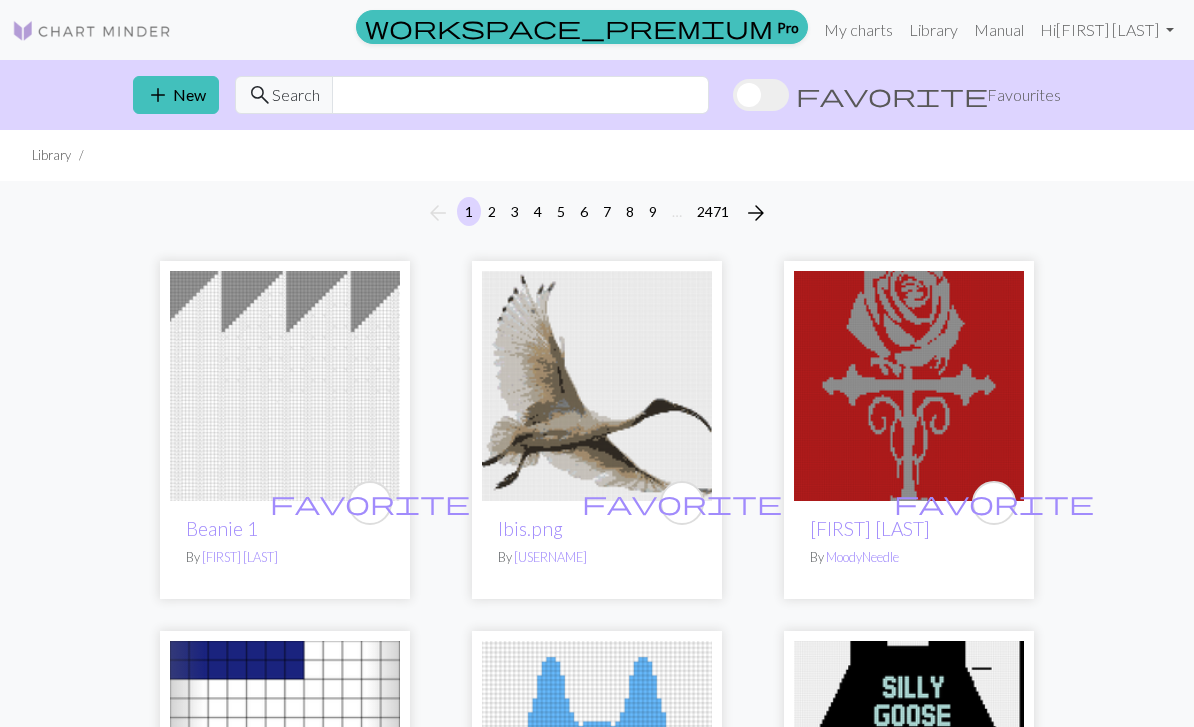 click at bounding box center (597, 386) 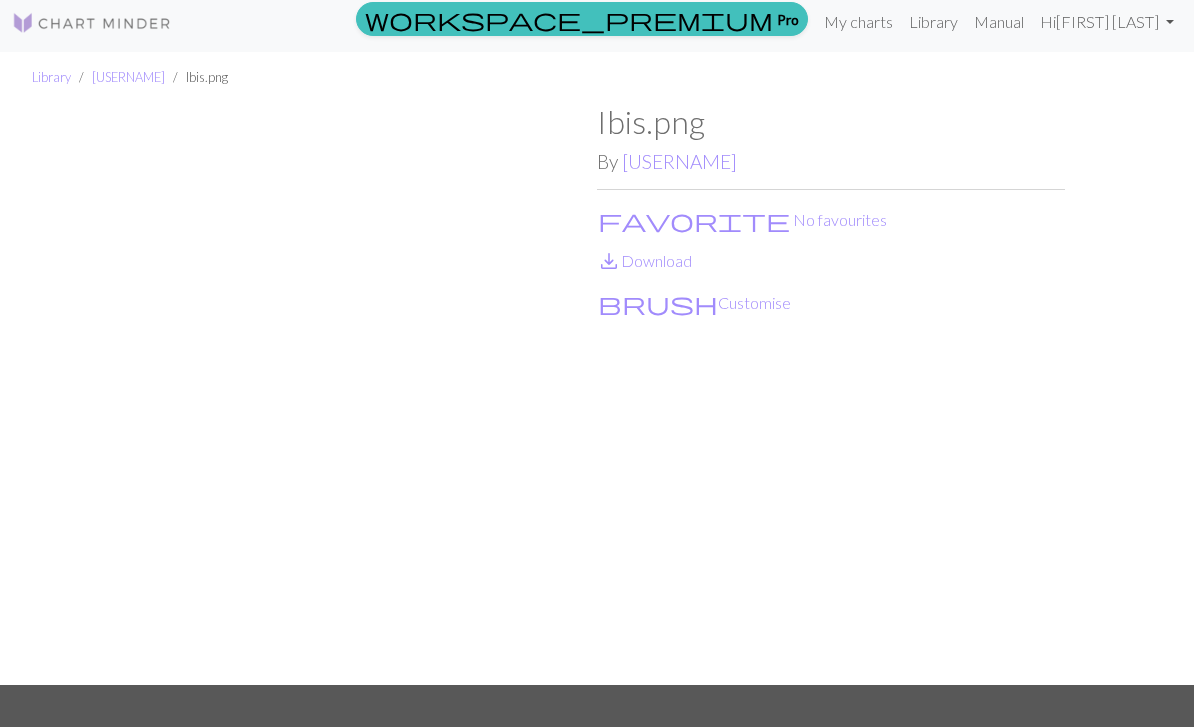 scroll, scrollTop: 0, scrollLeft: 0, axis: both 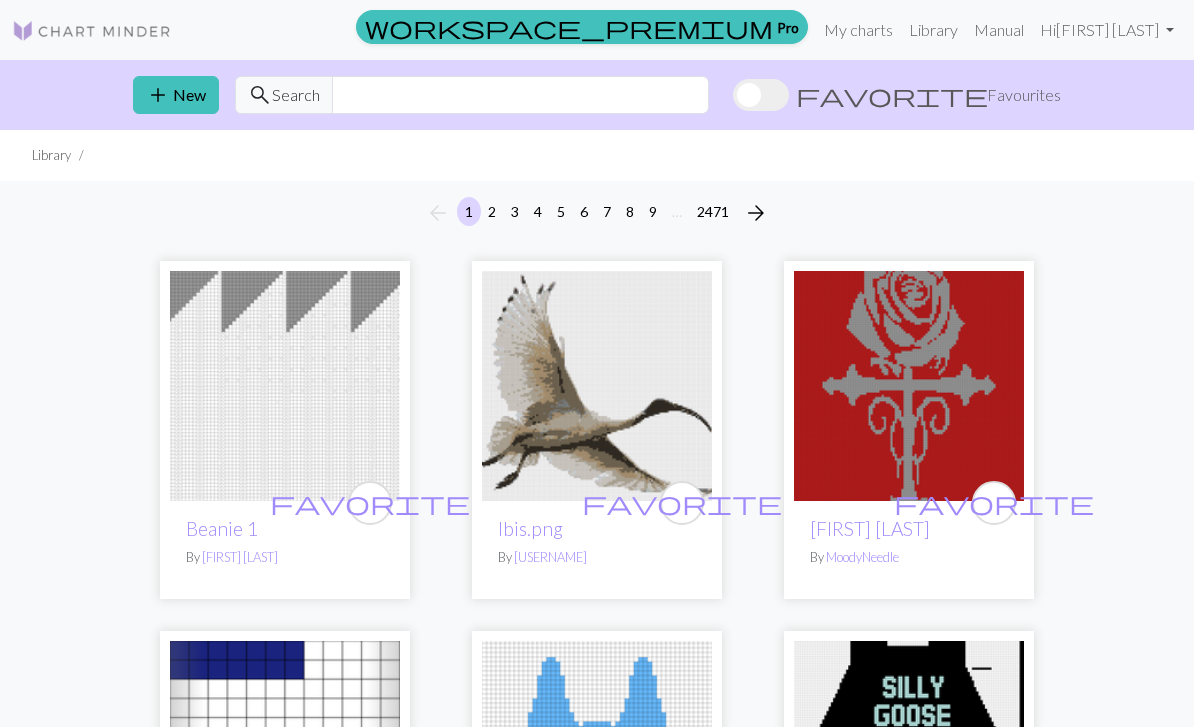 click on "2" at bounding box center [492, 211] 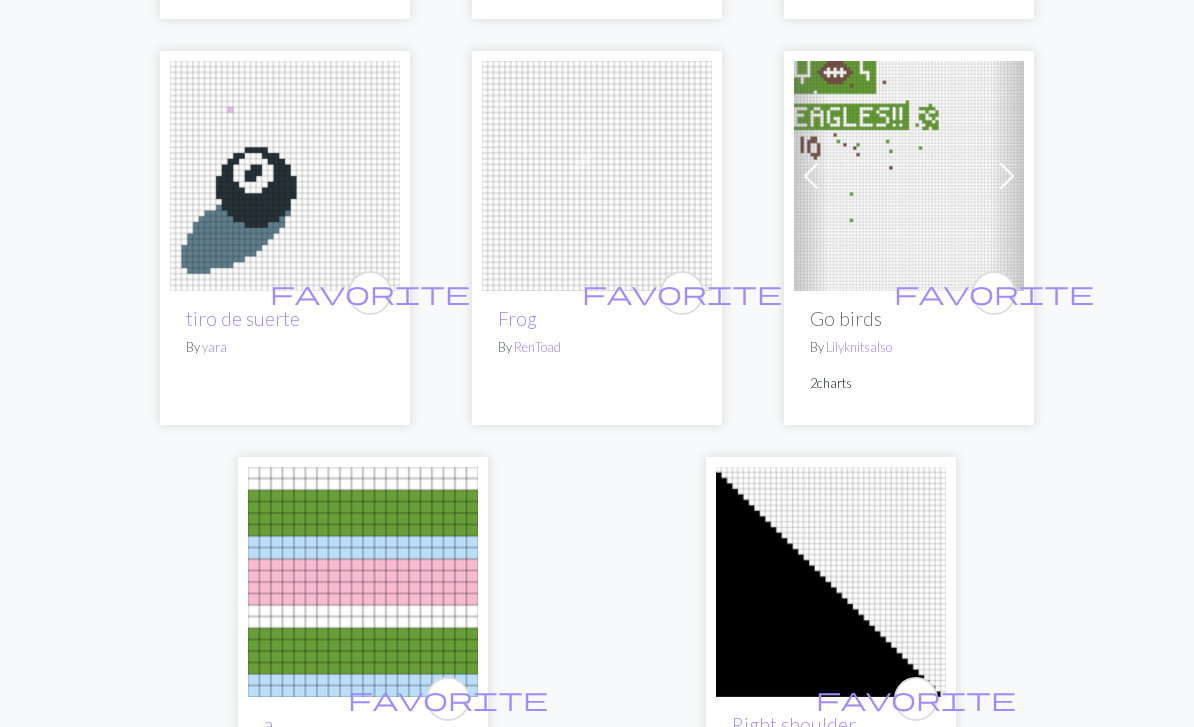 scroll, scrollTop: 6276, scrollLeft: 0, axis: vertical 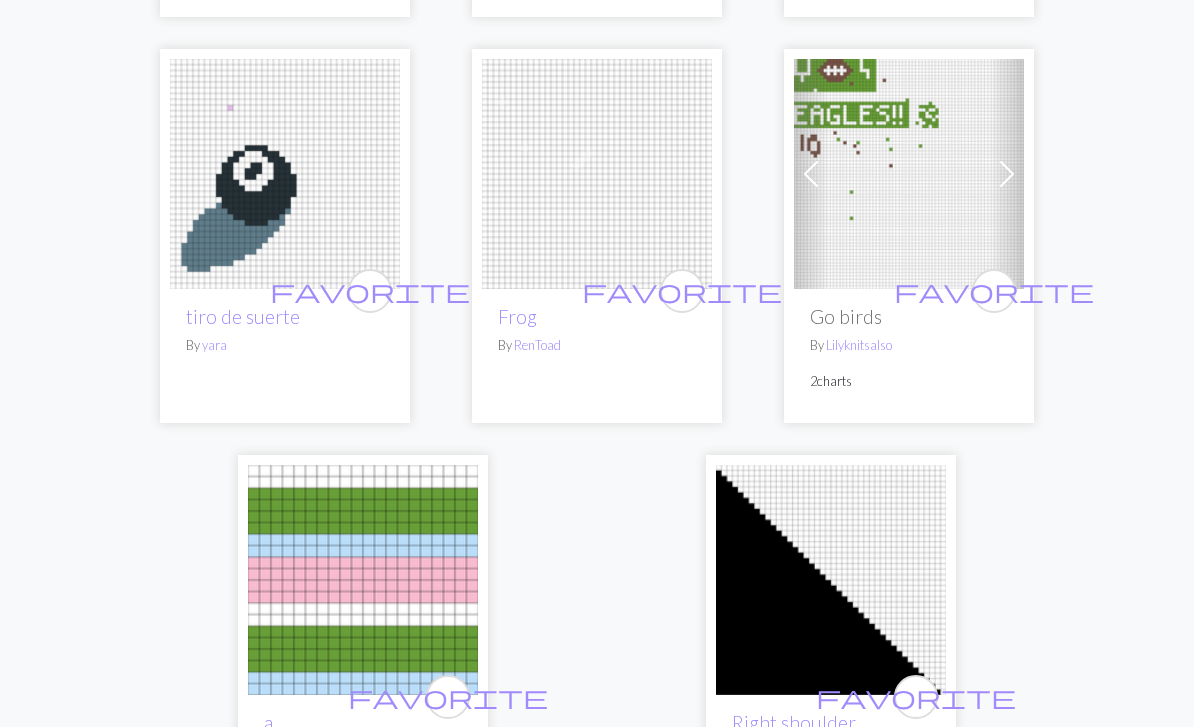 click at bounding box center [285, 175] 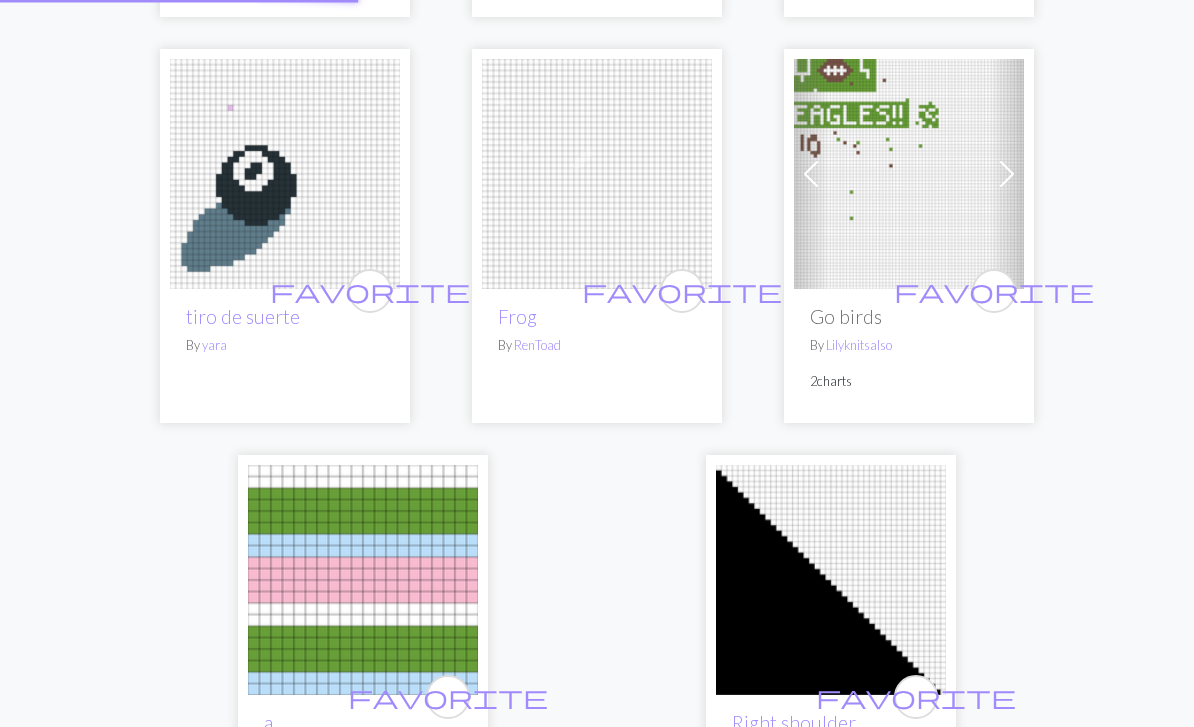 scroll, scrollTop: 6277, scrollLeft: 0, axis: vertical 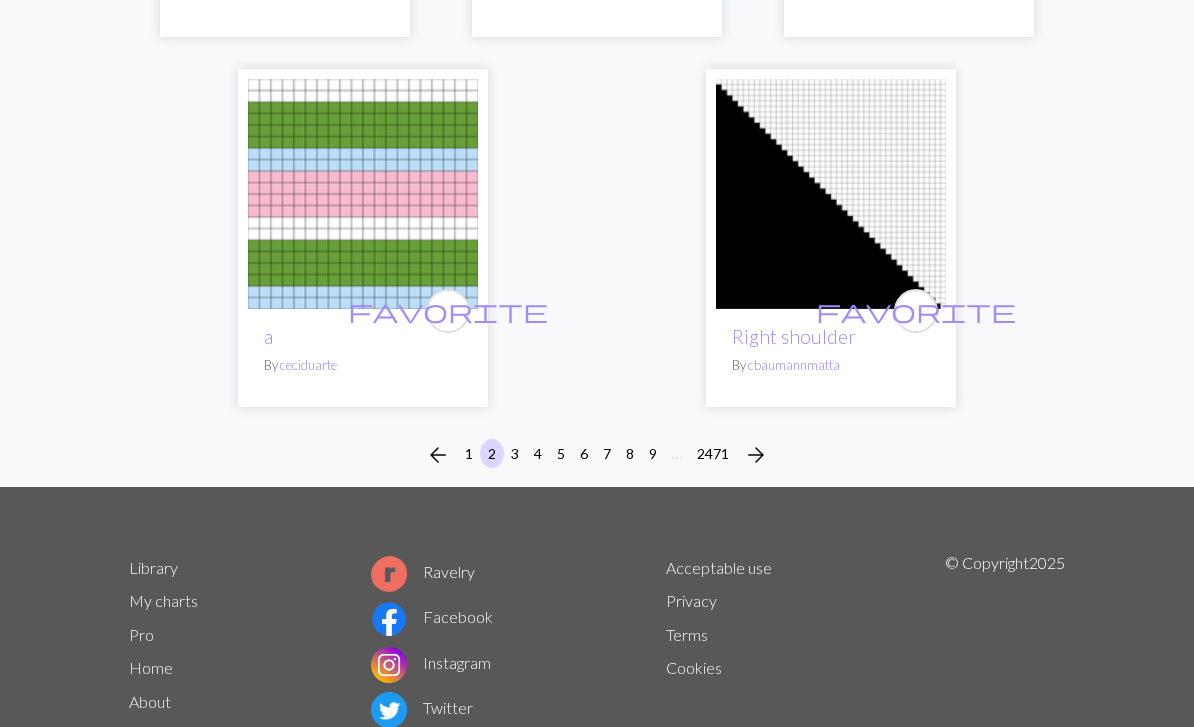 click on "3" at bounding box center [515, 453] 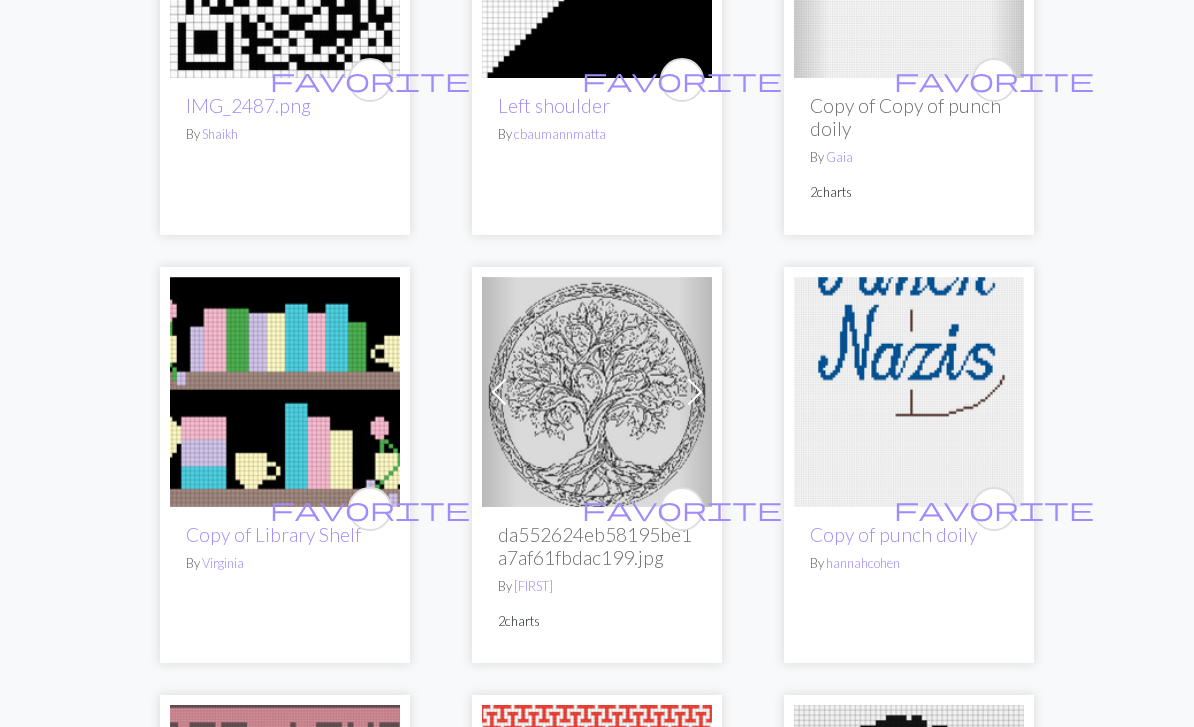 scroll, scrollTop: 421, scrollLeft: 0, axis: vertical 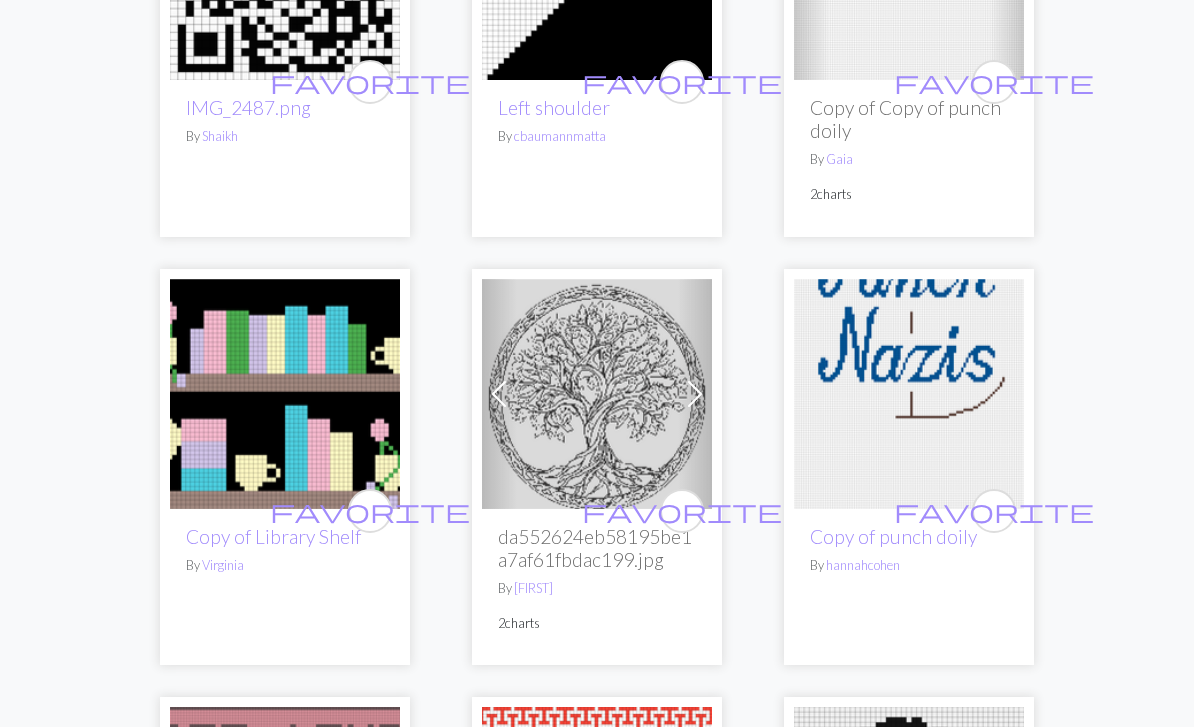 click on "arrow_back 1 2 3 4 5 6 7 8 9 … 2471 arrow_forward favorite IMG_2487.png By   [USERNAME] favorite Left shoulder By   [USERNAME] Previous Next favorite Copy of Copy of punch doily By   [FIRST] 2  charts favorite Copy of Library Shelf By   [FIRST] Previous Next favorite da552624eb58195be1a7af61fbdac199.jpg By   [FIRST] 2  charts favorite Copy of punch doily By   [USERNAME] favorite b6fa2b948c639e3e75ea8b0485e8fa35.jpg By   [FIRST] favorite Copy of snake By   [FIRST] [LAST] favorite Copy of png-clipart-black-snake-logo-the-neverending-story-auryn-meaning-symbol-celts-lucky-symbols-miscellaneous-culture.png By   [FIRST] [LAST] favorite IMG_5700.jpeg By   [FIRST] [LAST]@[DOMAIN] favorite diamond By   [USERNAME] favorite Wedding Socks By   [FIRST] [LAST] favorite [FIRST] [LAST] By   [FIRST] Previous Next favorite Lobster By   [USERNAME] 2  charts favorite Copy of Polar bears by sarah _ Chart Minder.jpeg By   [USERNAME] favorite IMG_0917.jpeg By   [FIRST] [LAST] favorite atom By   [USERNAME] favorite By   [FIRST]" at bounding box center (597, 3260) 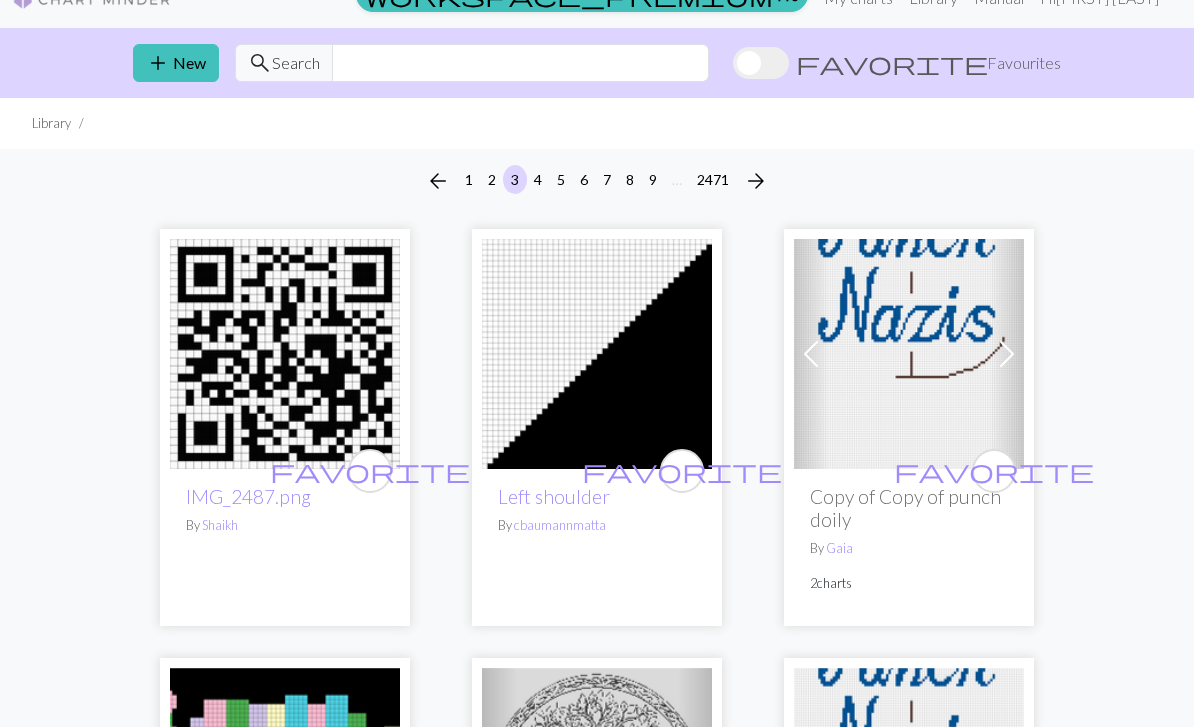 scroll, scrollTop: 0, scrollLeft: 0, axis: both 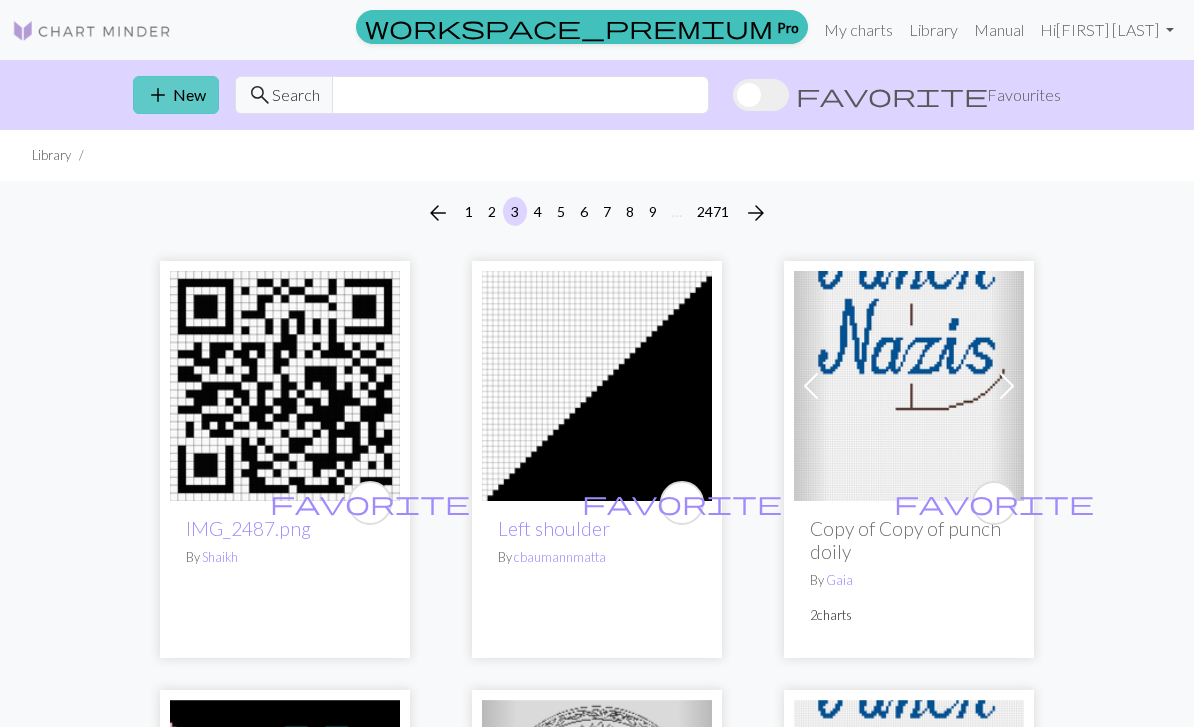 click on "add   New" at bounding box center (176, 95) 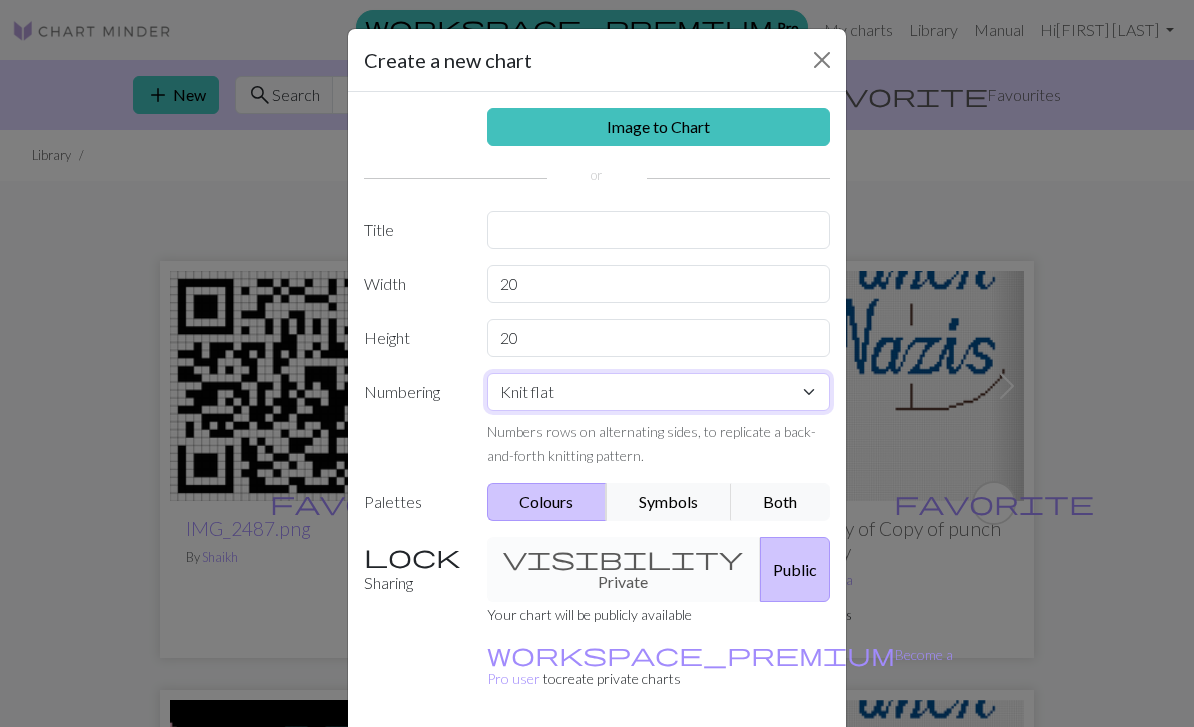 click on "Knit flat Knit in the round Lace knitting Cross stitch" at bounding box center [659, 392] 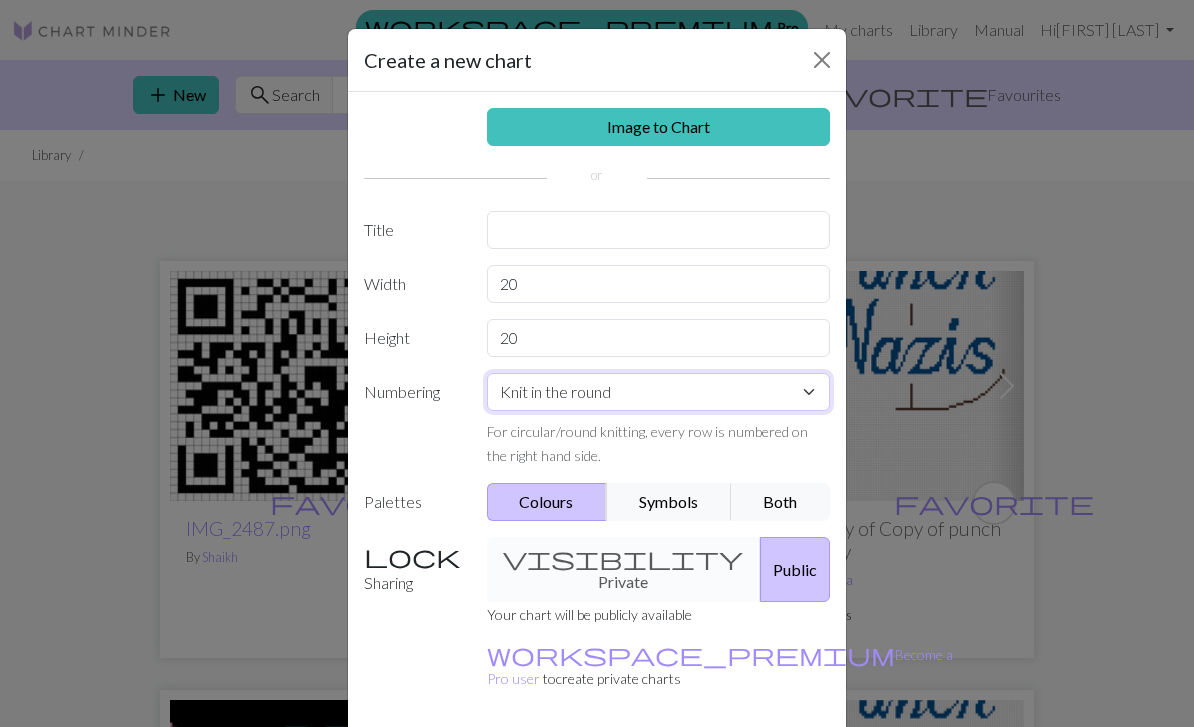 click on "Knit flat Knit in the round Lace knitting Cross stitch" at bounding box center [659, 392] 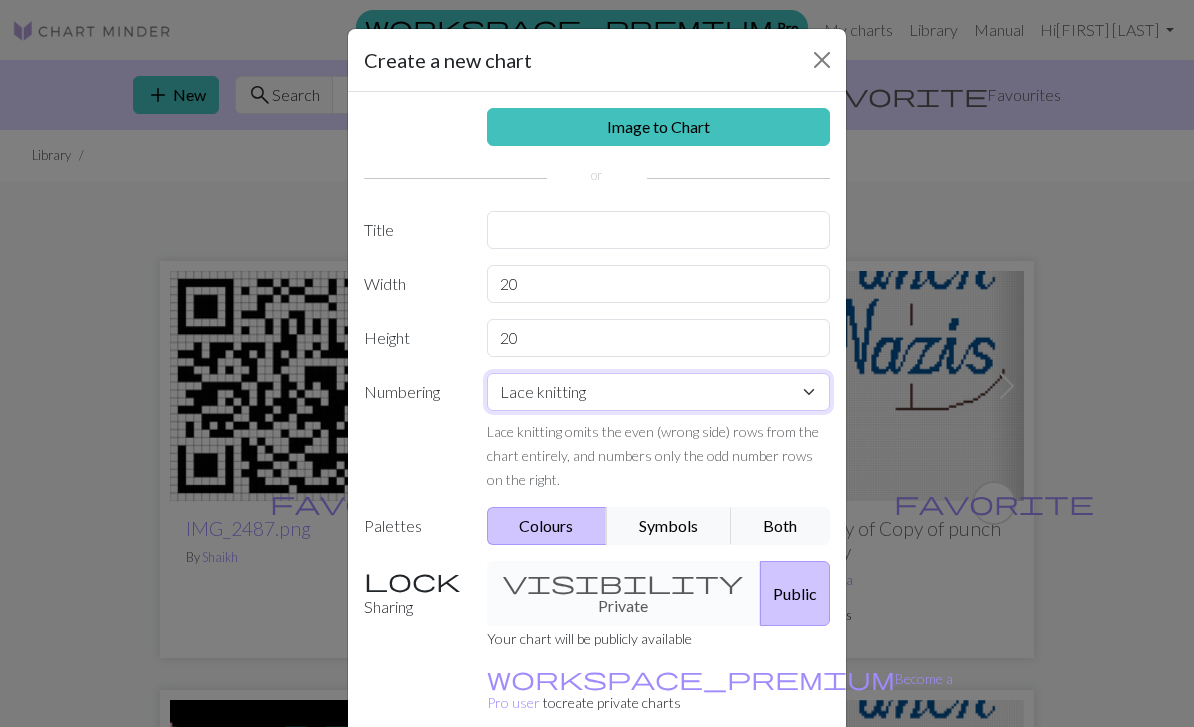click on "Knit flat Knit in the round Lace knitting Cross stitch" at bounding box center (659, 392) 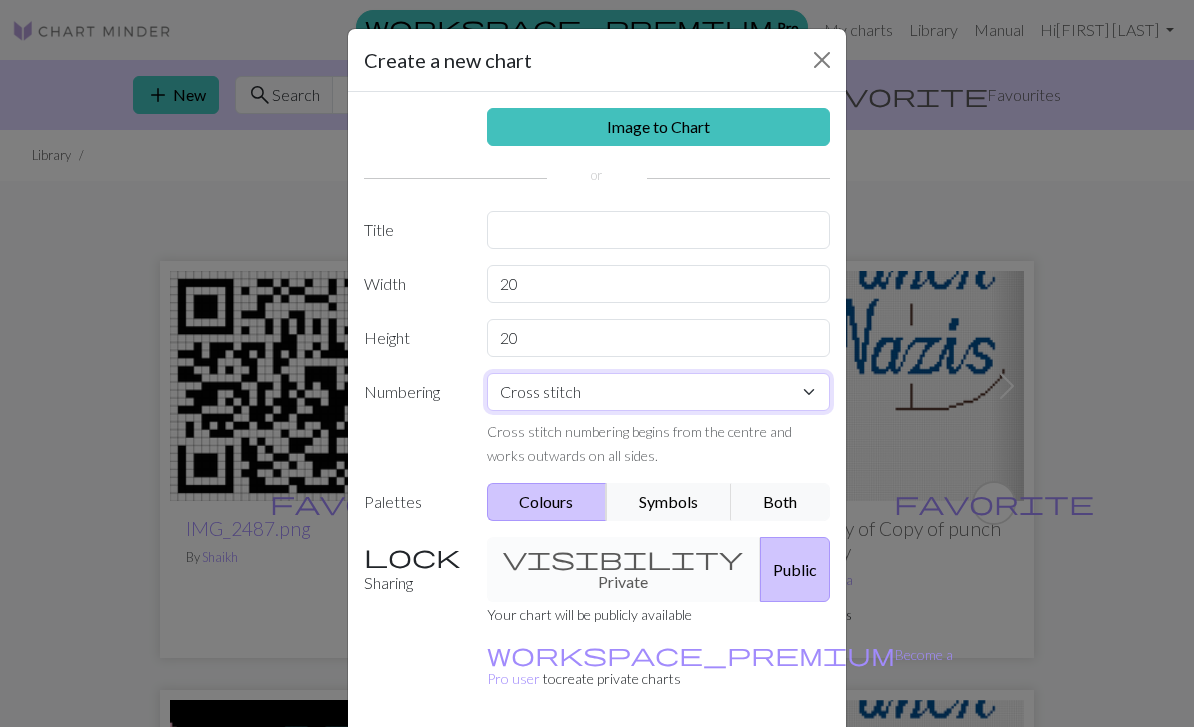 click on "Knit flat Knit in the round Lace knitting Cross stitch" at bounding box center (659, 392) 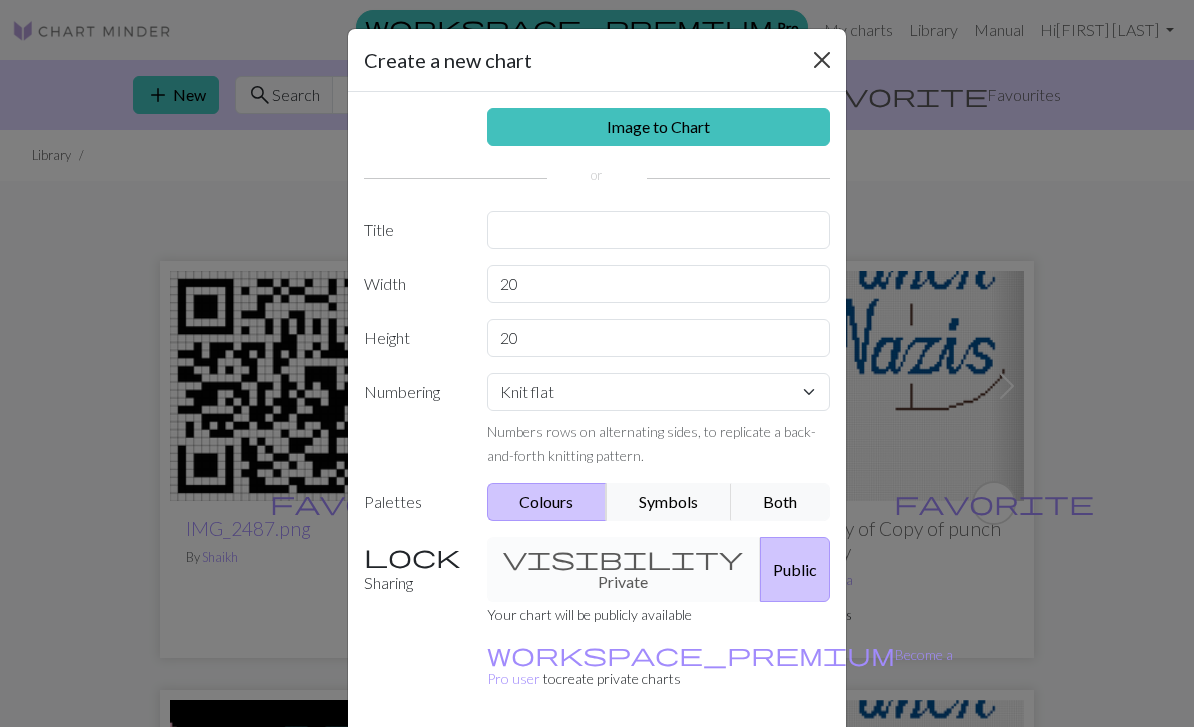 click at bounding box center [822, 60] 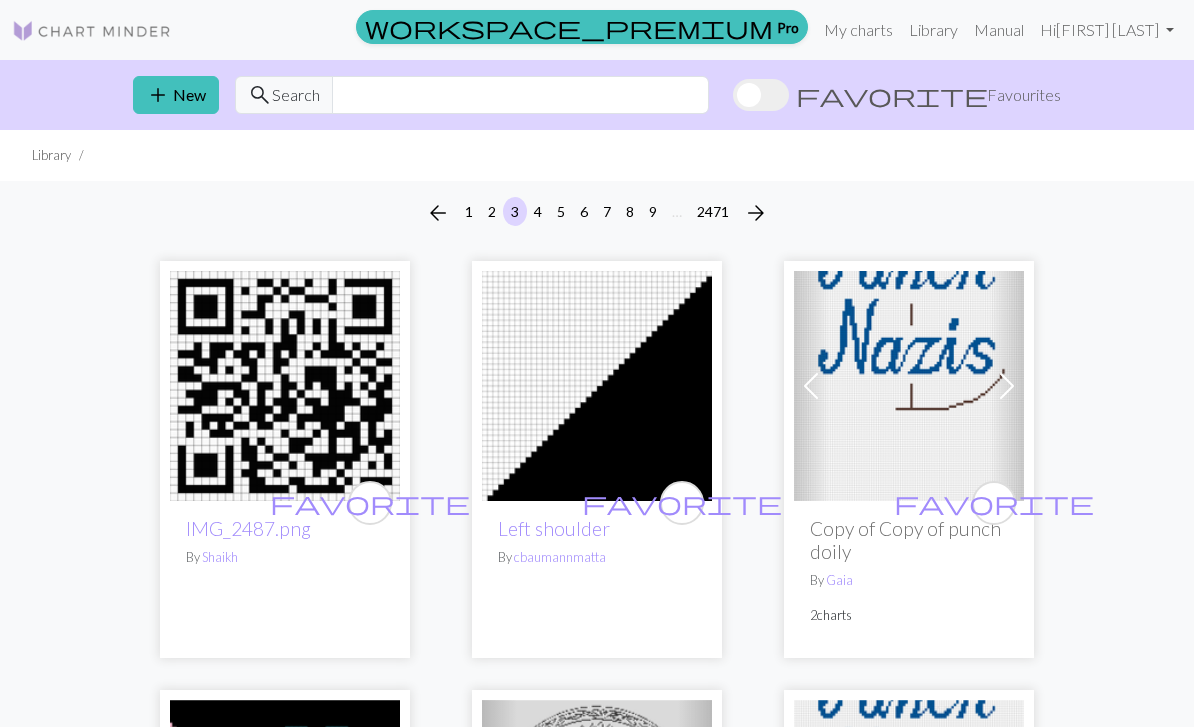 click on "1" at bounding box center [469, 211] 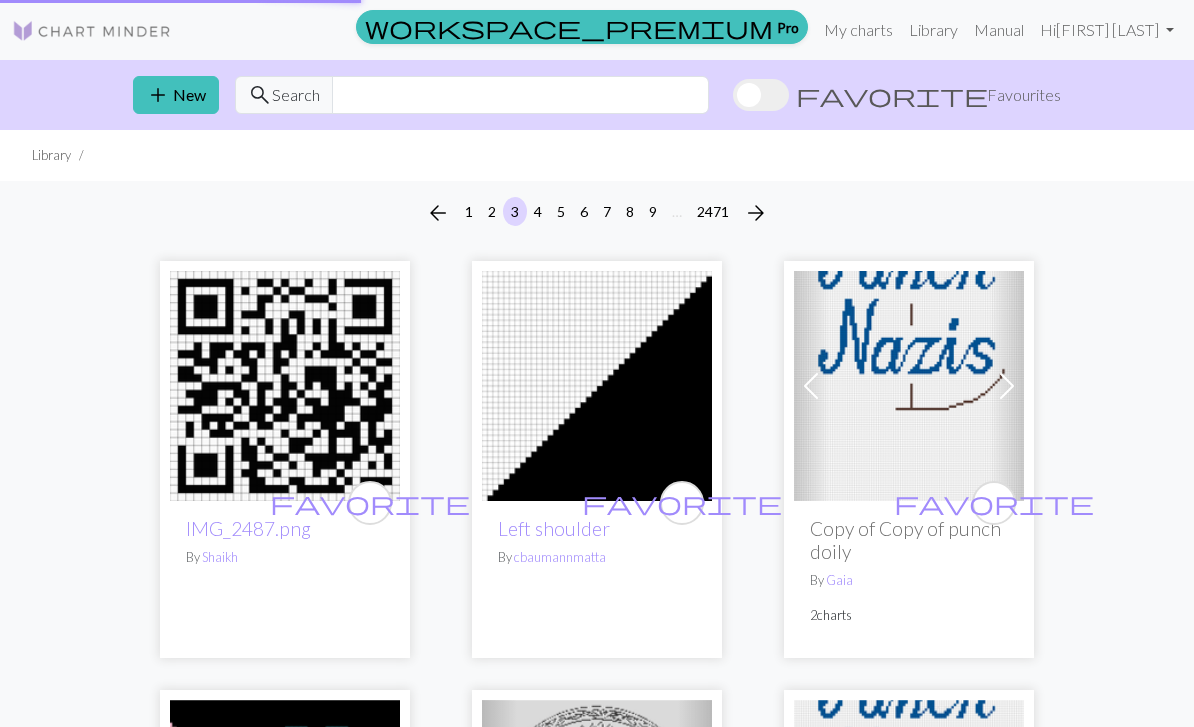 click on "1" at bounding box center [469, 211] 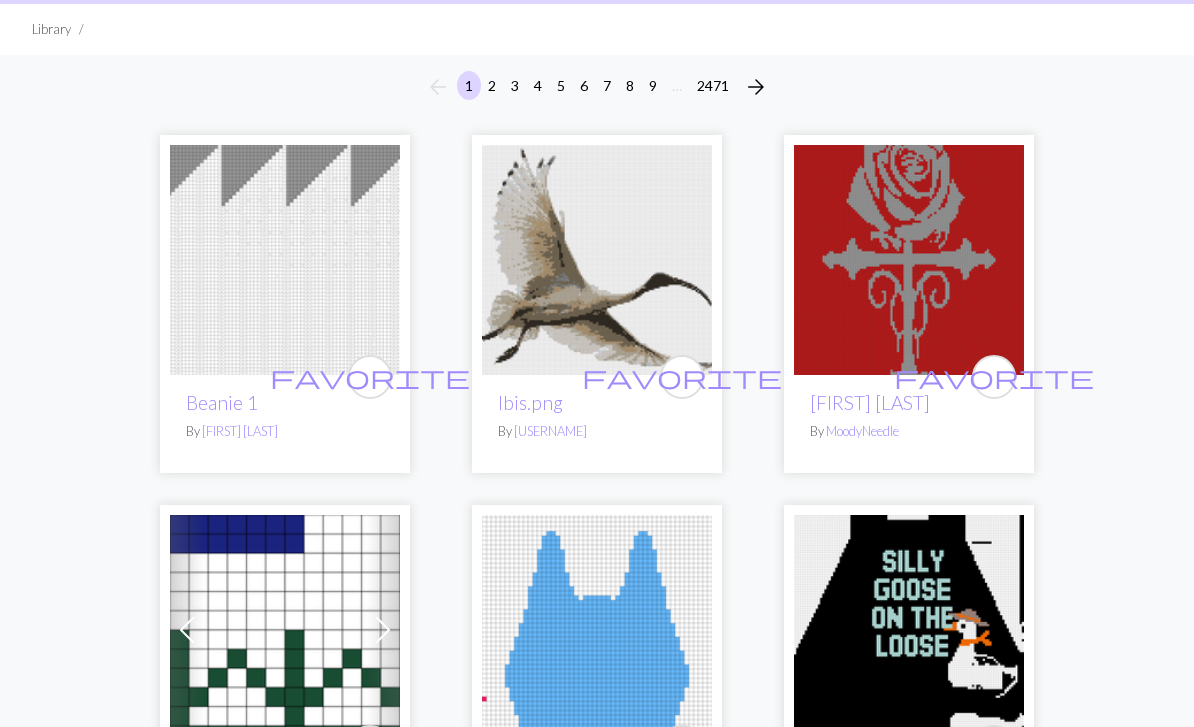 scroll, scrollTop: 0, scrollLeft: 0, axis: both 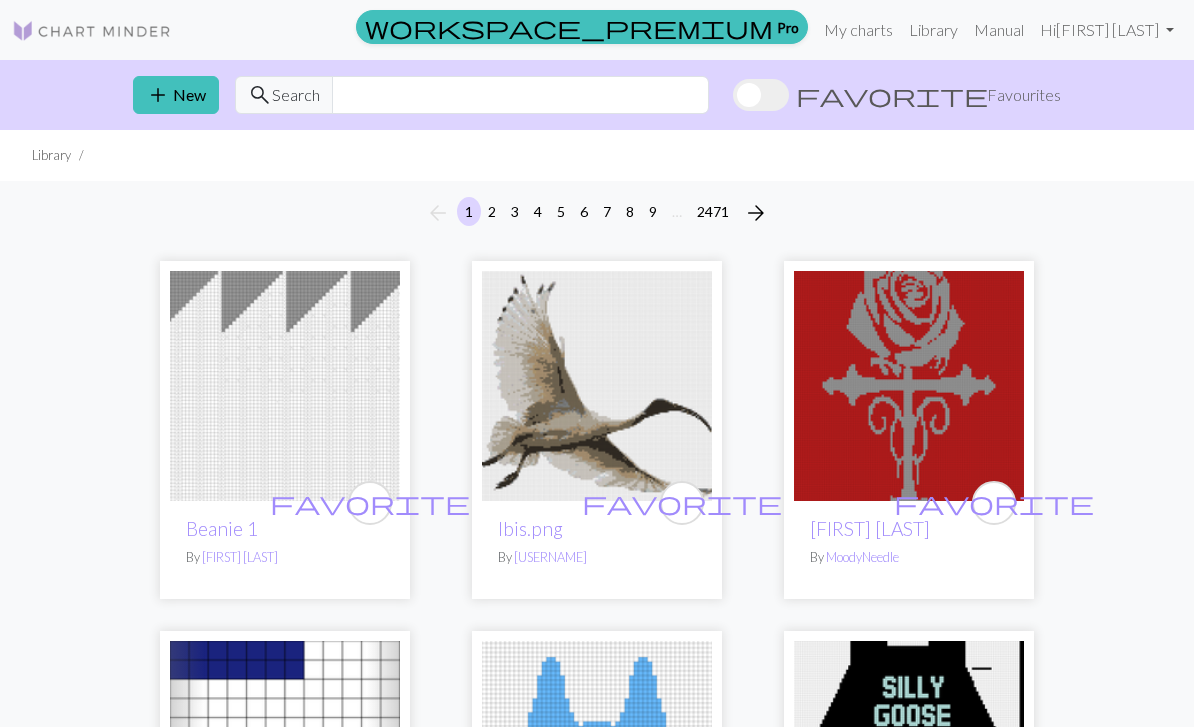 click on "2" at bounding box center [492, 211] 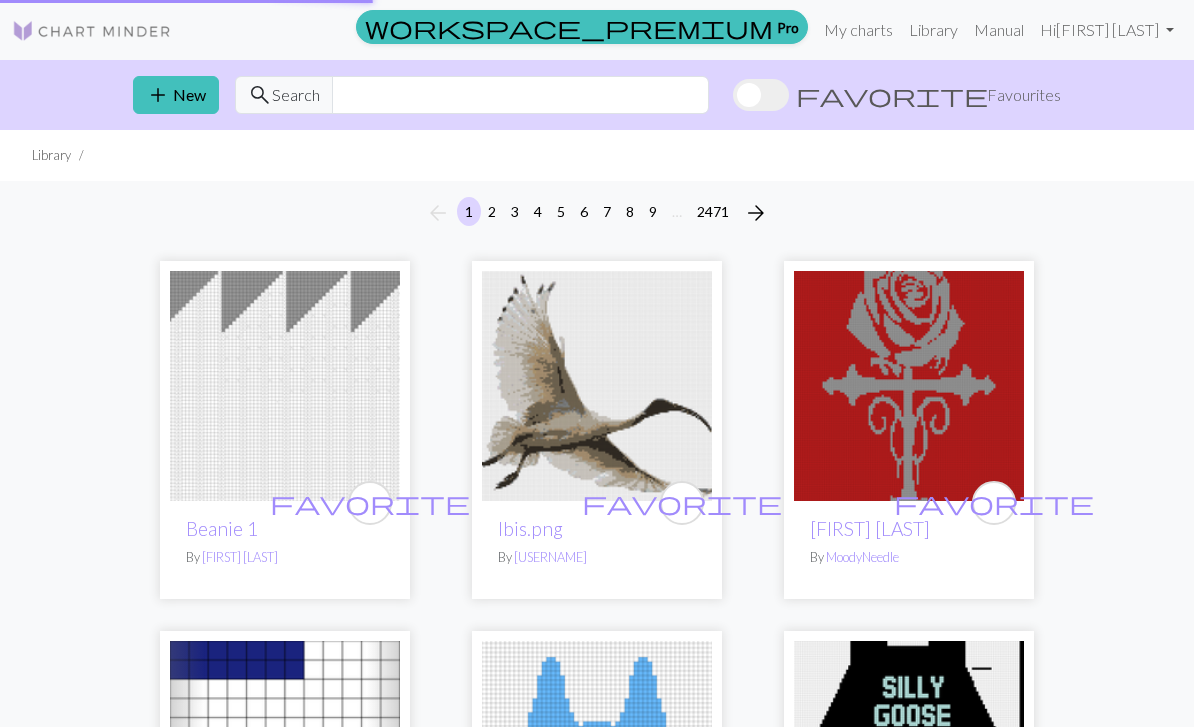 click on "arrow_back" at bounding box center [438, 213] 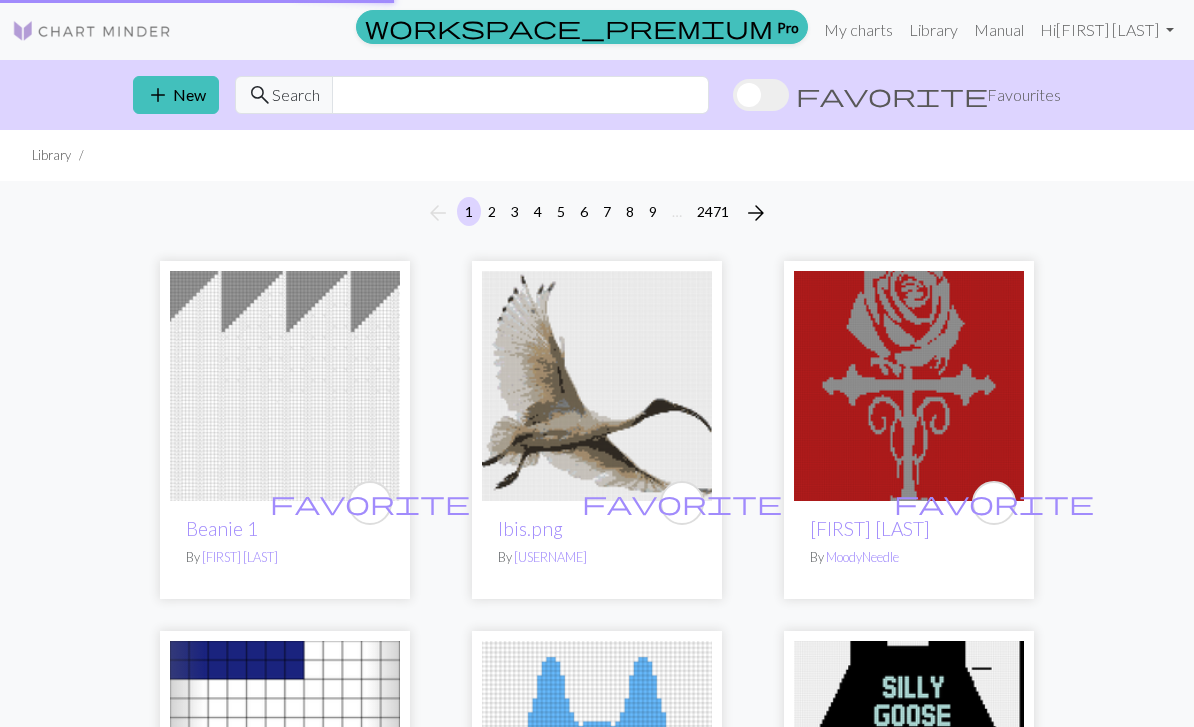 click at bounding box center (285, 386) 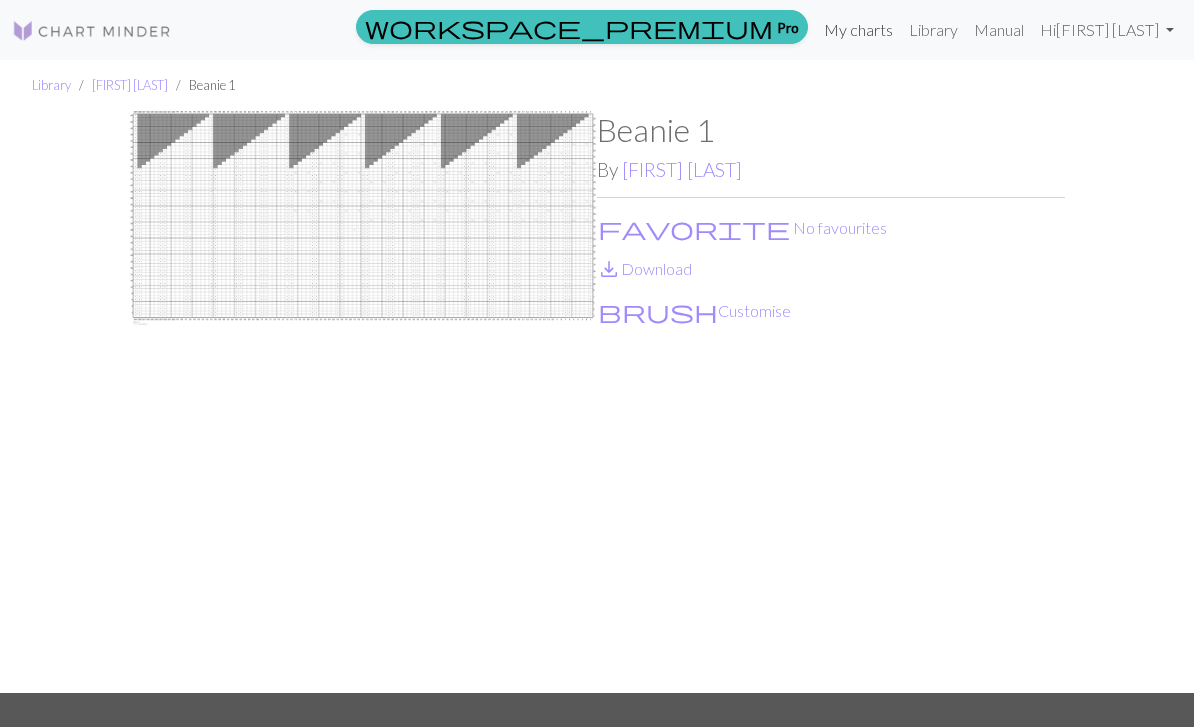 click on "My charts" at bounding box center (858, 30) 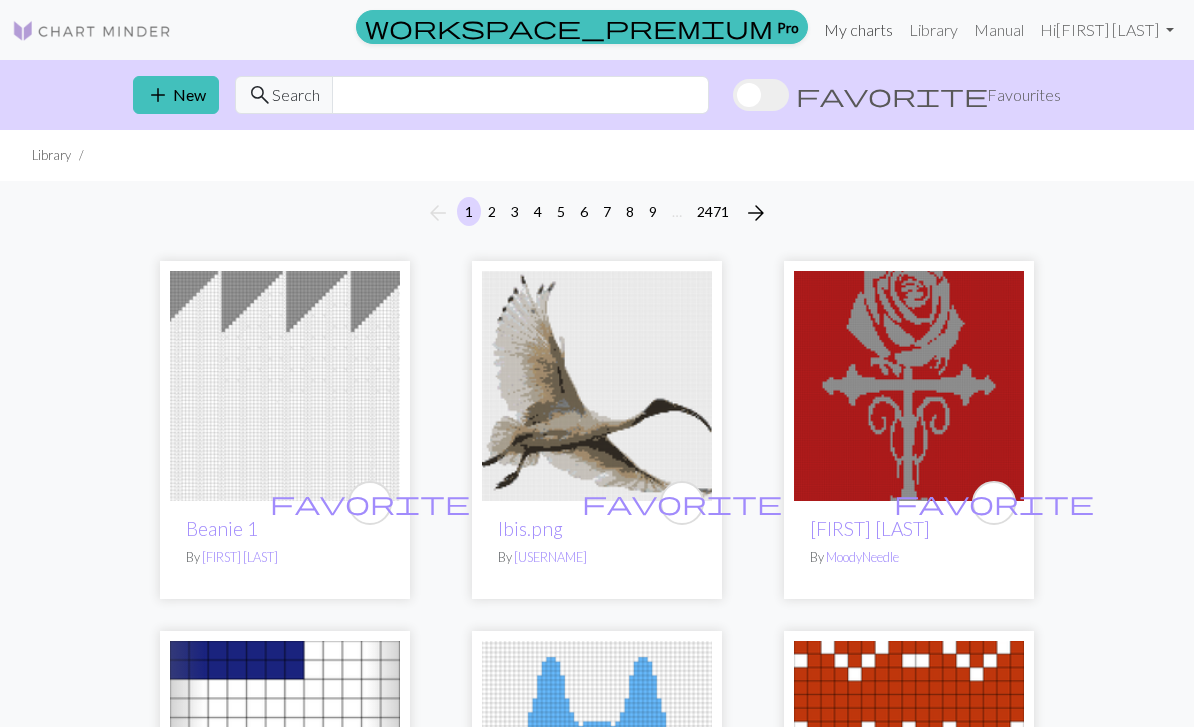 click on "My charts" at bounding box center (858, 30) 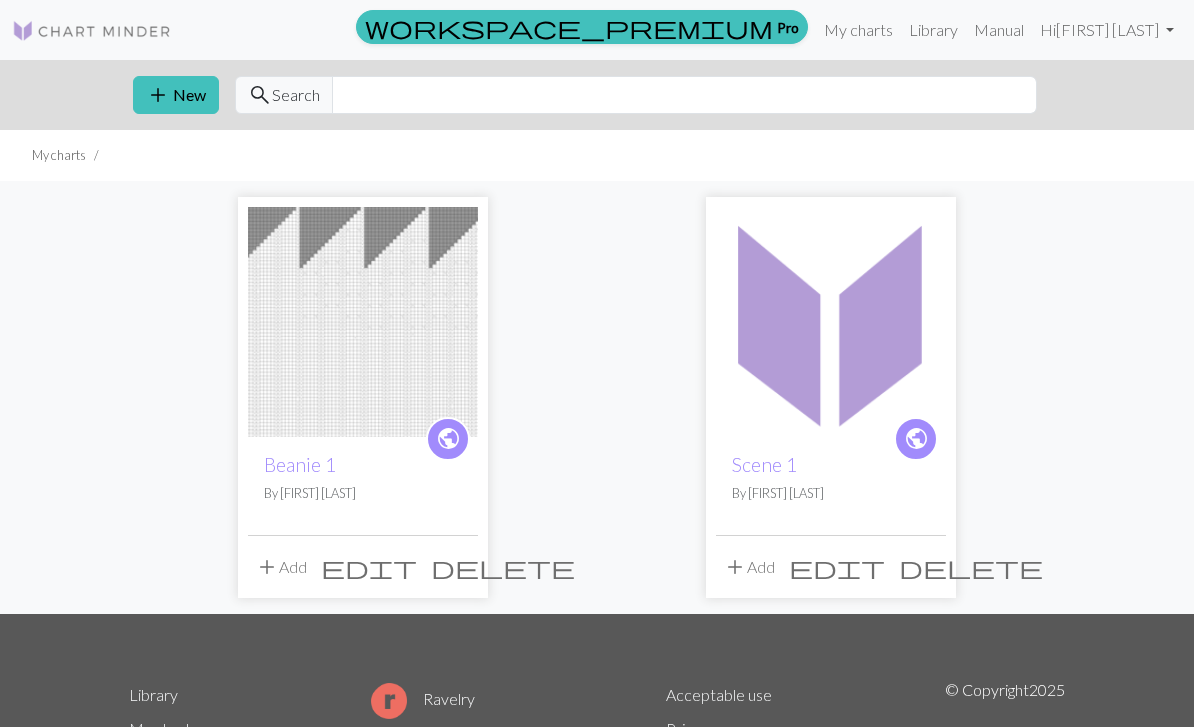 click at bounding box center (831, 322) 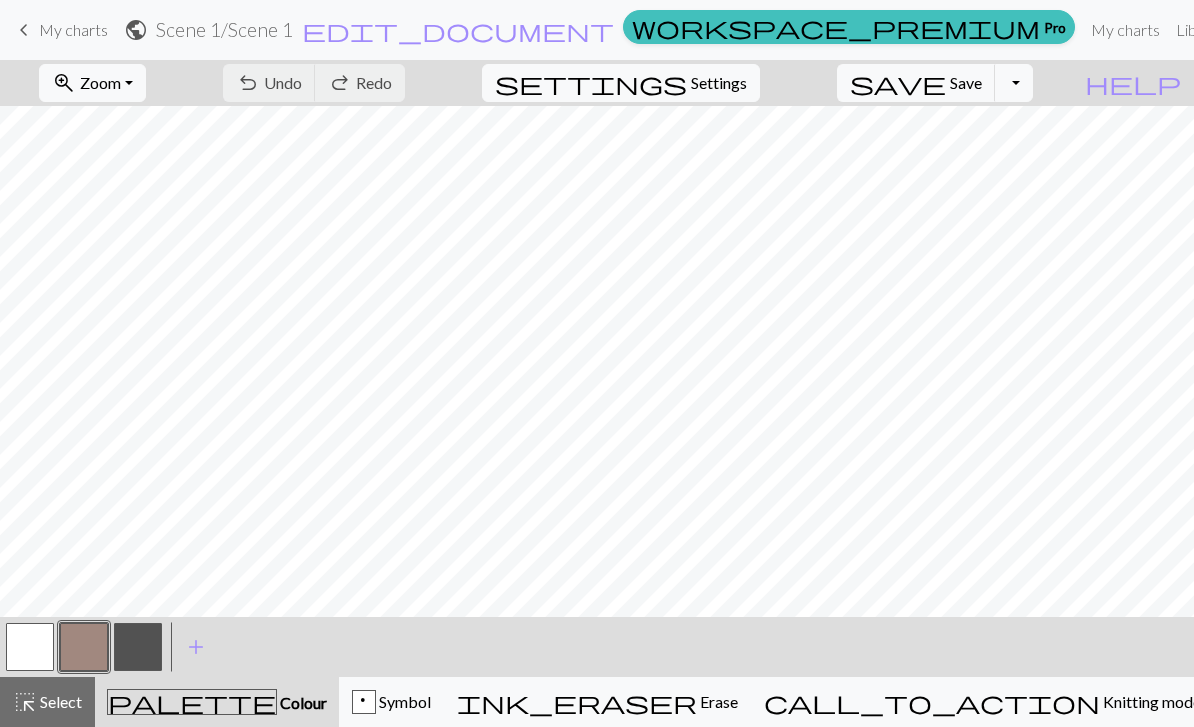 click on "Colour" at bounding box center [302, 702] 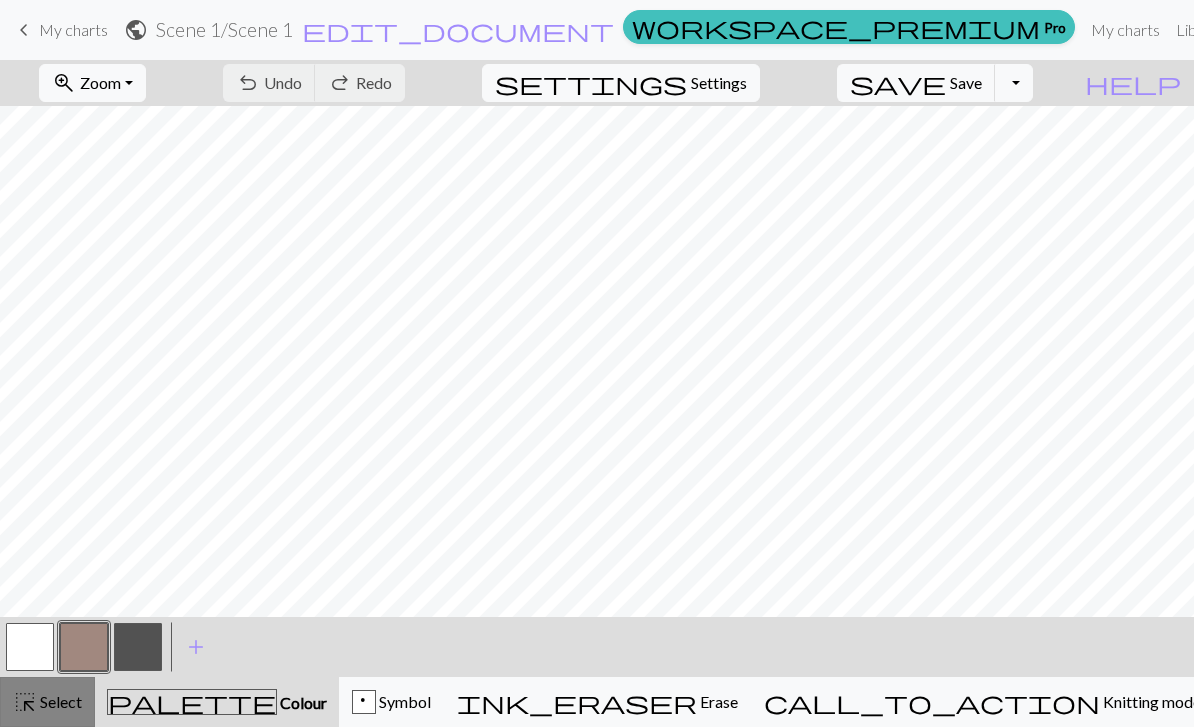 click on "Select" at bounding box center (59, 701) 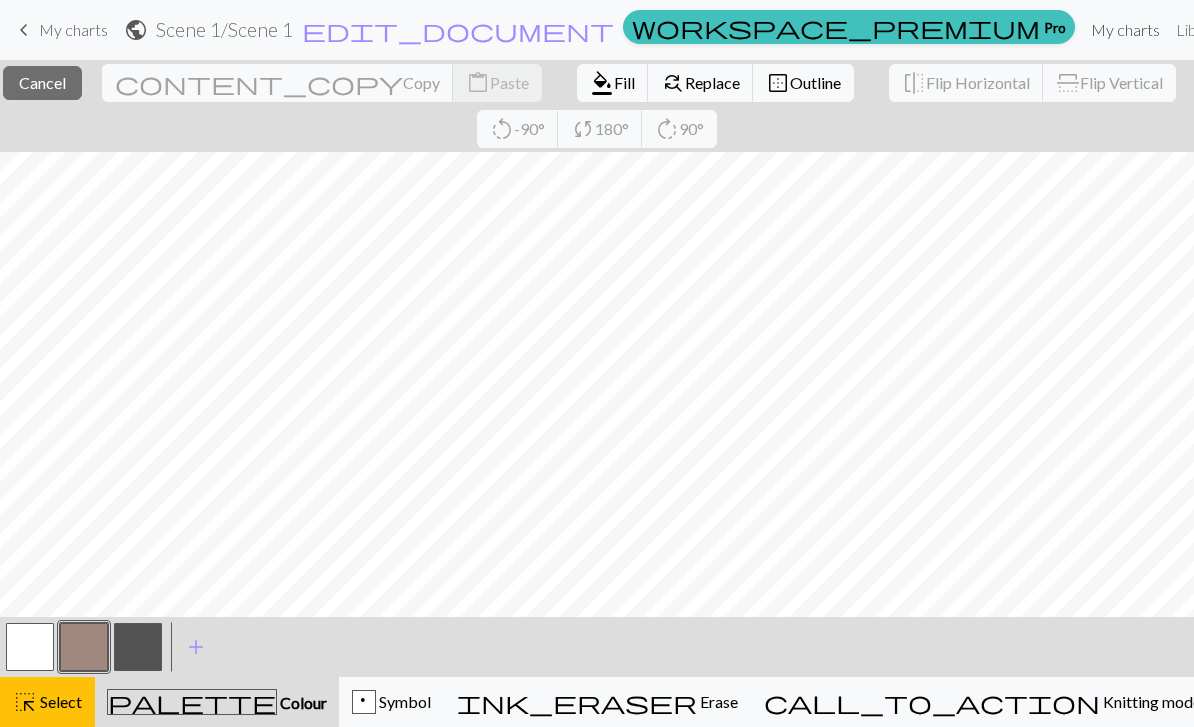 click on "My charts" at bounding box center (1125, 30) 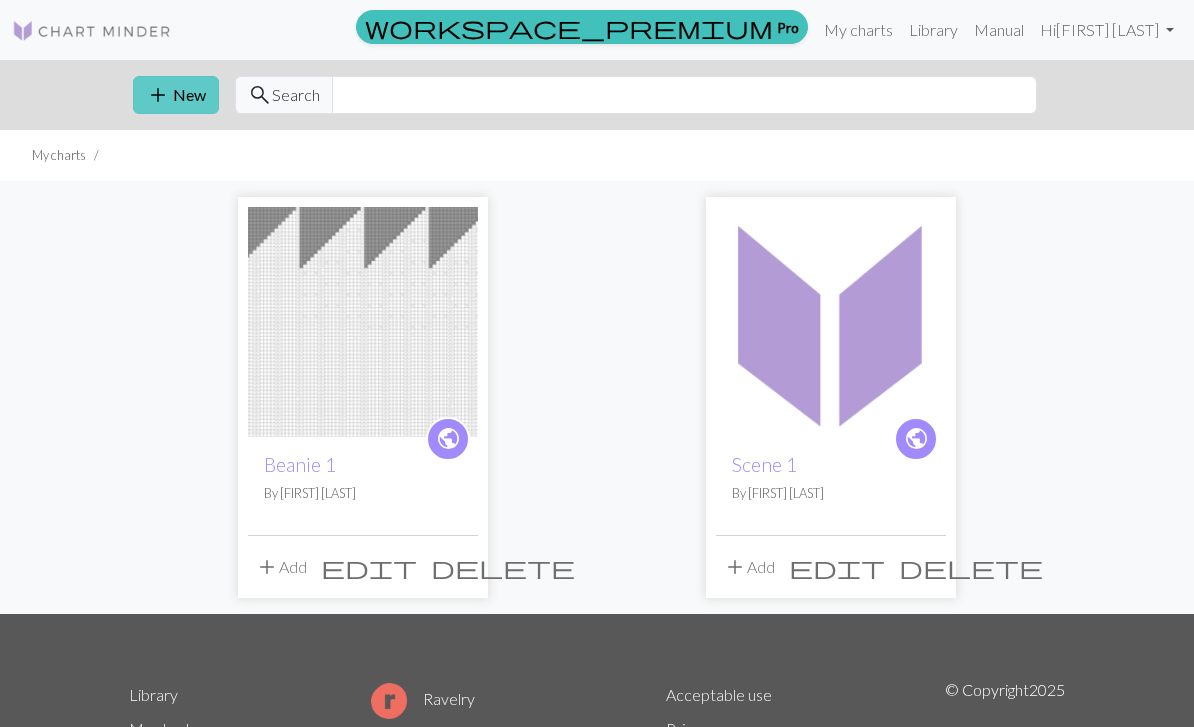 click on "add   New" at bounding box center [176, 95] 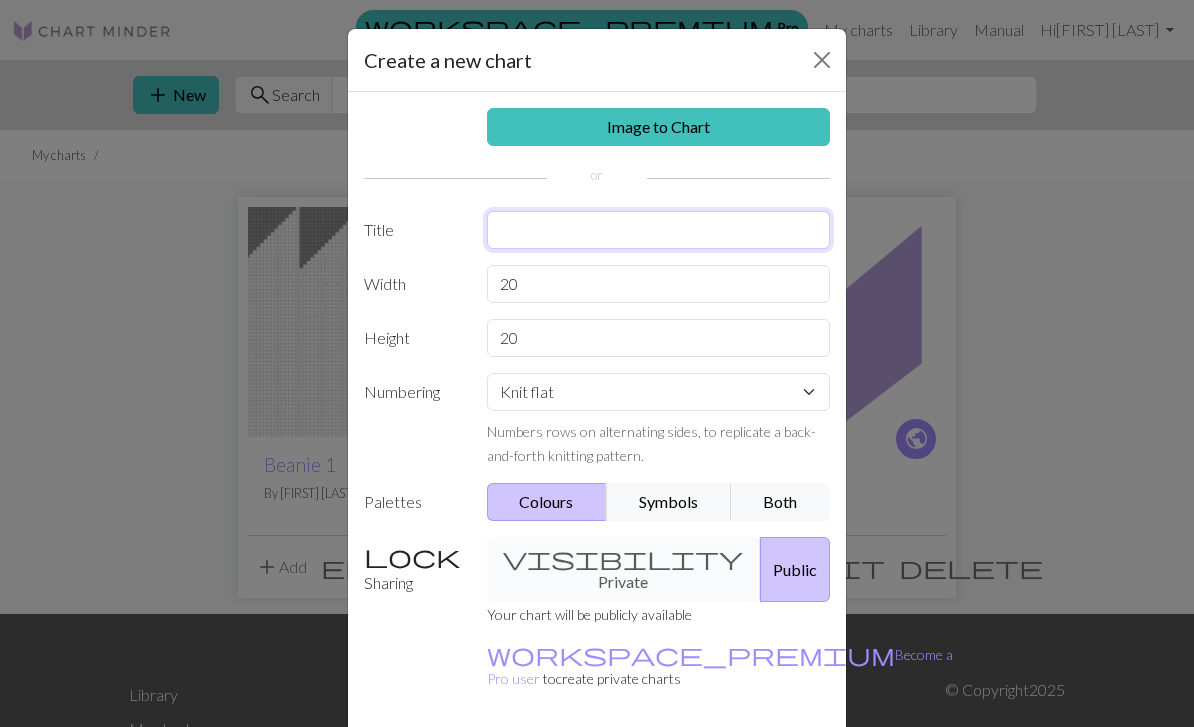 click at bounding box center [659, 230] 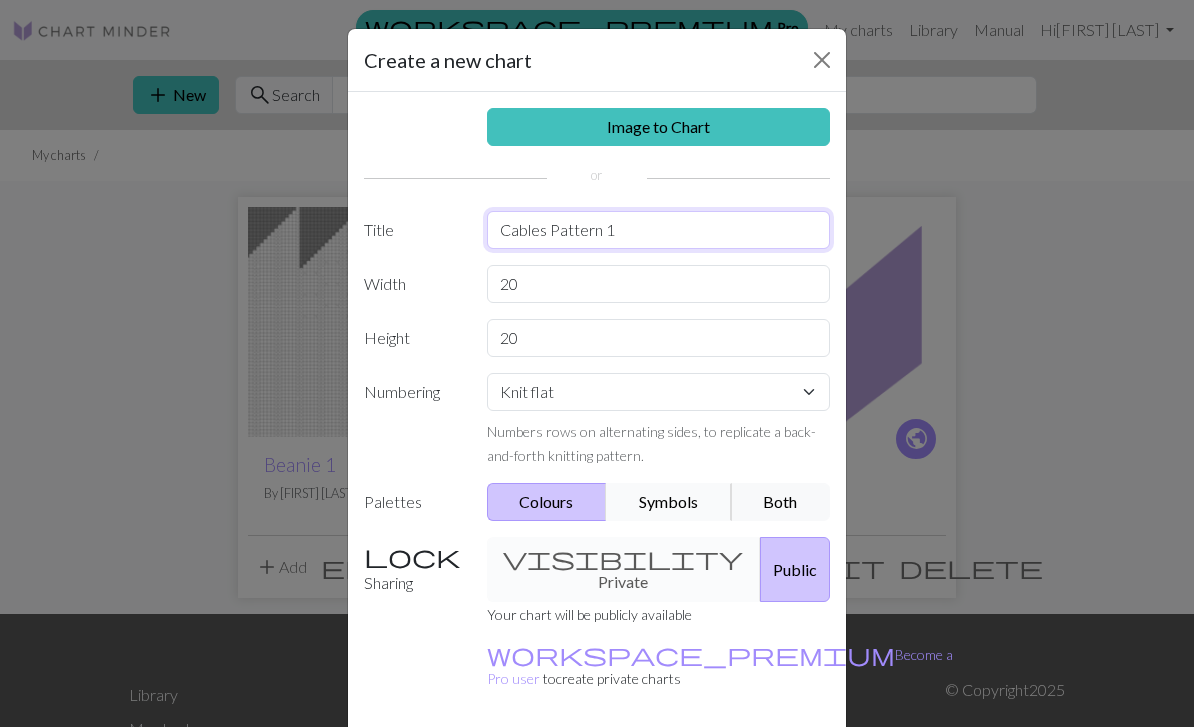 type on "Cables Pattern 1" 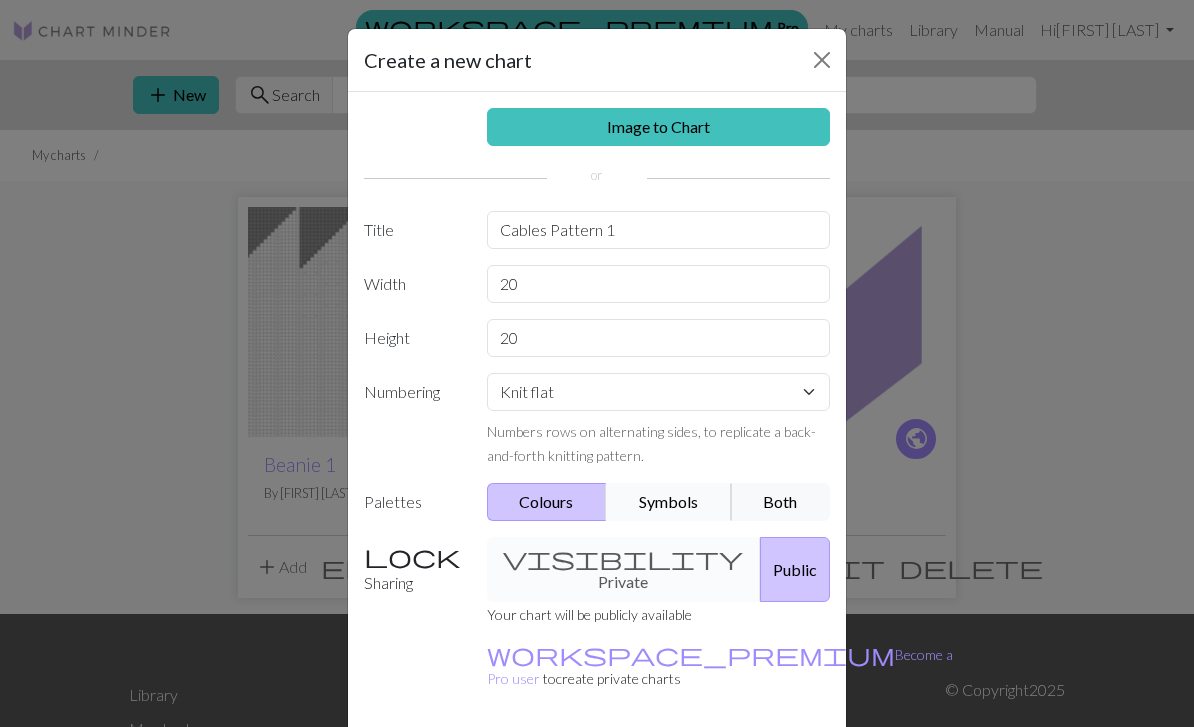 click on "Symbols" at bounding box center [669, 502] 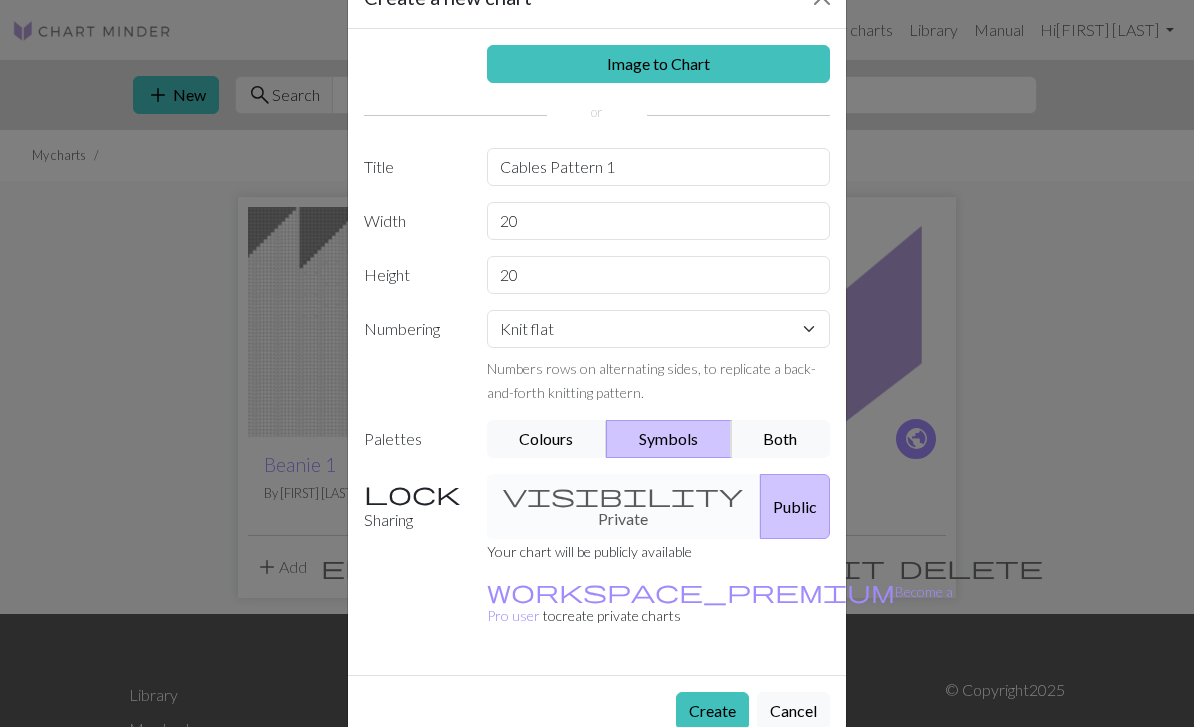 scroll, scrollTop: 62, scrollLeft: 0, axis: vertical 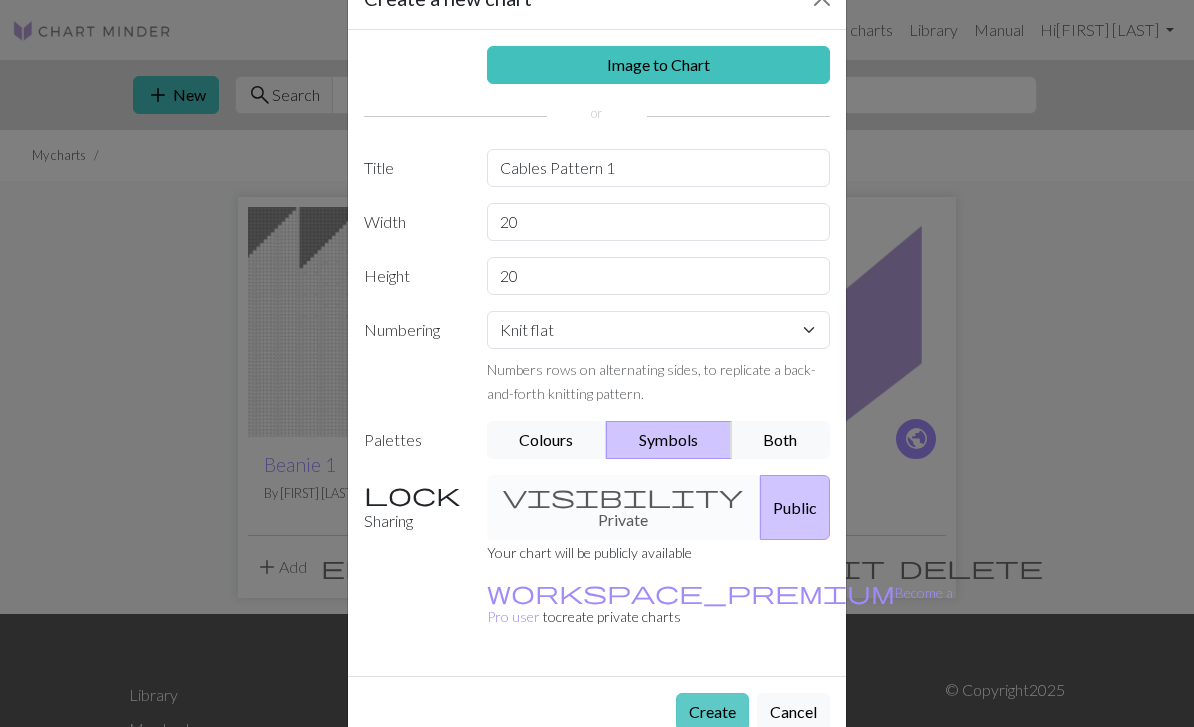 click on "Create" at bounding box center [712, 712] 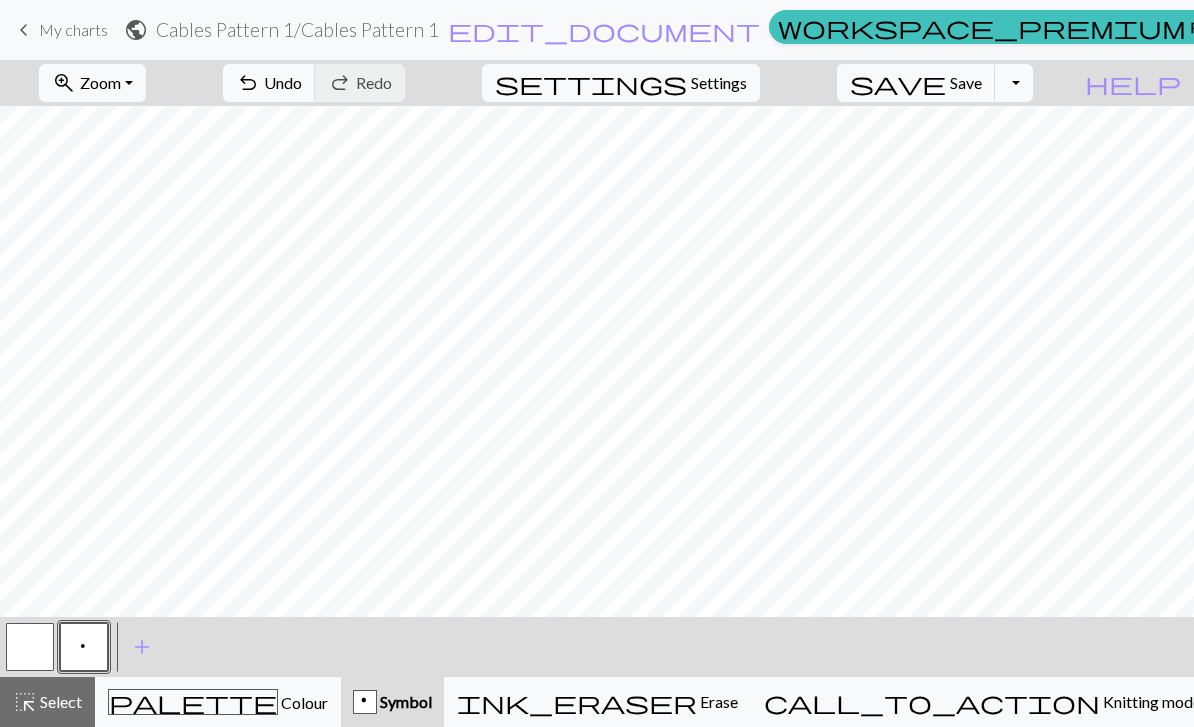 click on "p   Symbol" at bounding box center (392, 702) 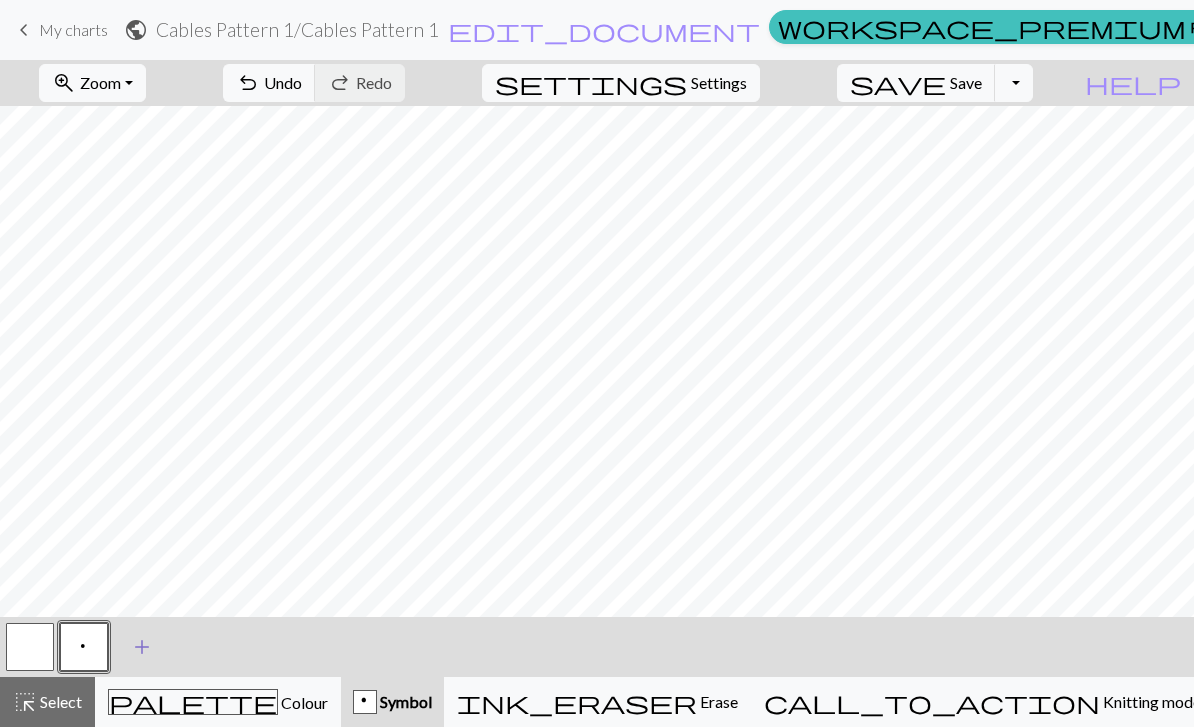 click on "add Add a  symbol" at bounding box center (142, 647) 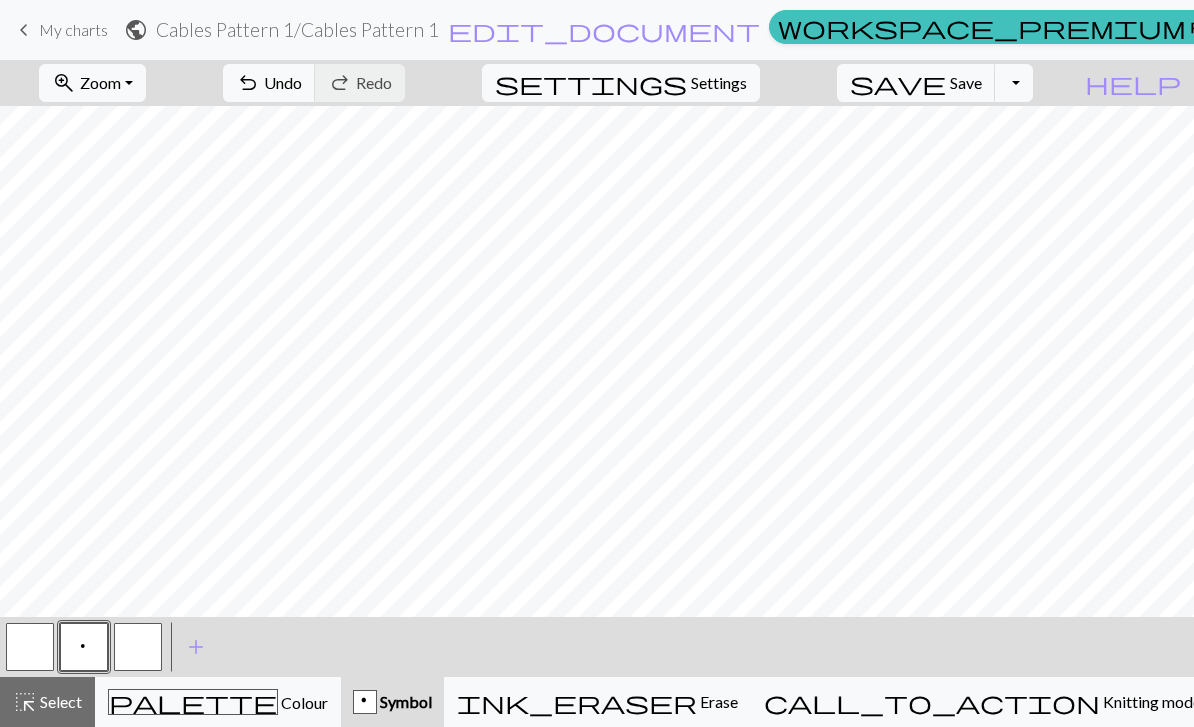 click at bounding box center [138, 647] 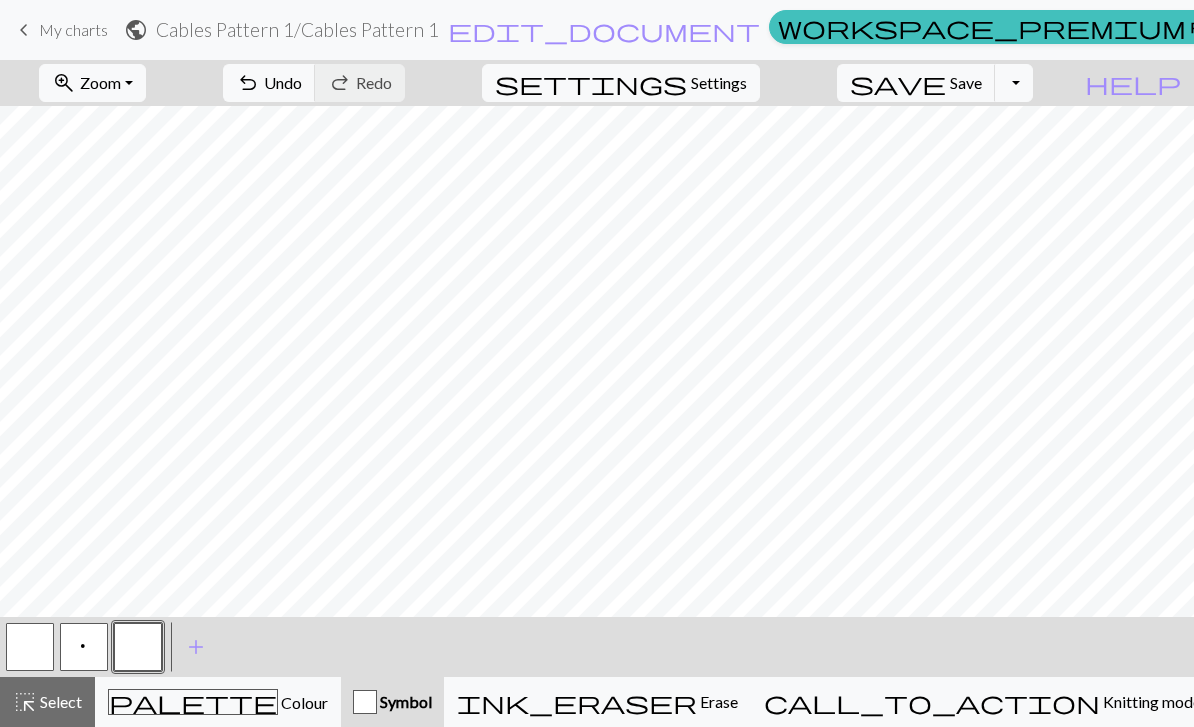 click at bounding box center [138, 647] 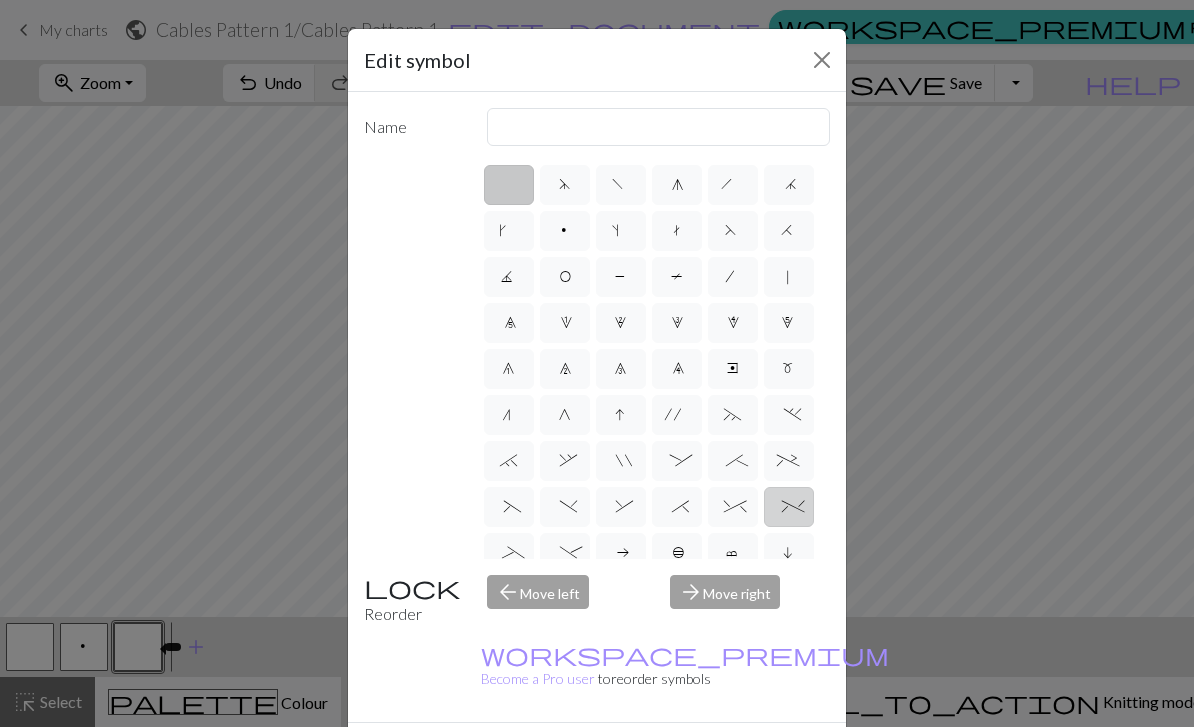 click on "%" at bounding box center [789, 507] 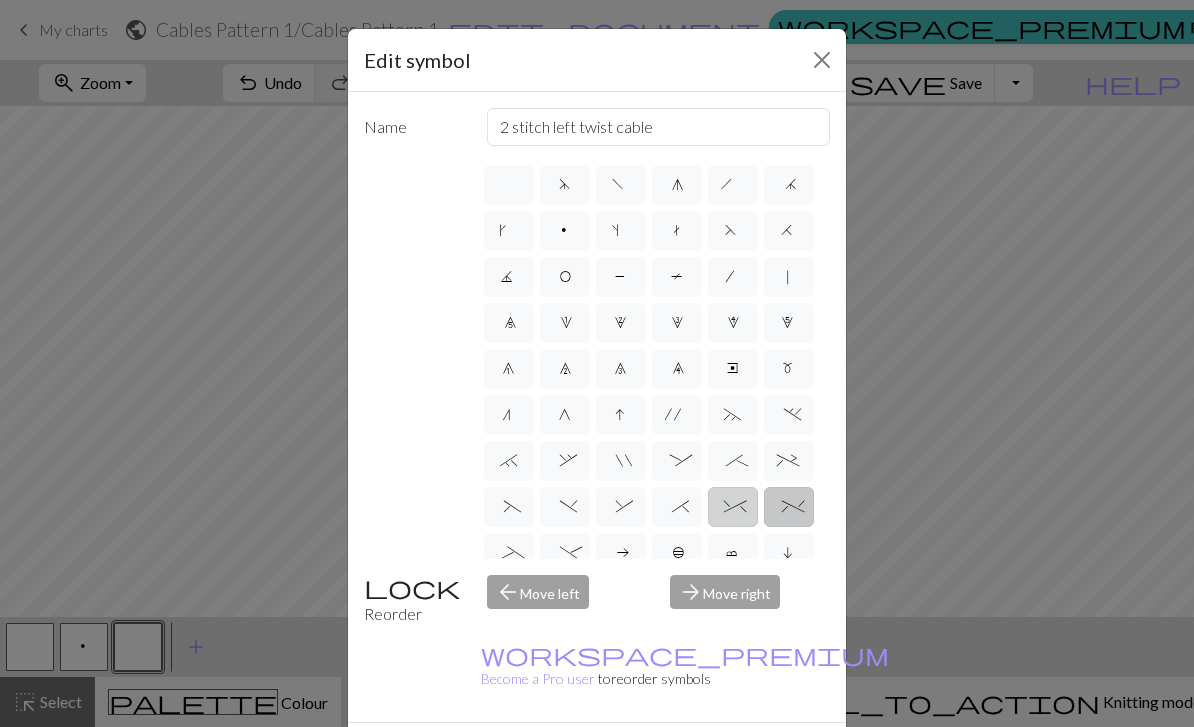 click on "^" at bounding box center [733, 507] 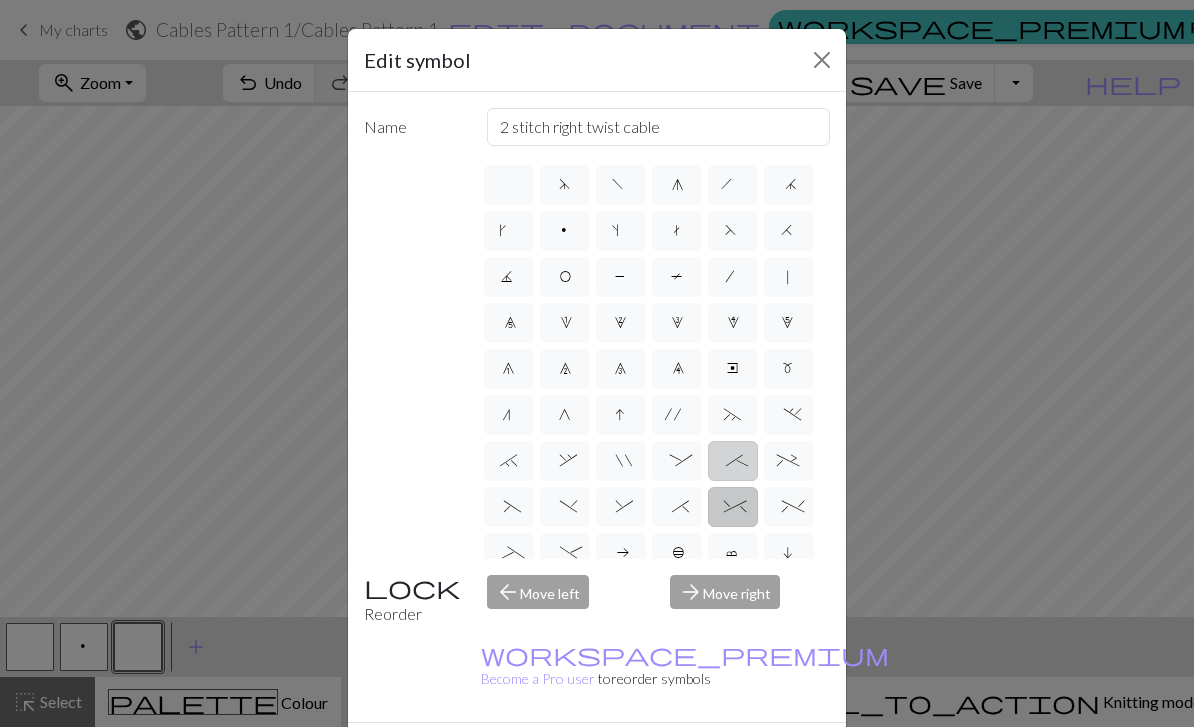 click on ";" at bounding box center [732, 463] 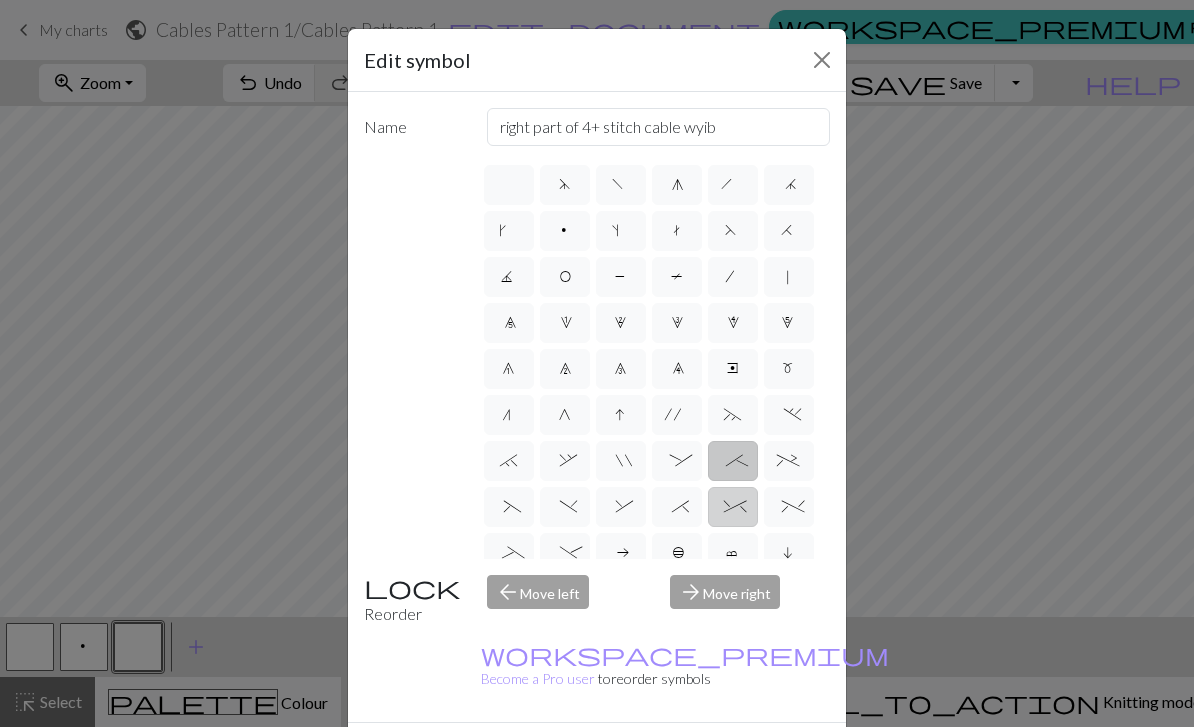 click on "^" at bounding box center [732, 509] 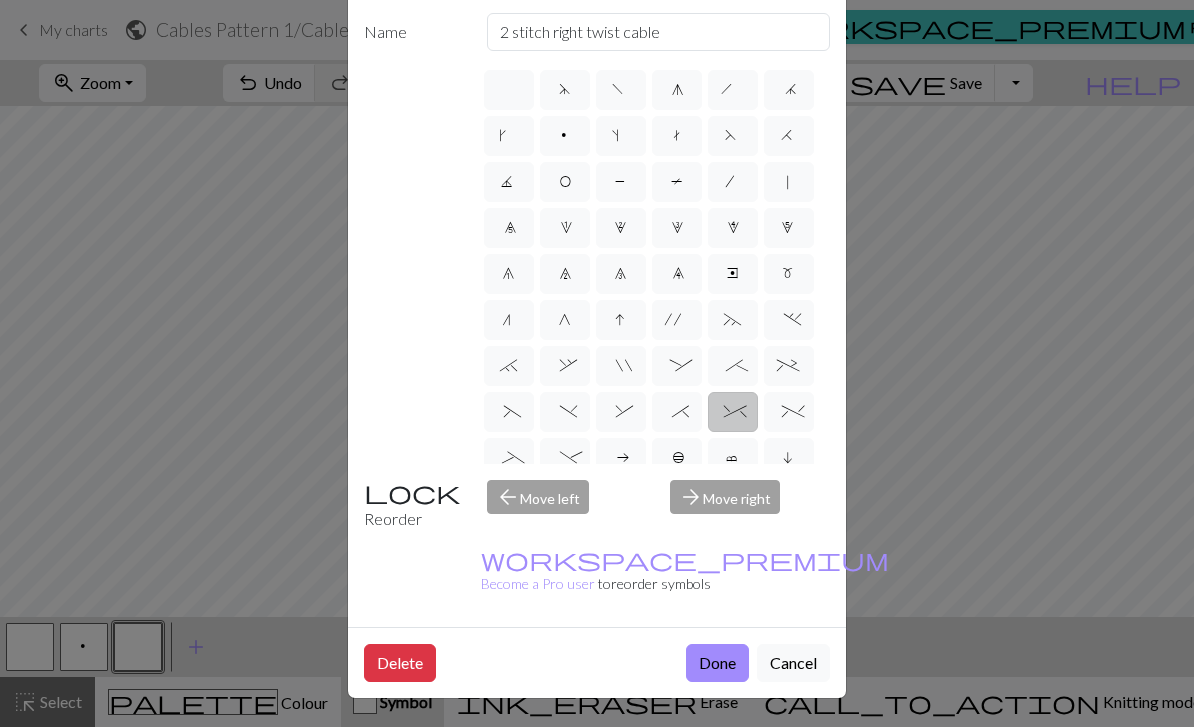 scroll, scrollTop: 118, scrollLeft: 0, axis: vertical 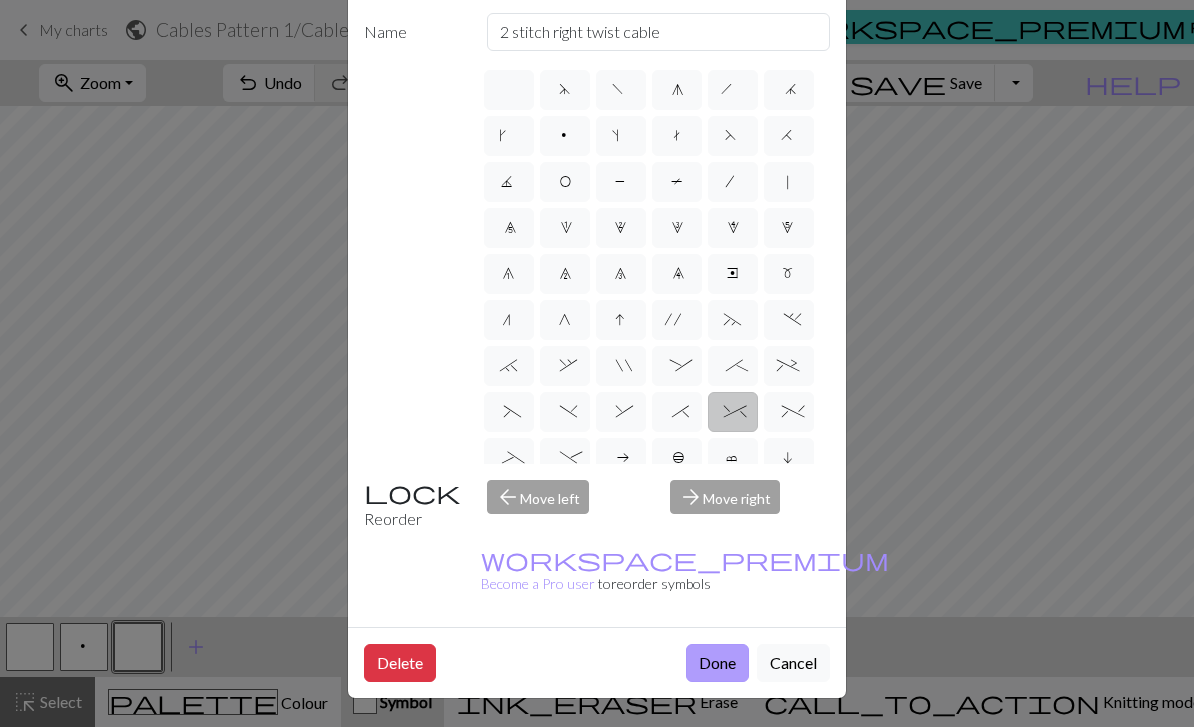 click on "Done" at bounding box center (717, 663) 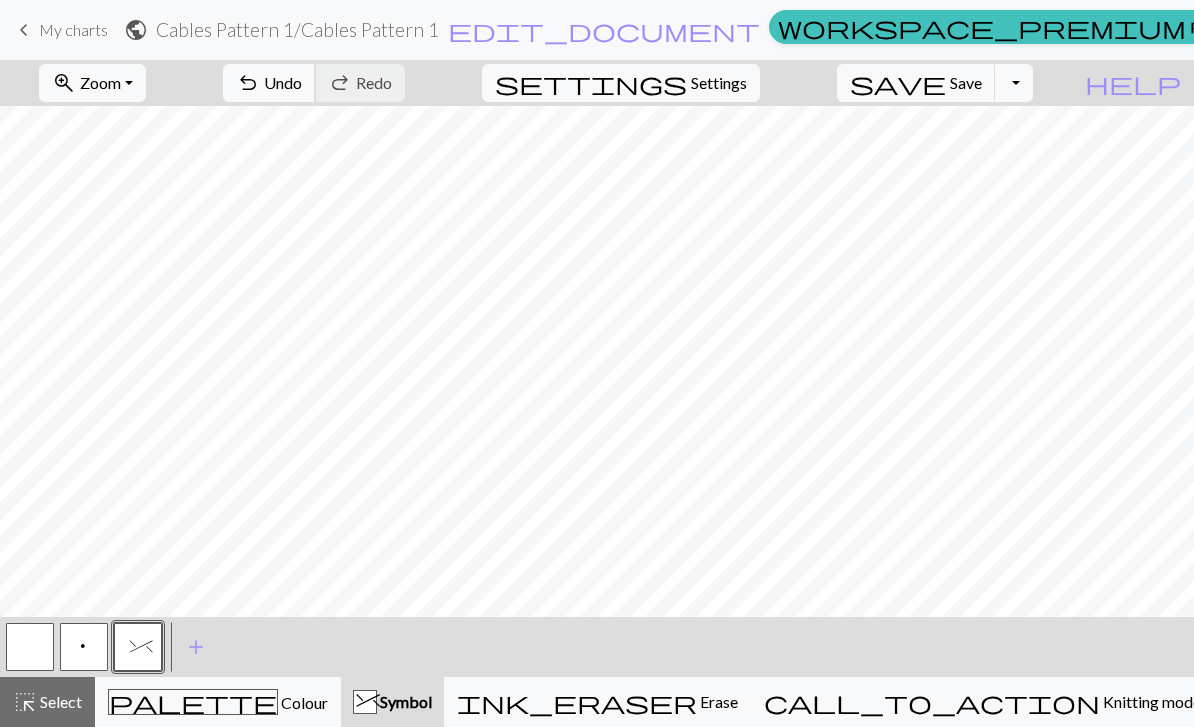 click on "Undo" at bounding box center (283, 82) 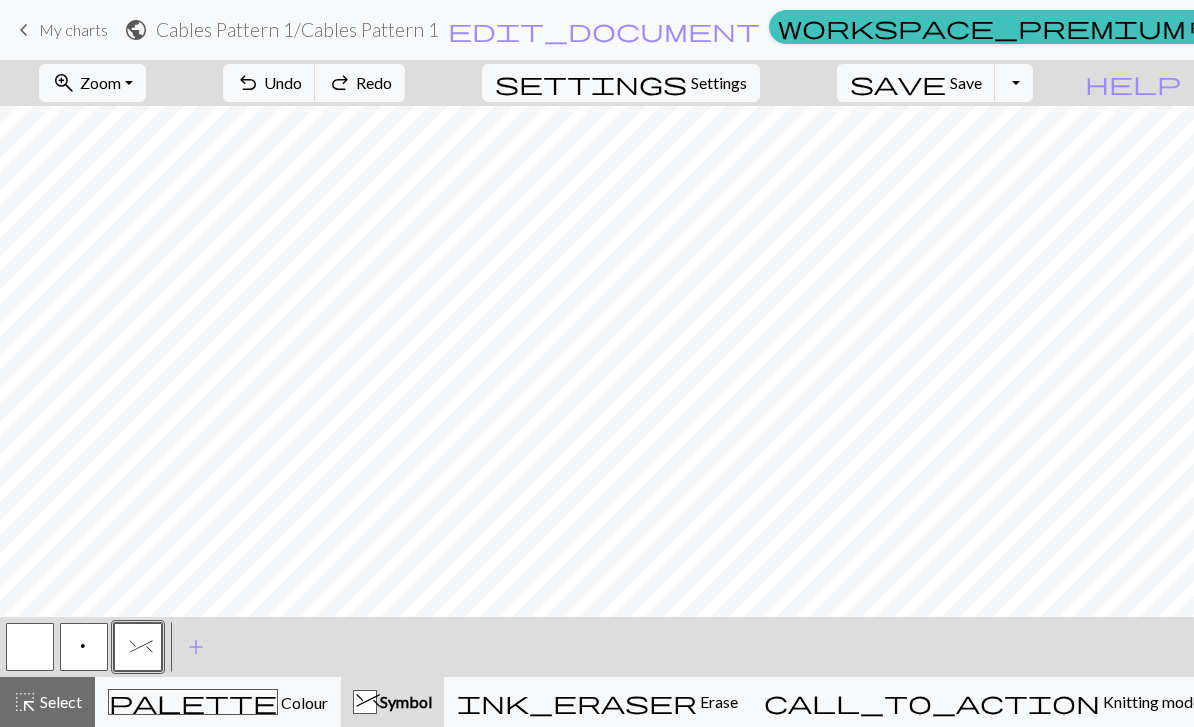 click on "^" at bounding box center (138, 647) 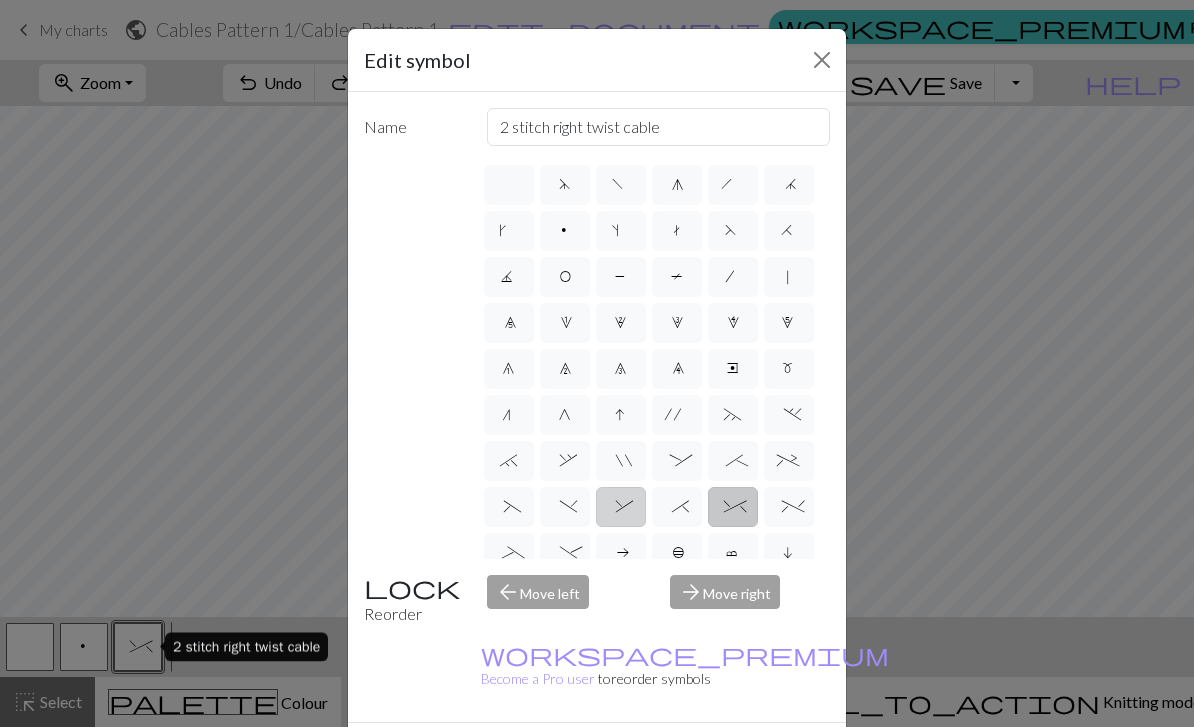 click on "&" at bounding box center (620, 509) 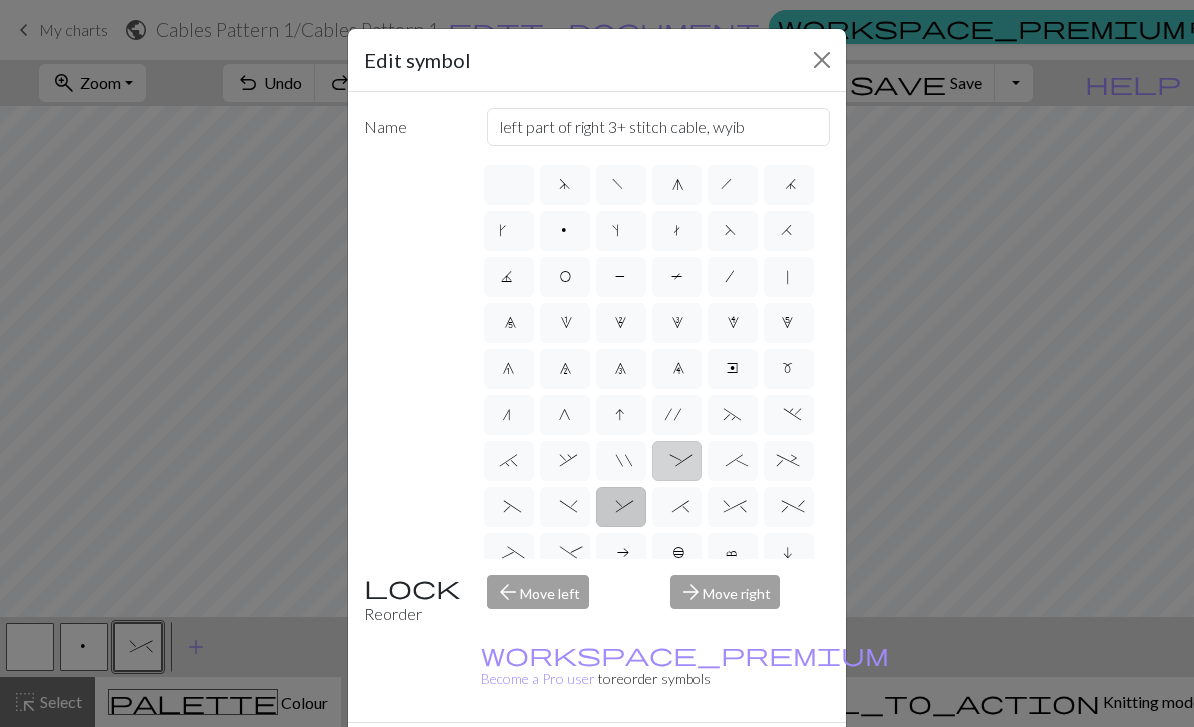 click on ":" at bounding box center [677, 463] 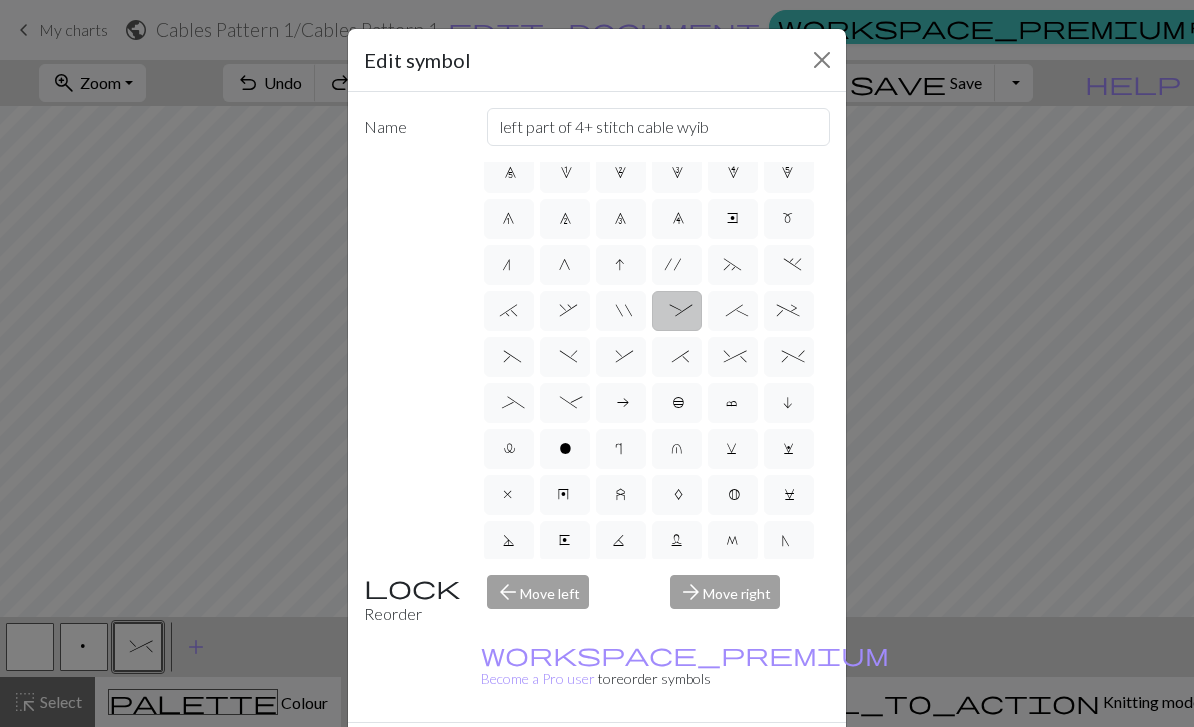 scroll, scrollTop: 148, scrollLeft: 0, axis: vertical 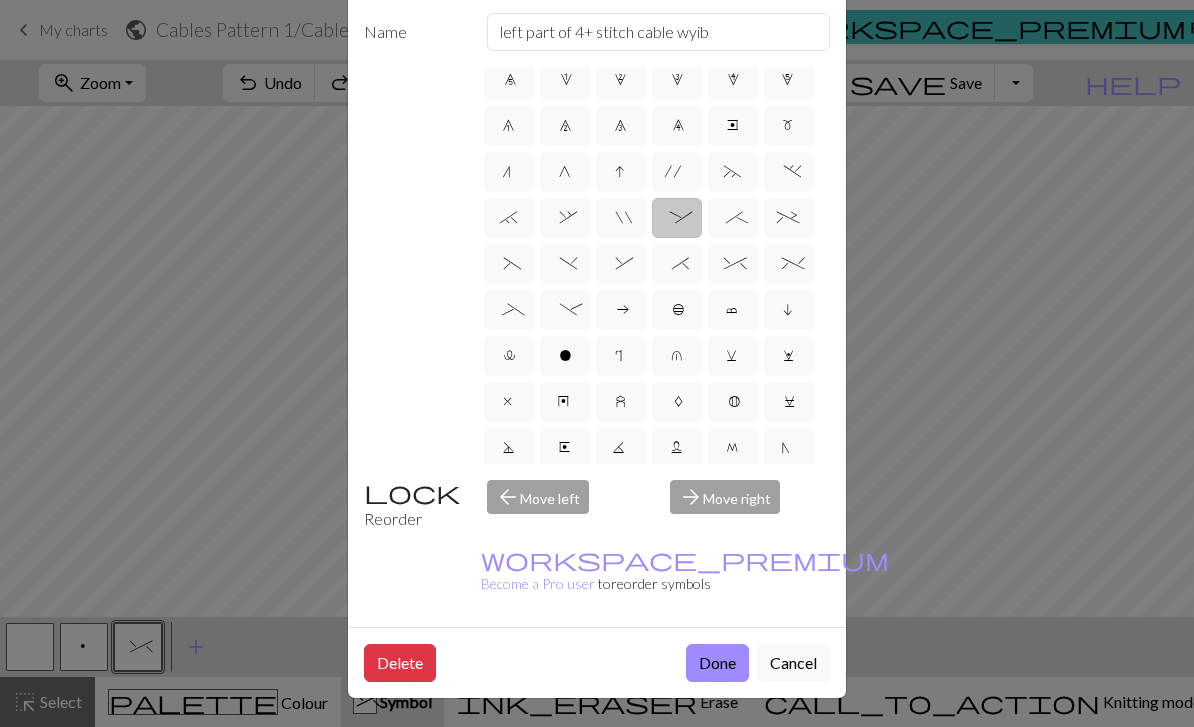 click on "Done" at bounding box center (717, 663) 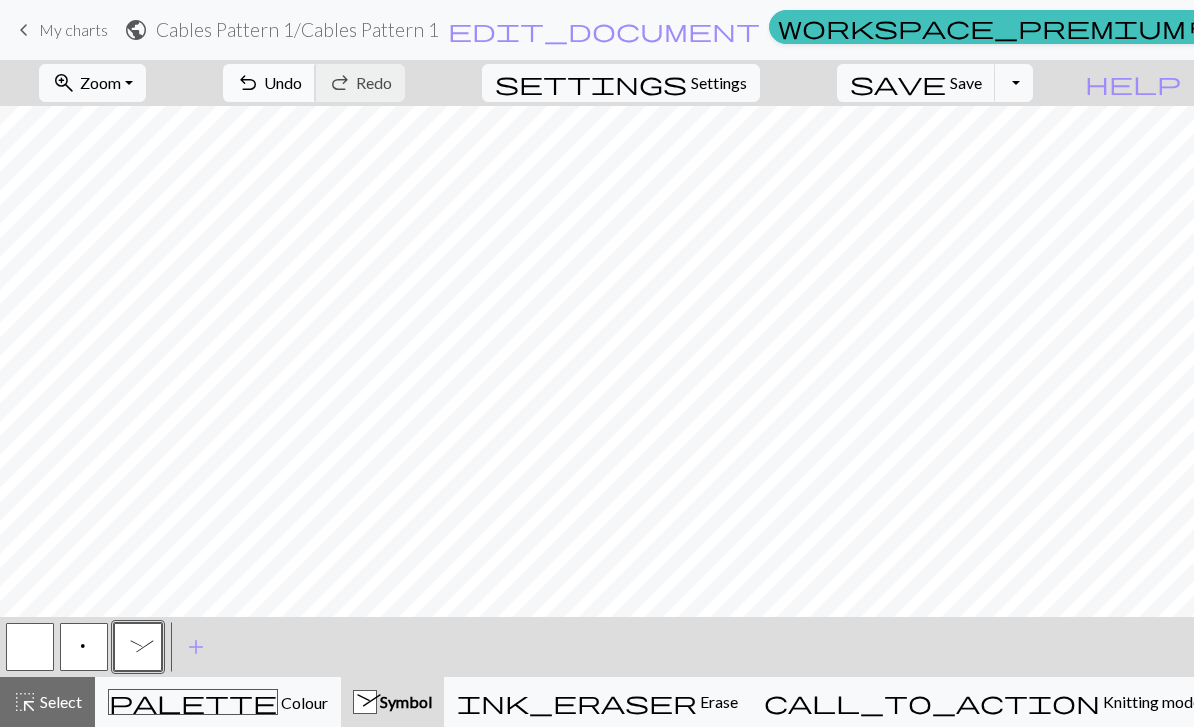 click on "Undo" at bounding box center [283, 82] 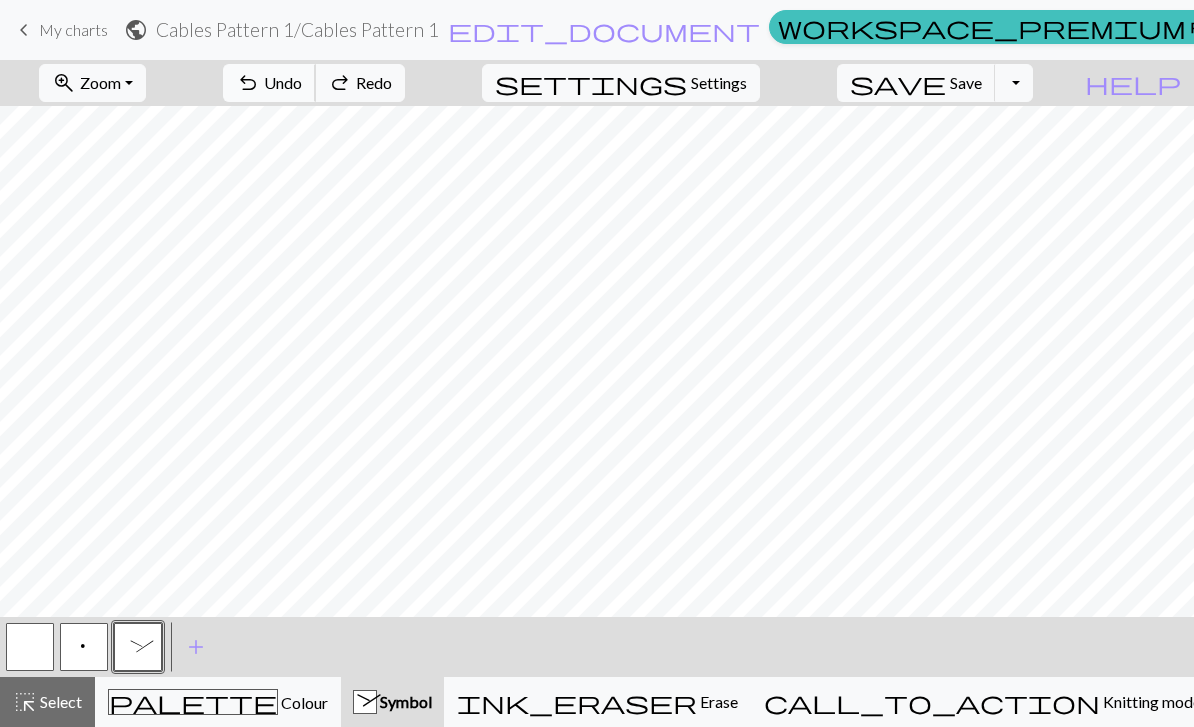 click on "Undo" at bounding box center (283, 82) 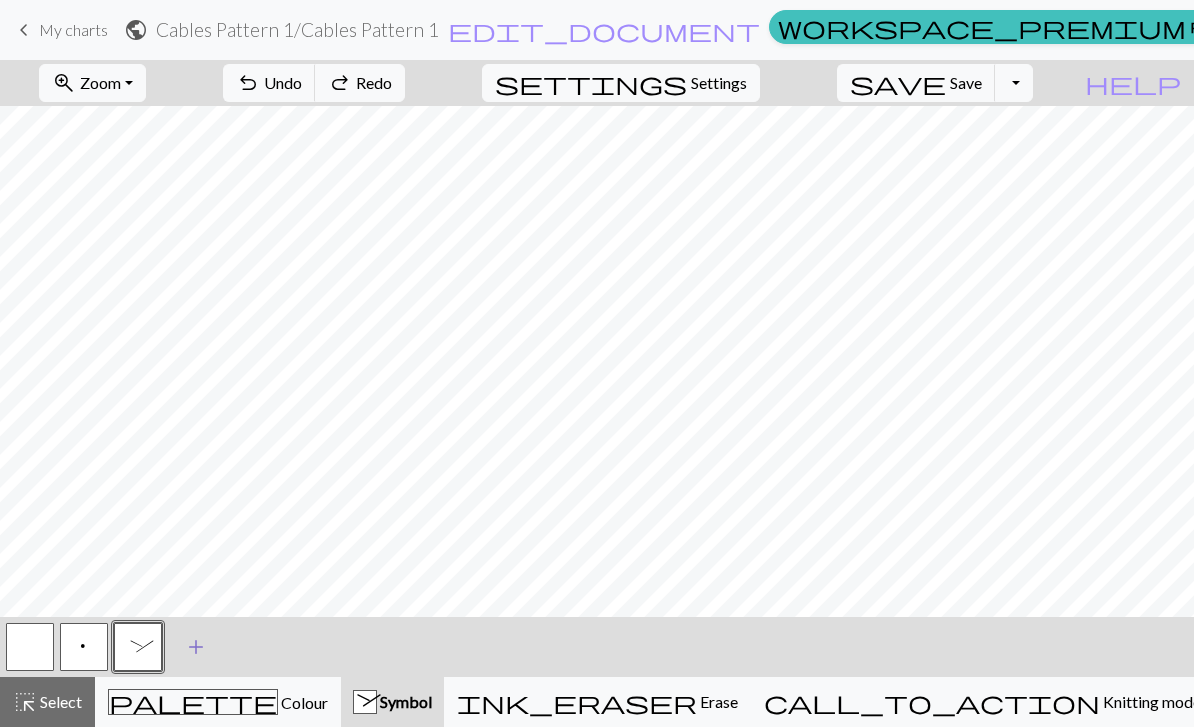 click on "add" at bounding box center (196, 647) 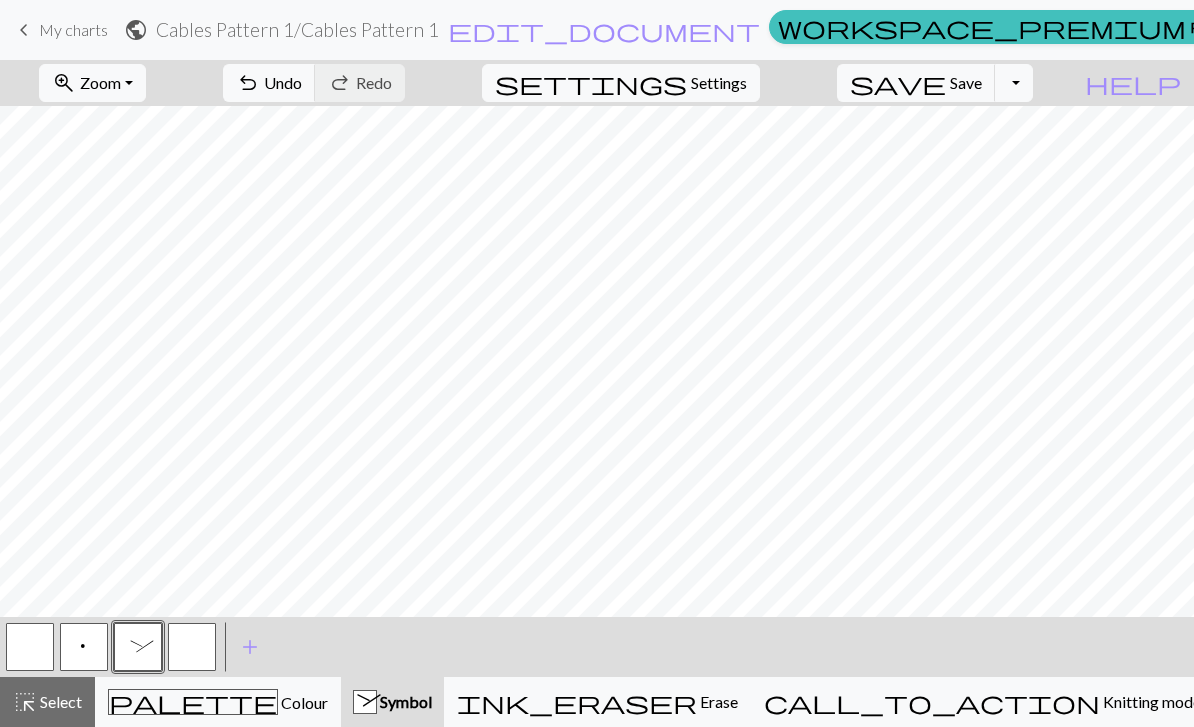 click at bounding box center (192, 647) 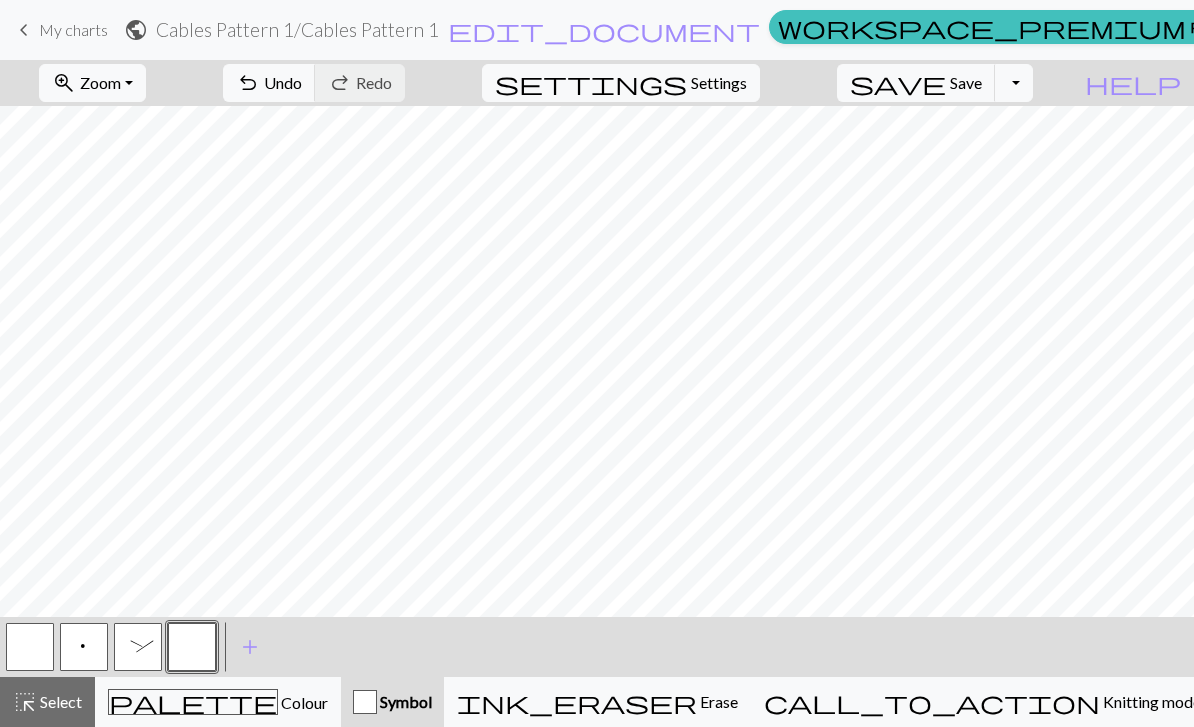 click at bounding box center (192, 647) 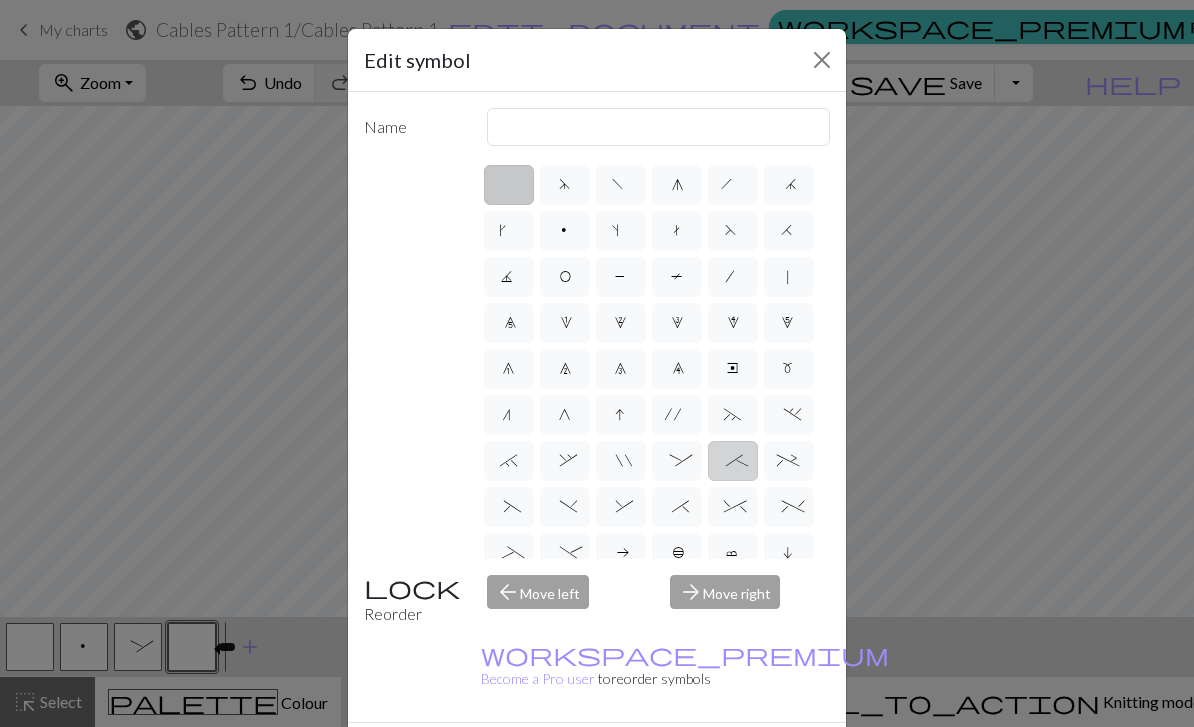 click on ";" at bounding box center [733, 461] 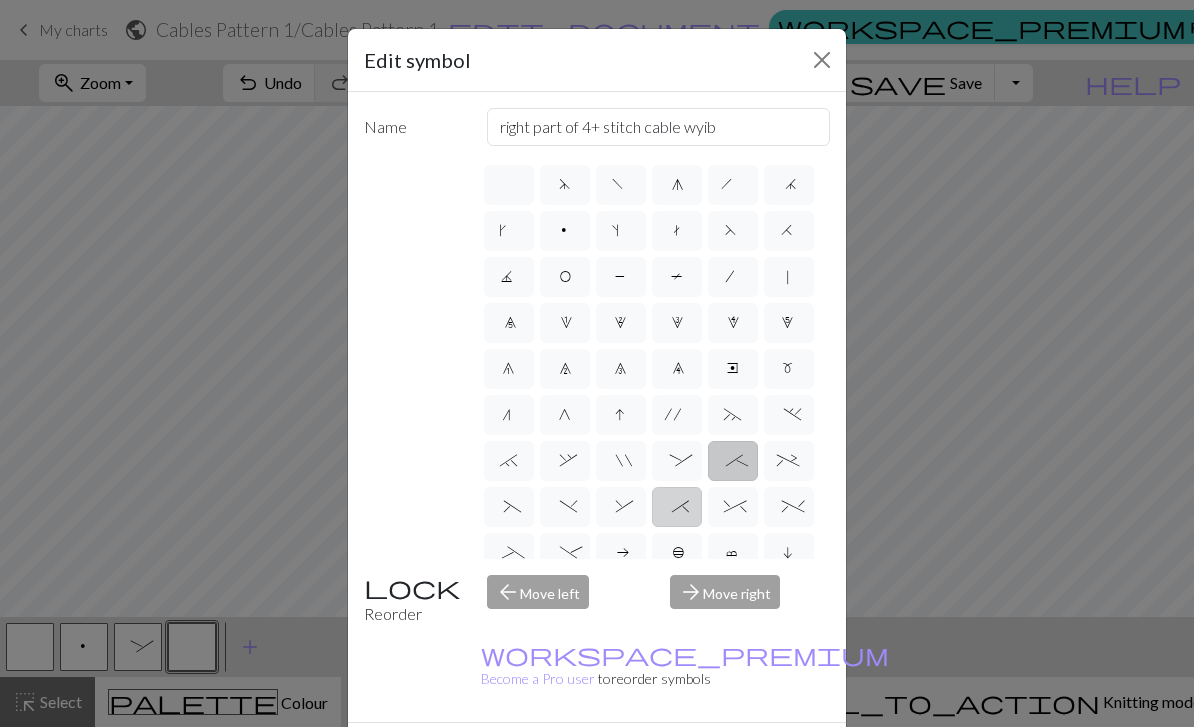 click on "*" at bounding box center [676, 509] 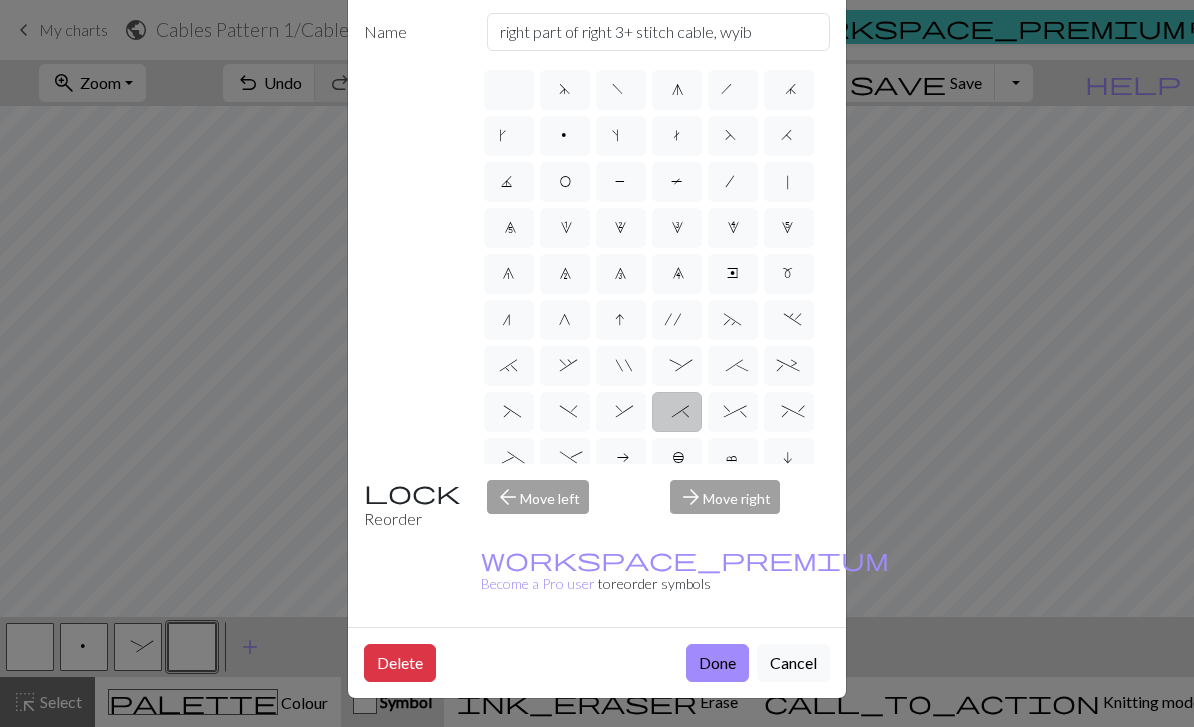 scroll, scrollTop: 118, scrollLeft: 0, axis: vertical 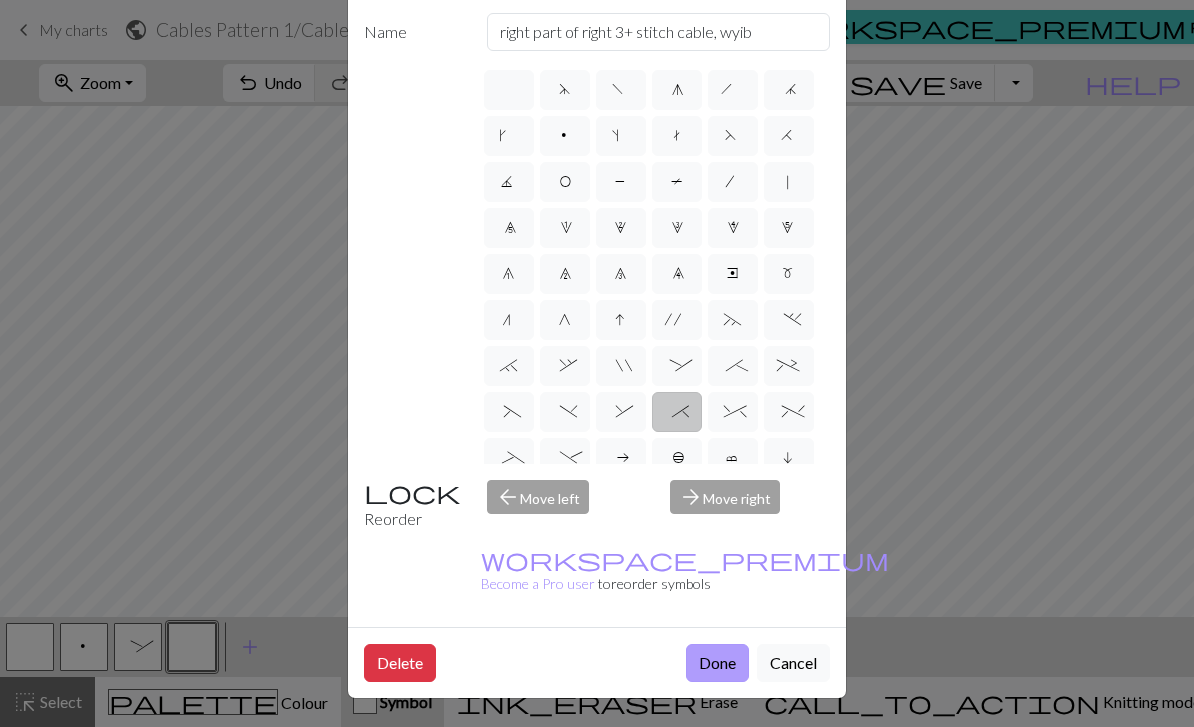 click on "Done" at bounding box center (717, 663) 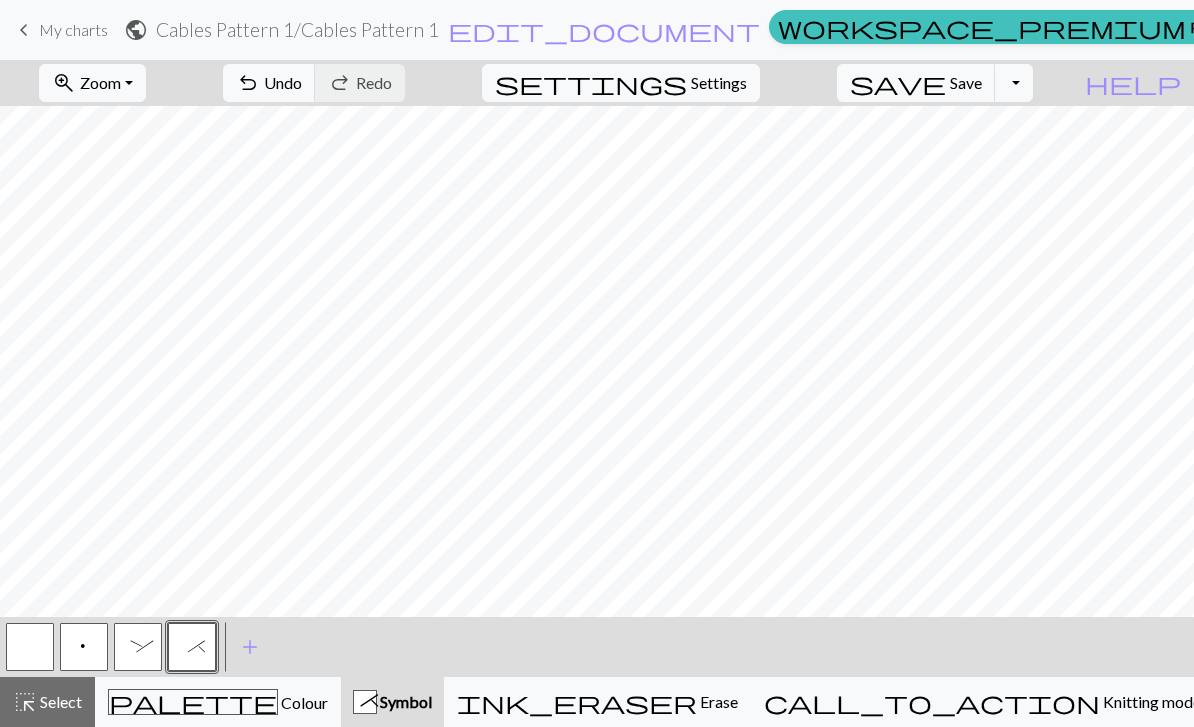click on ":" at bounding box center [138, 647] 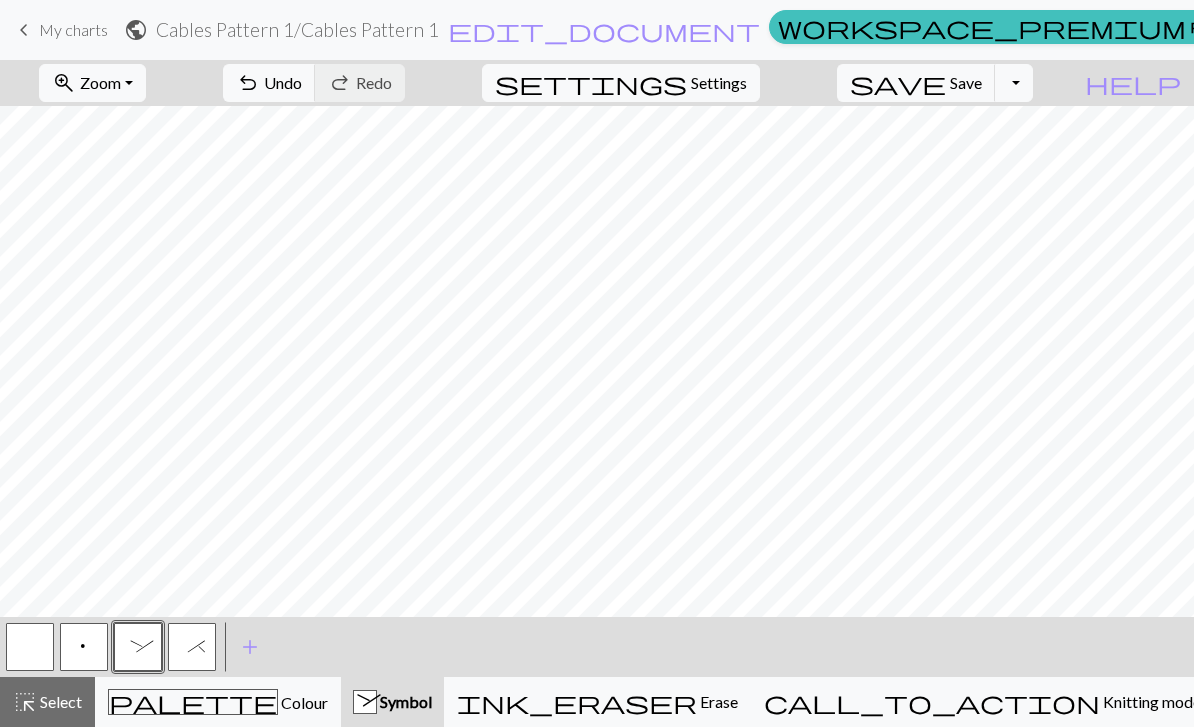 click on ":" at bounding box center (138, 647) 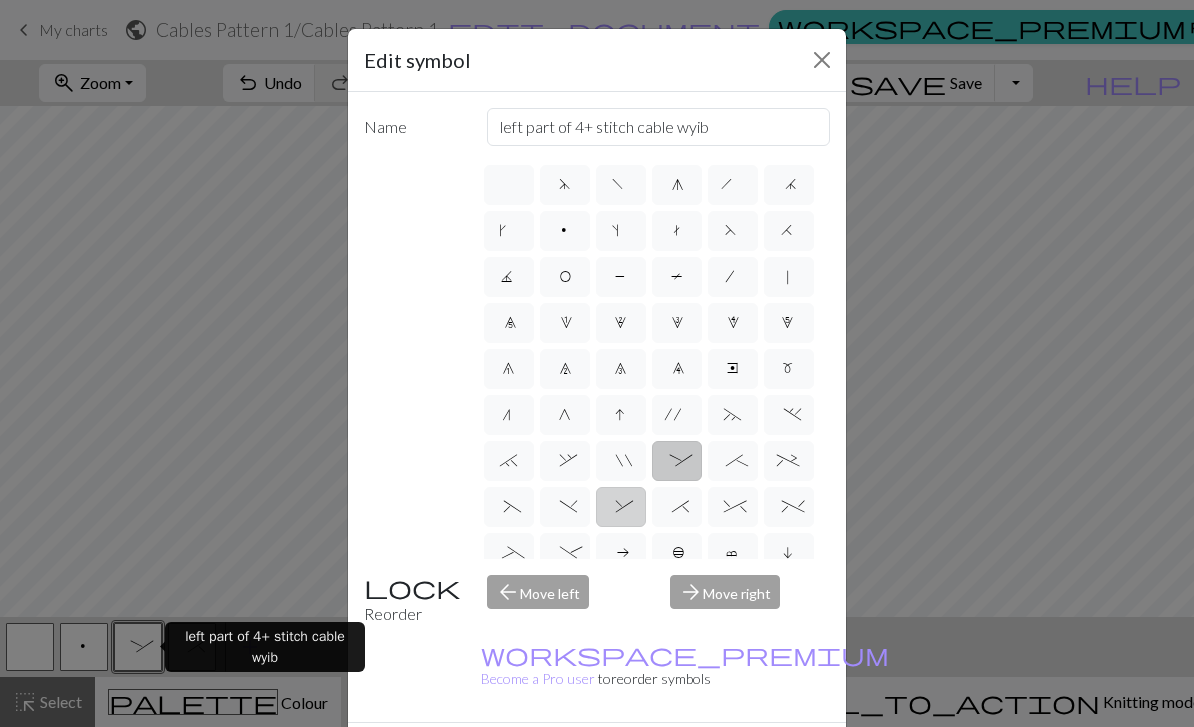 click on "&" at bounding box center (620, 509) 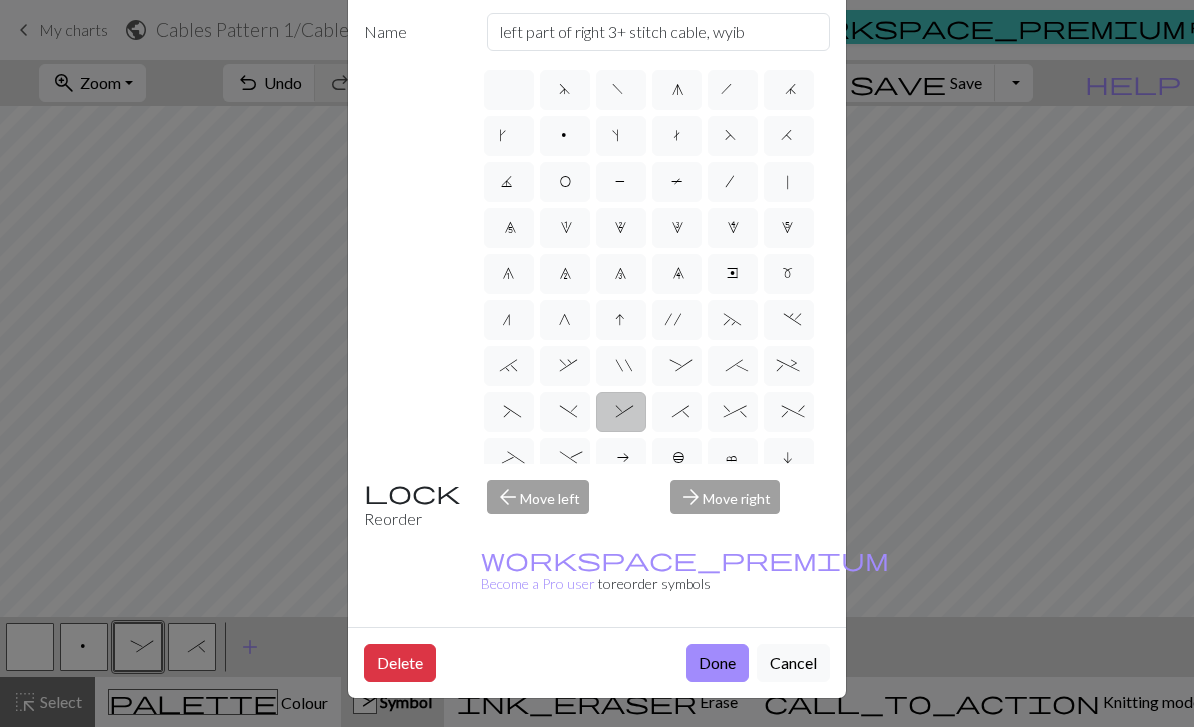 scroll, scrollTop: 117, scrollLeft: 0, axis: vertical 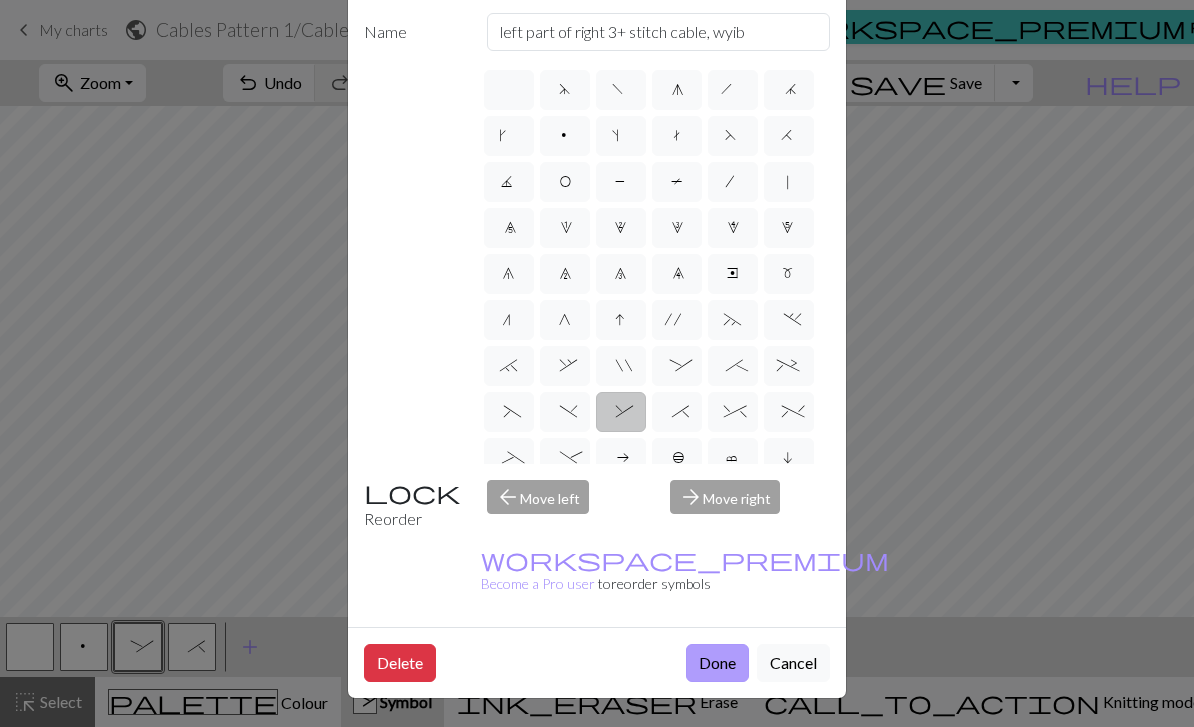 click on "Done" at bounding box center [717, 663] 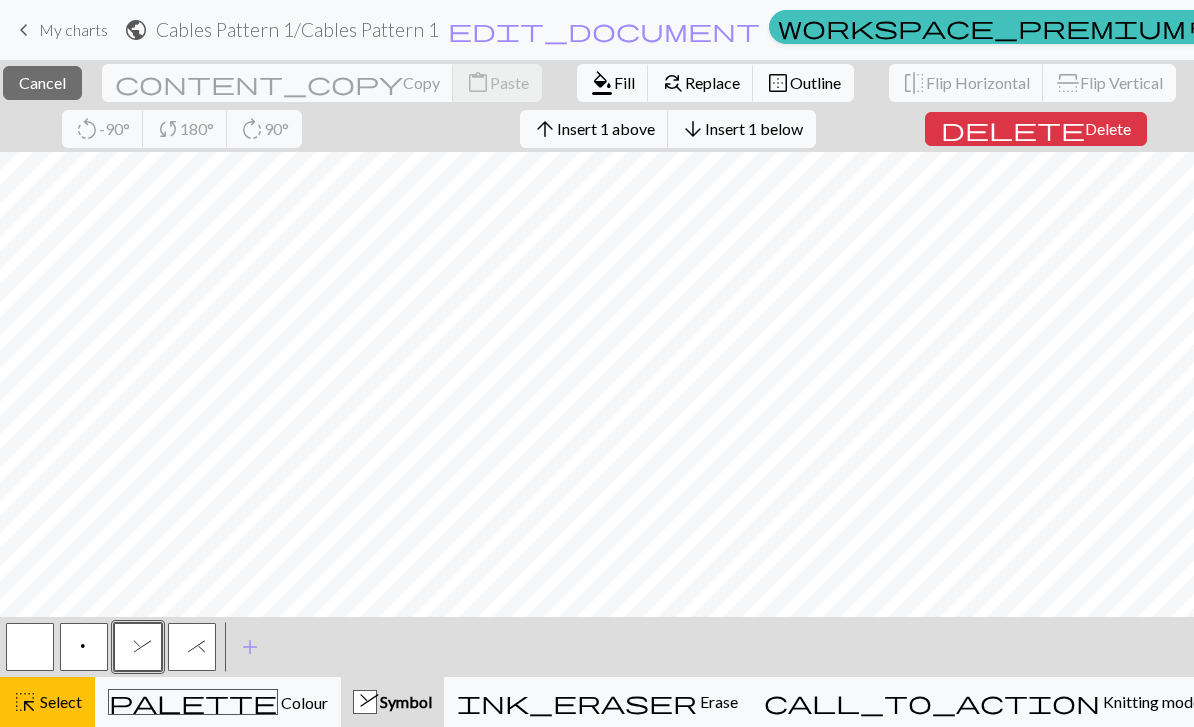 scroll, scrollTop: 131, scrollLeft: 0, axis: vertical 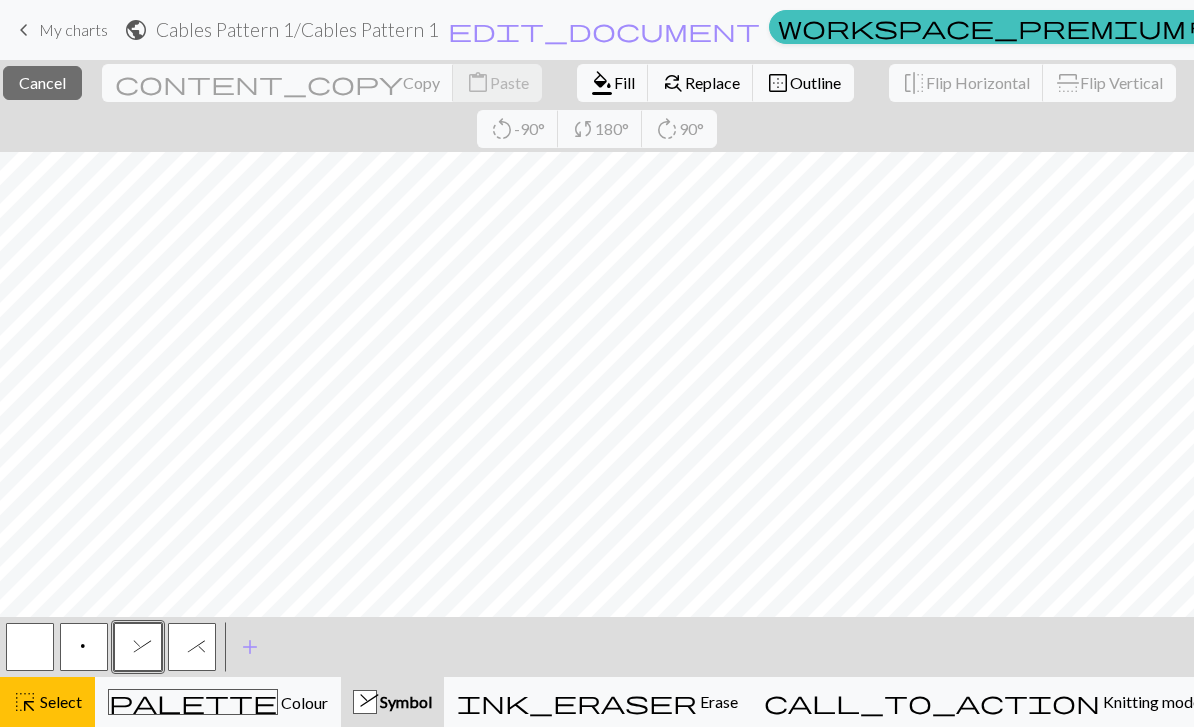 click on "*" at bounding box center (192, 649) 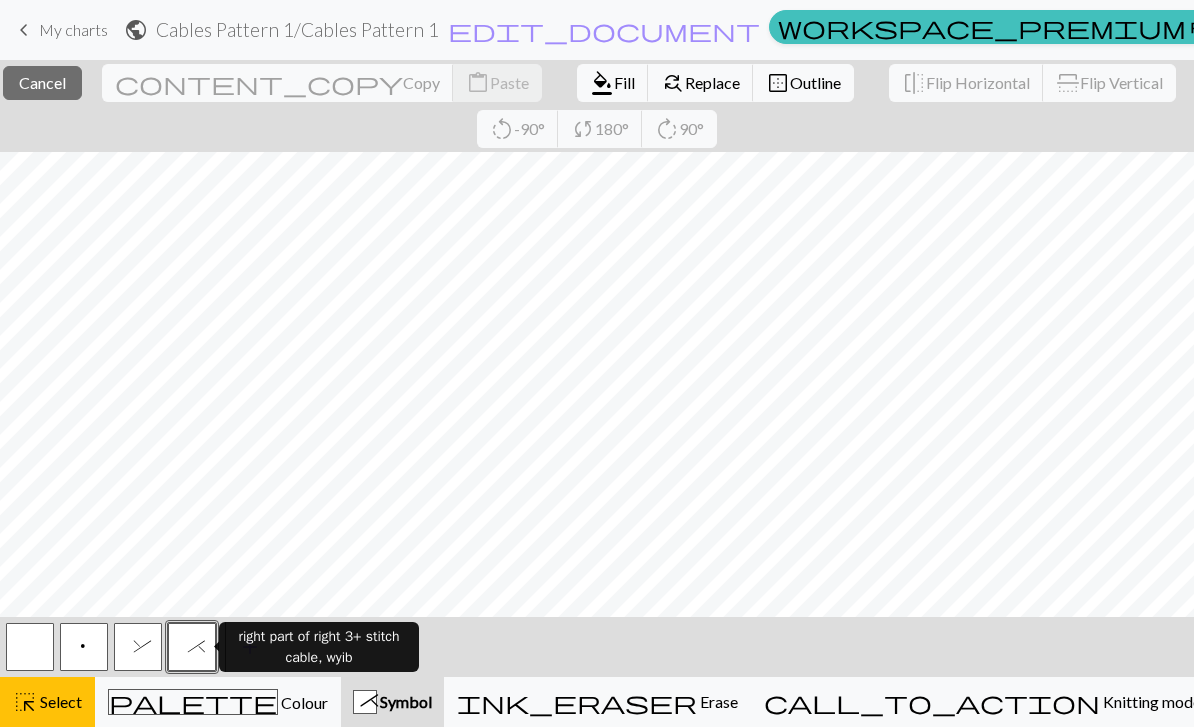 click on "< p & * > add Add a  symbol" at bounding box center (597, 647) 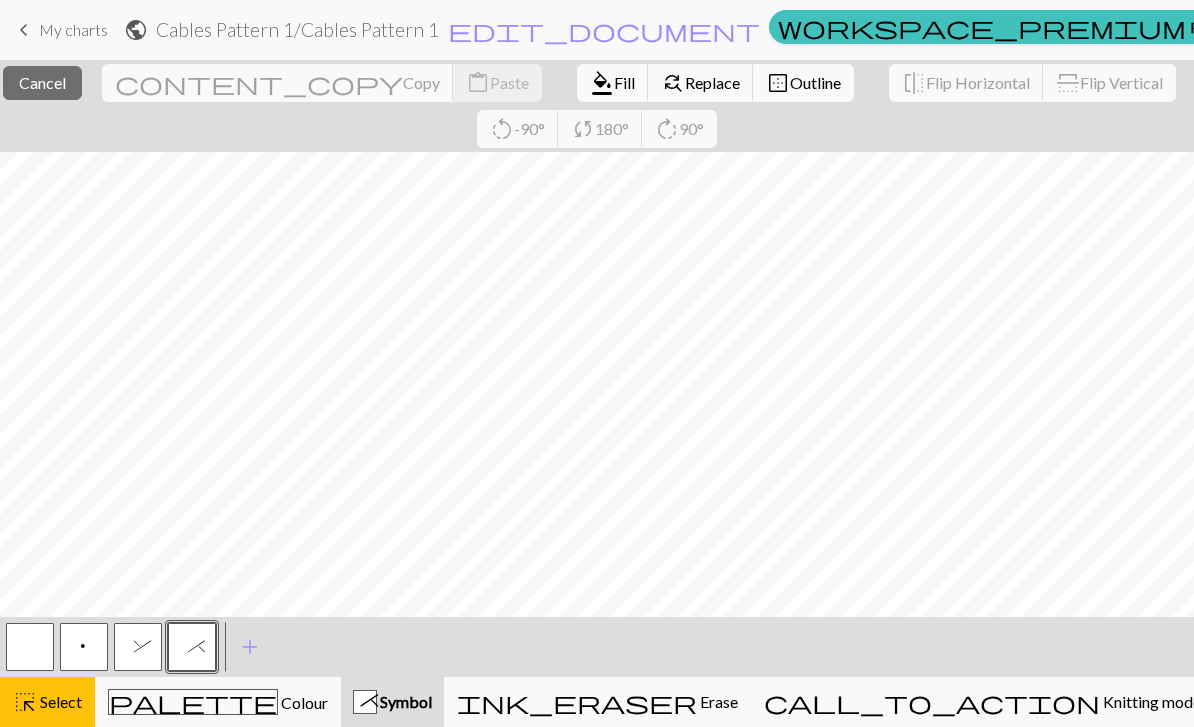 click on "&" at bounding box center (138, 647) 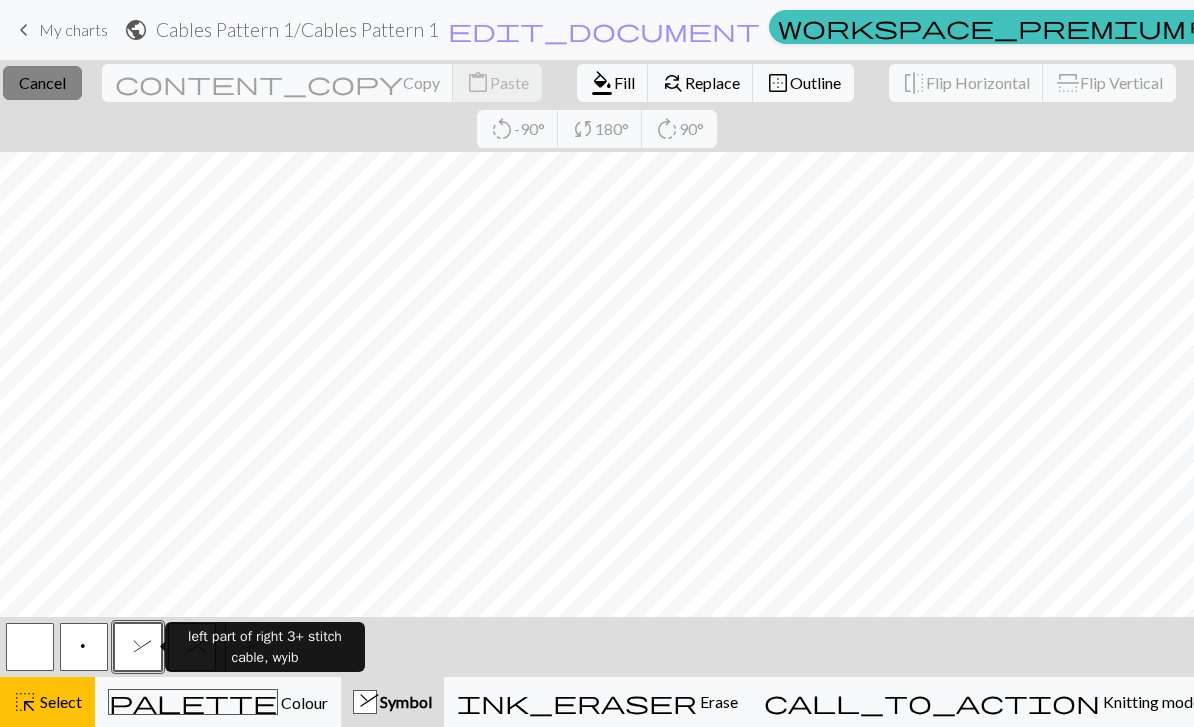 click on "close Cancel" at bounding box center (42, 83) 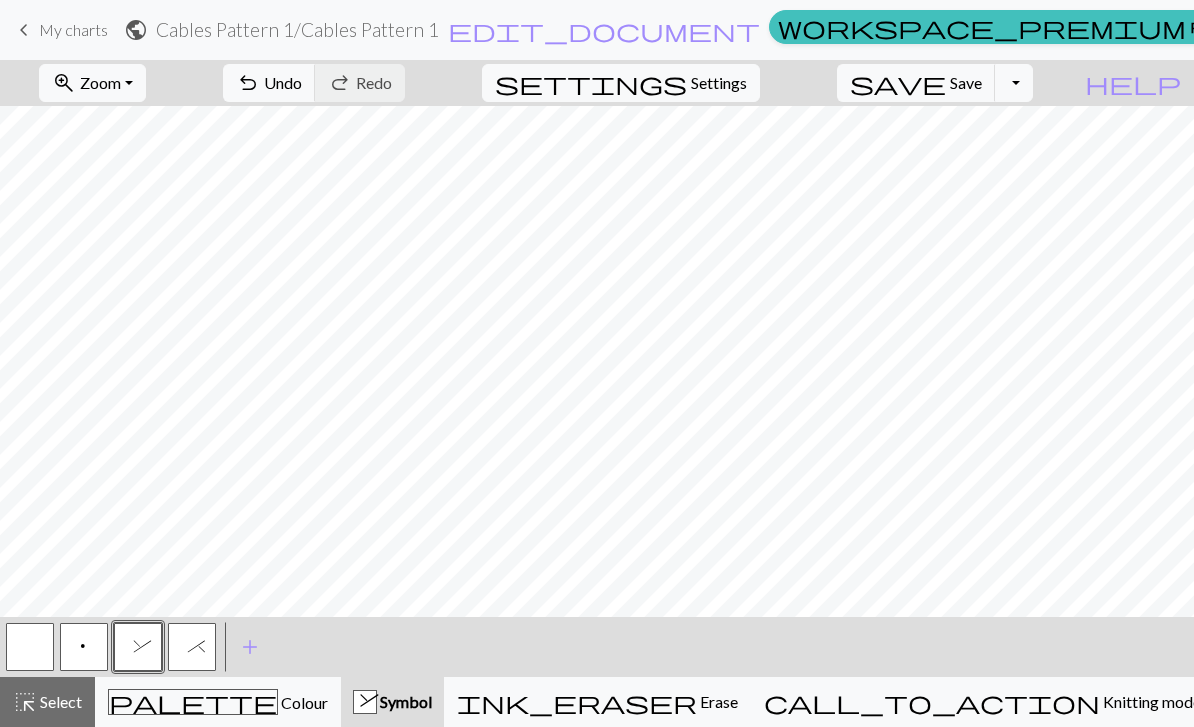 click on "*" at bounding box center [192, 649] 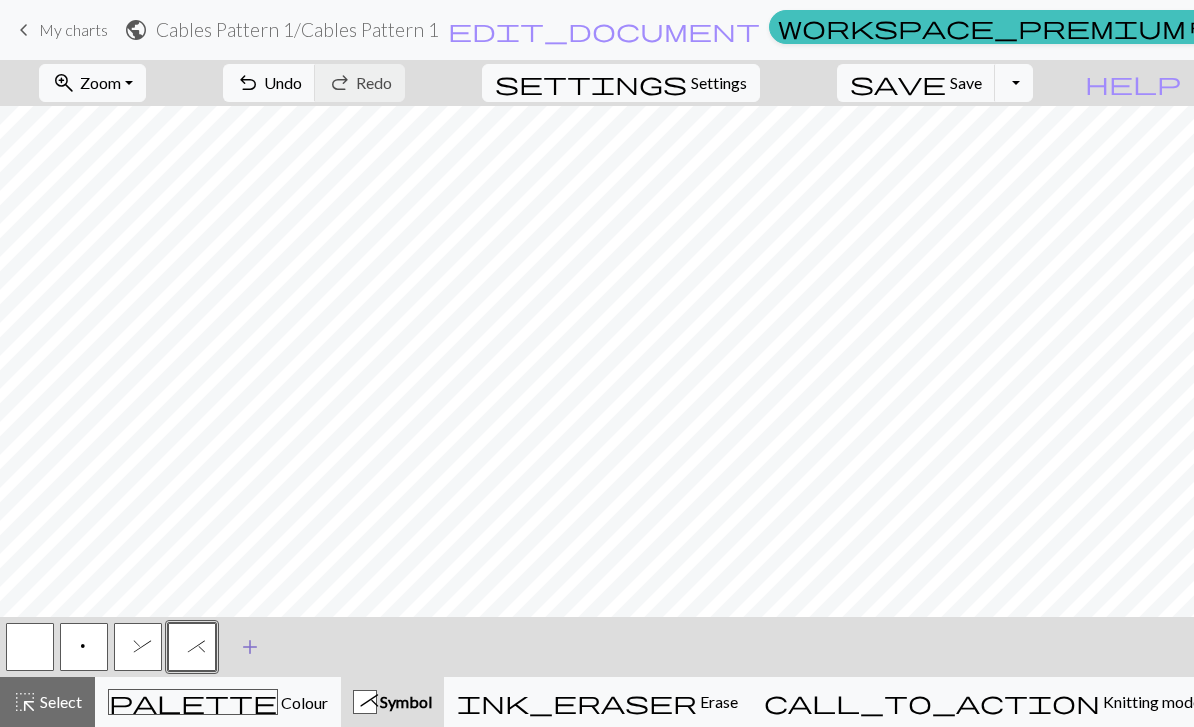 click on "add" at bounding box center [250, 647] 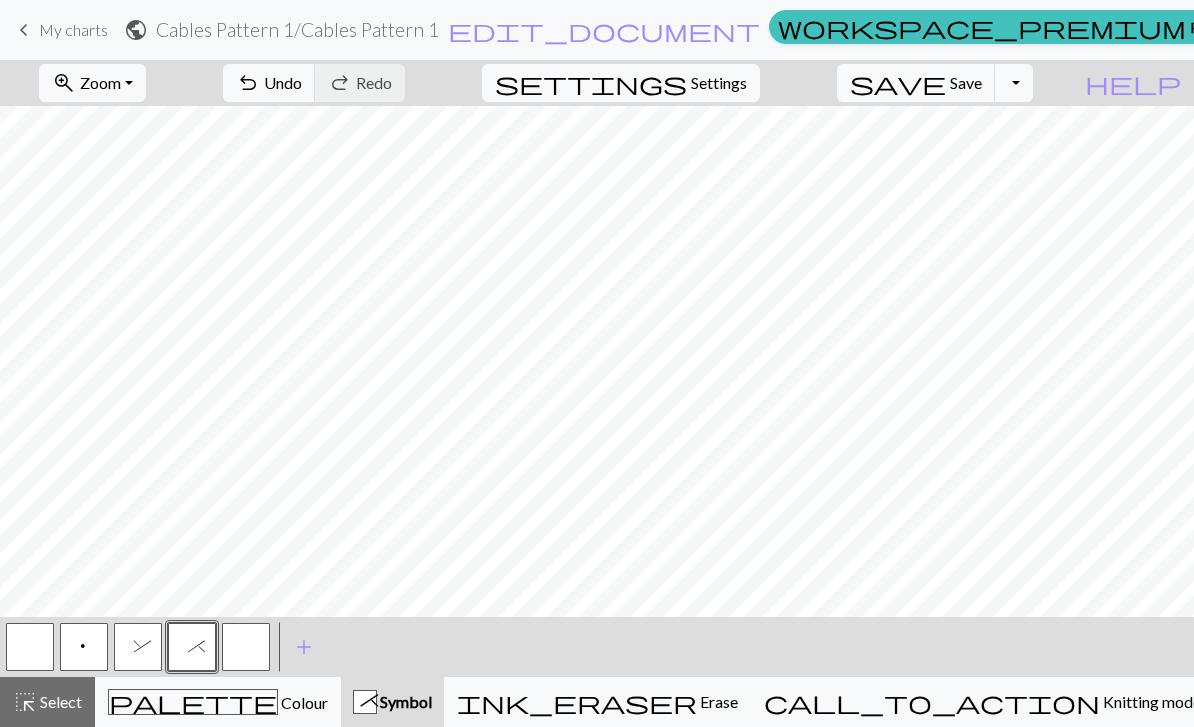 click at bounding box center (246, 647) 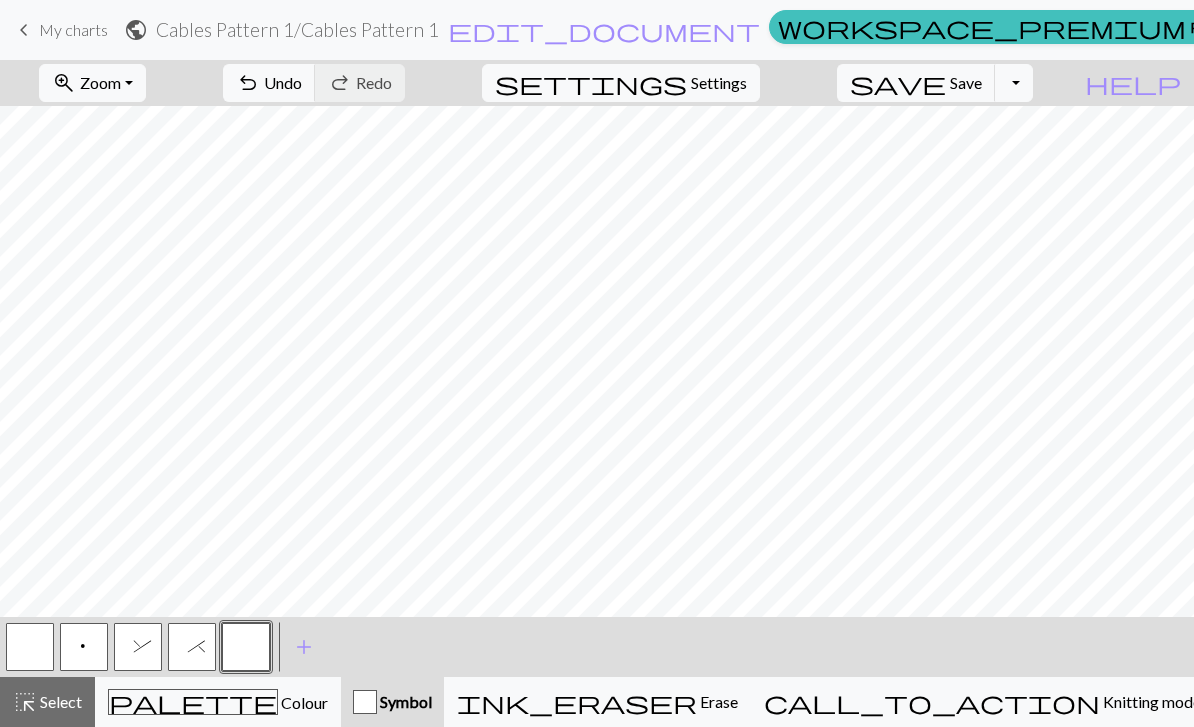 click at bounding box center (246, 647) 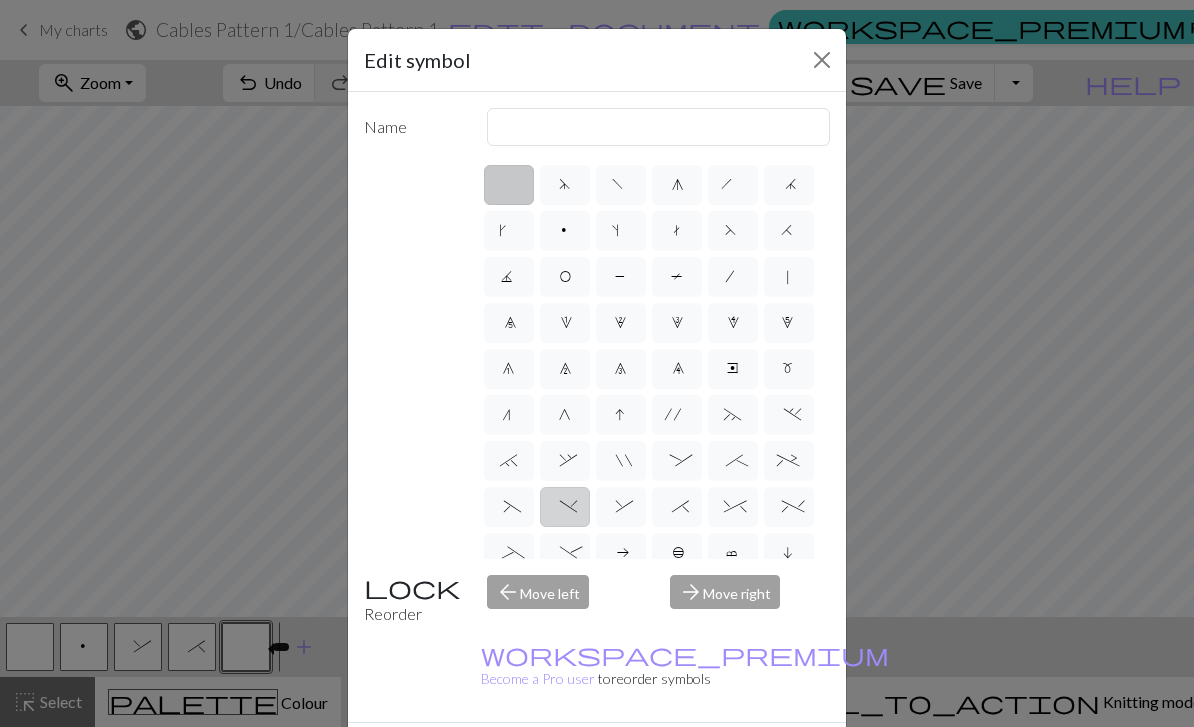 click on ")" at bounding box center (564, 509) 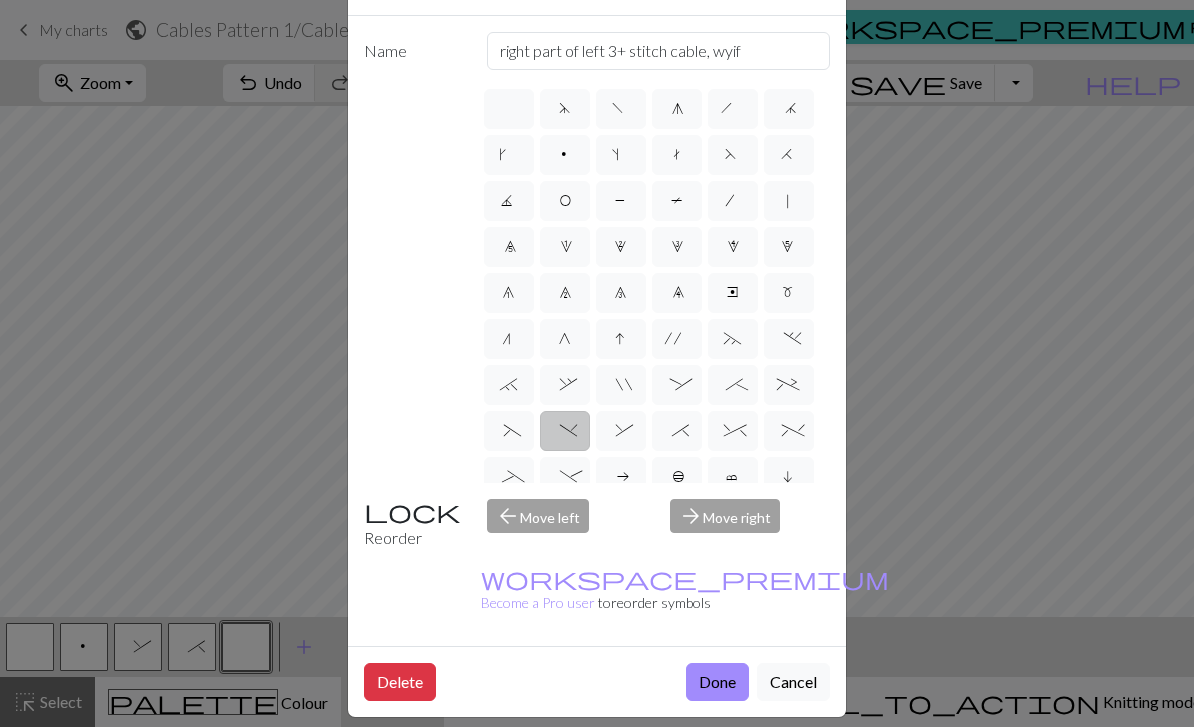 scroll, scrollTop: 75, scrollLeft: 0, axis: vertical 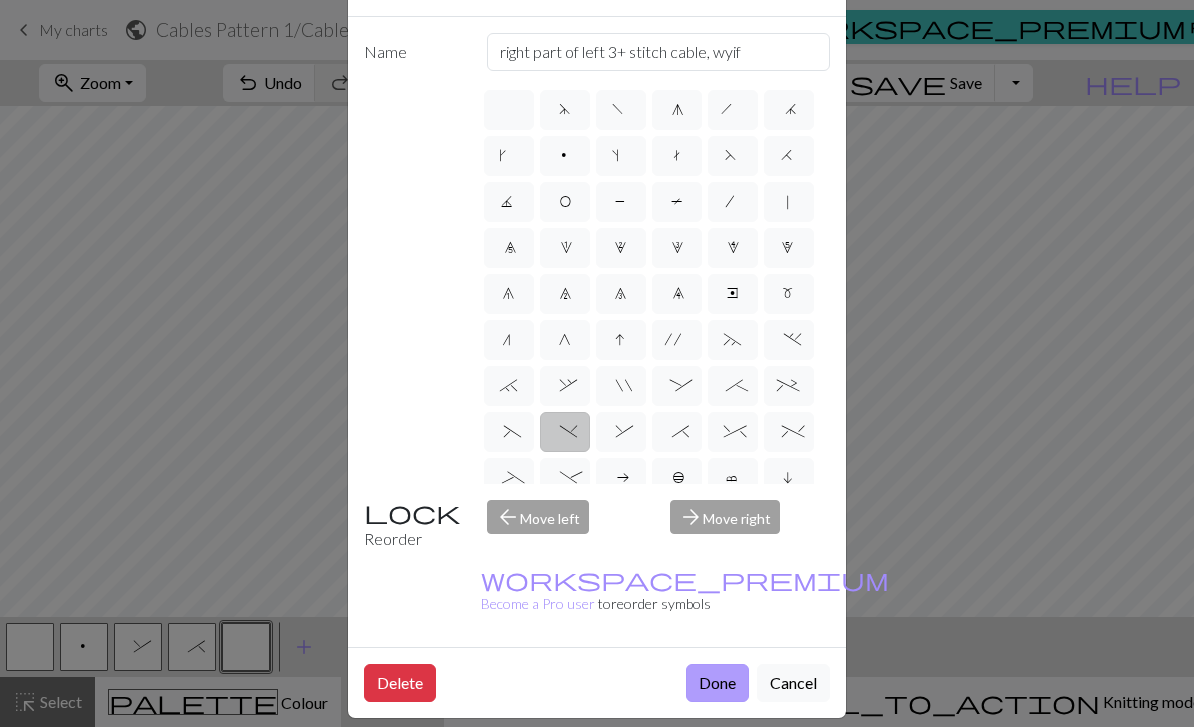 click on "Done" at bounding box center (717, 683) 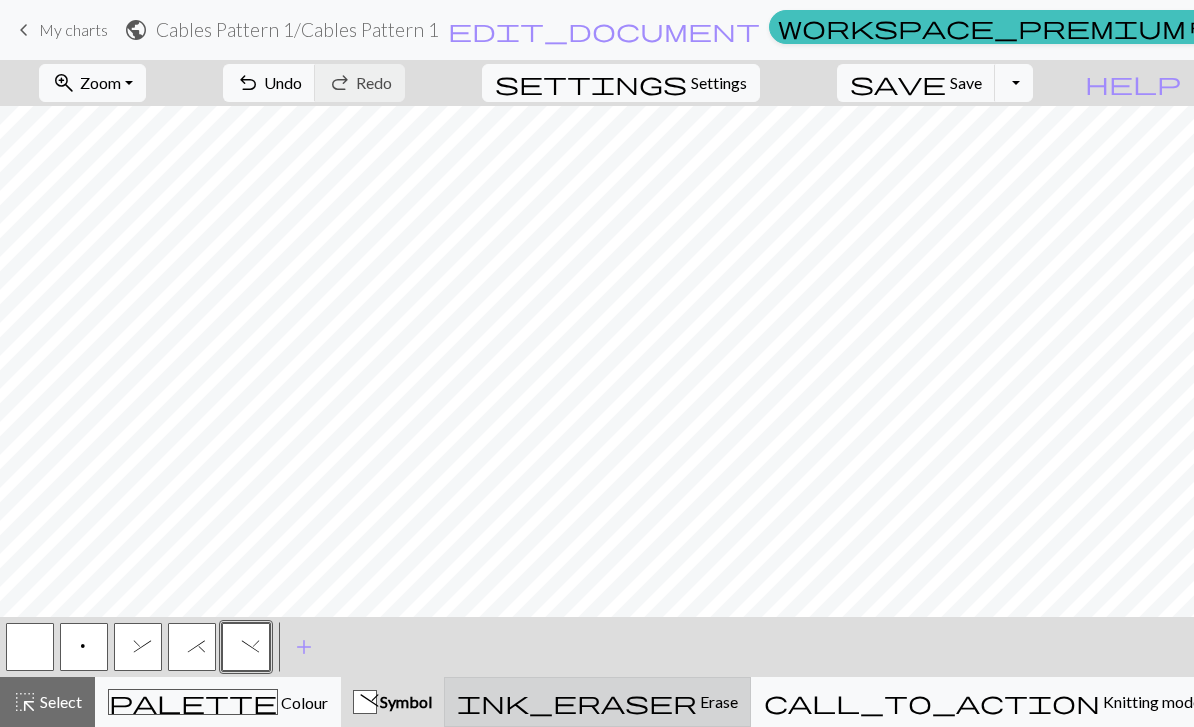 click on "ink_eraser   Erase   Erase" at bounding box center [597, 702] 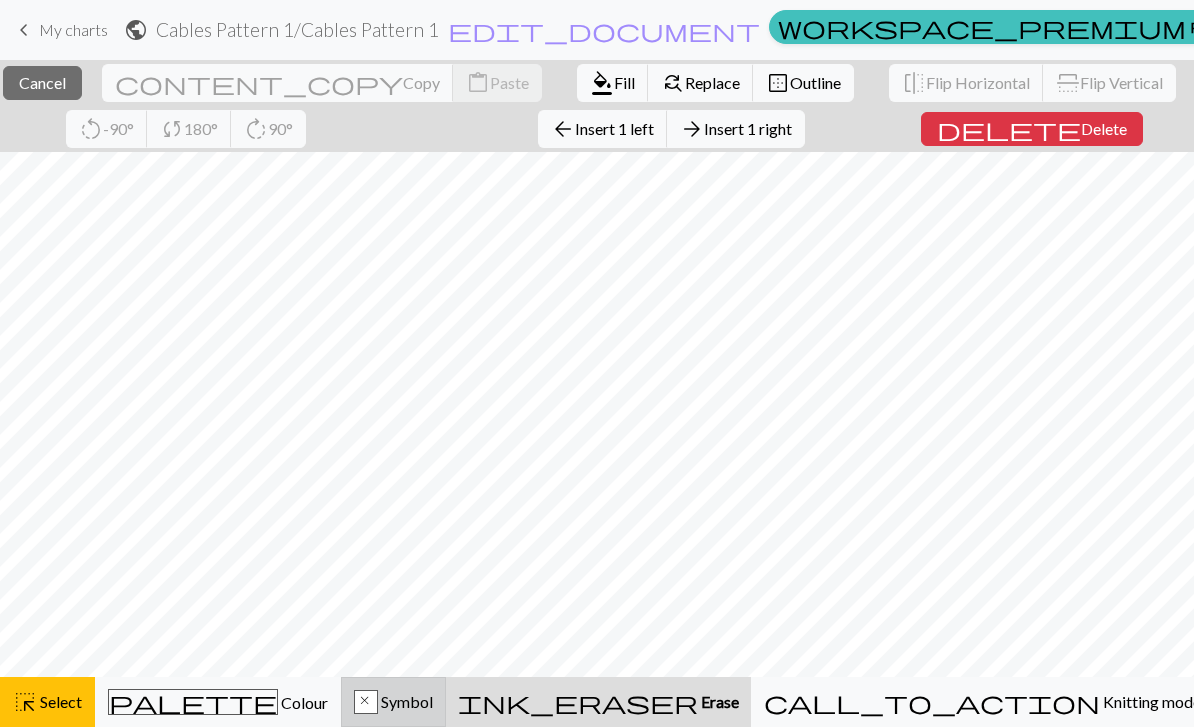 click on "x" at bounding box center [366, 702] 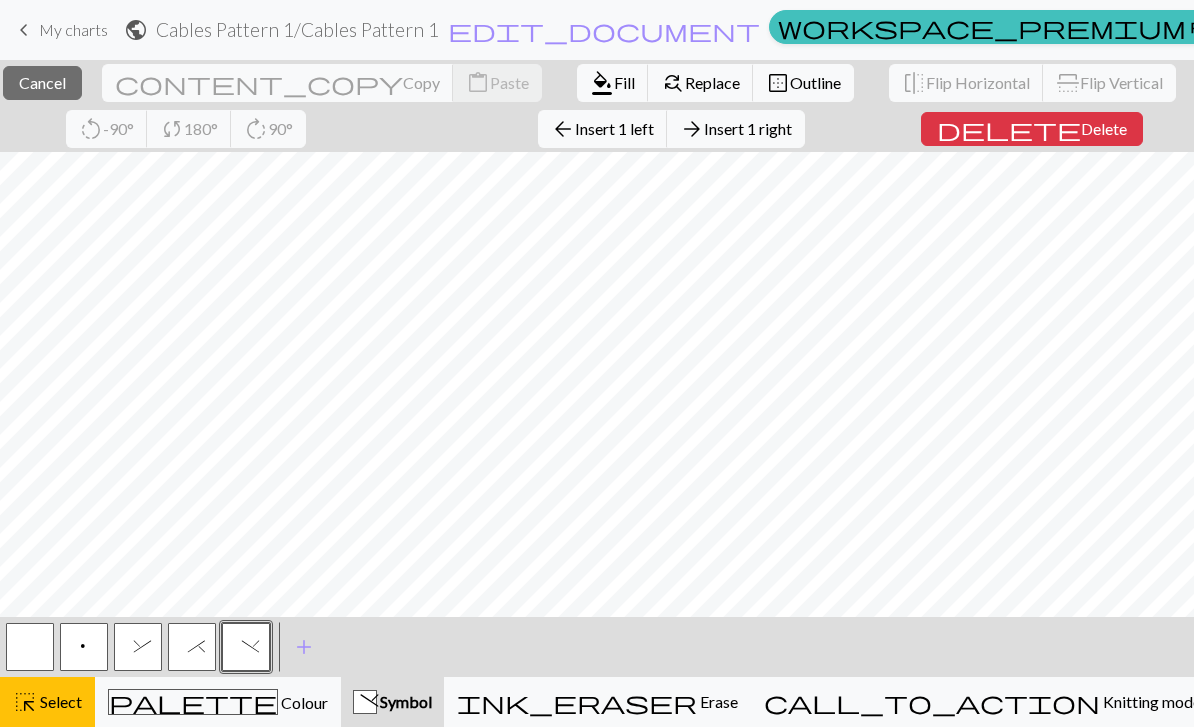 click on ")   Symbol" at bounding box center [392, 702] 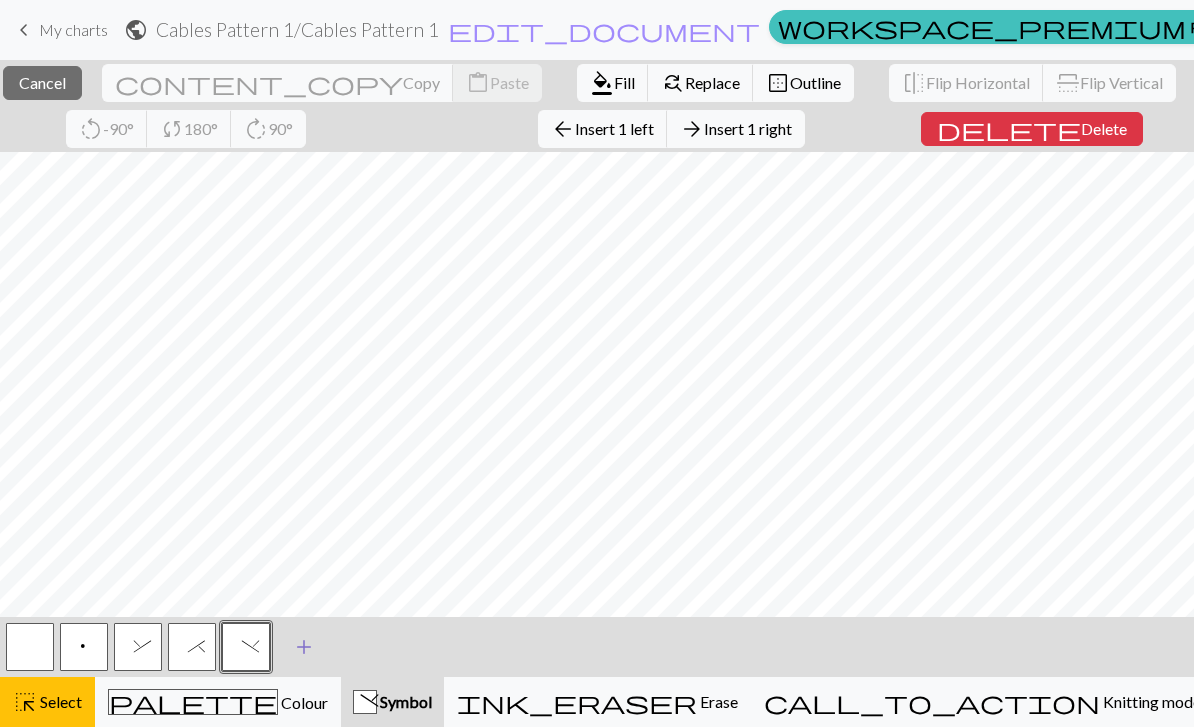 click on "add" at bounding box center [304, 647] 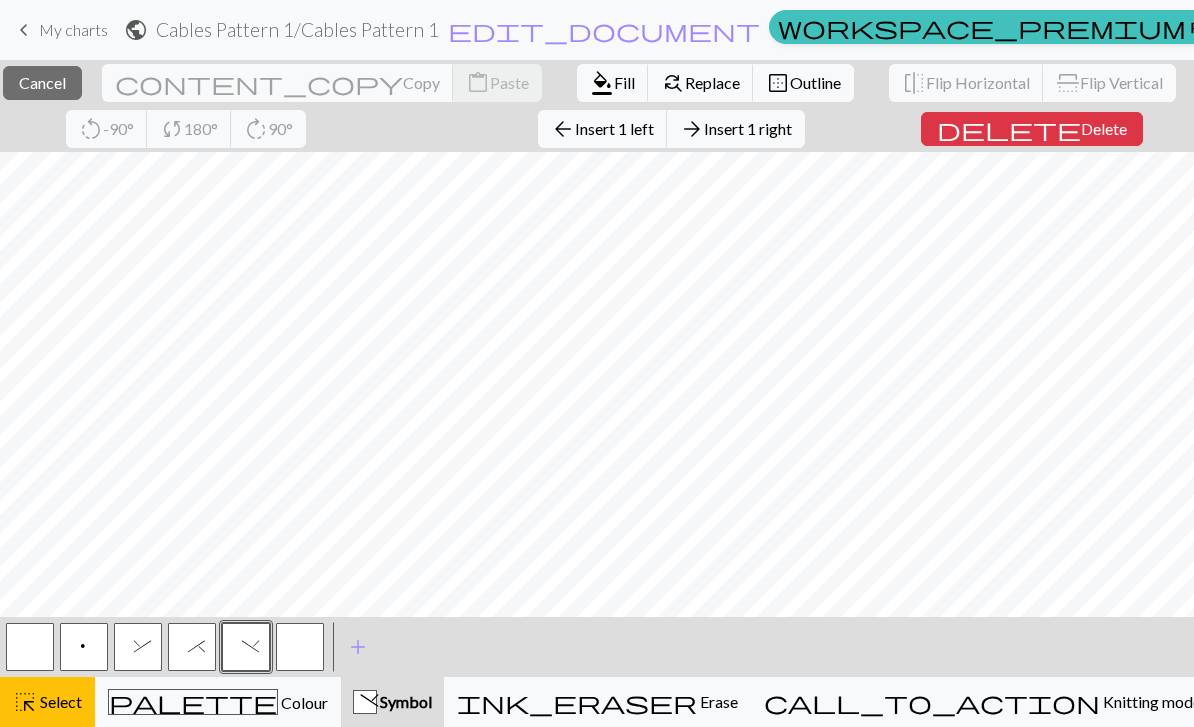 click at bounding box center [300, 647] 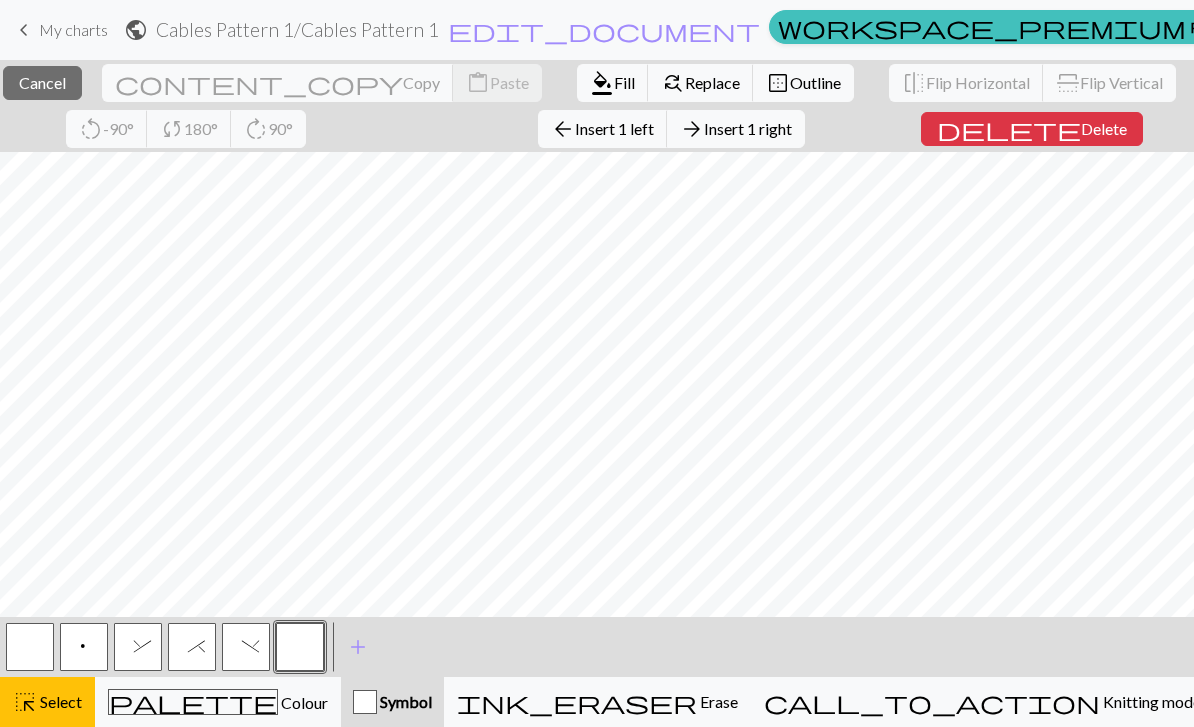 click at bounding box center [300, 647] 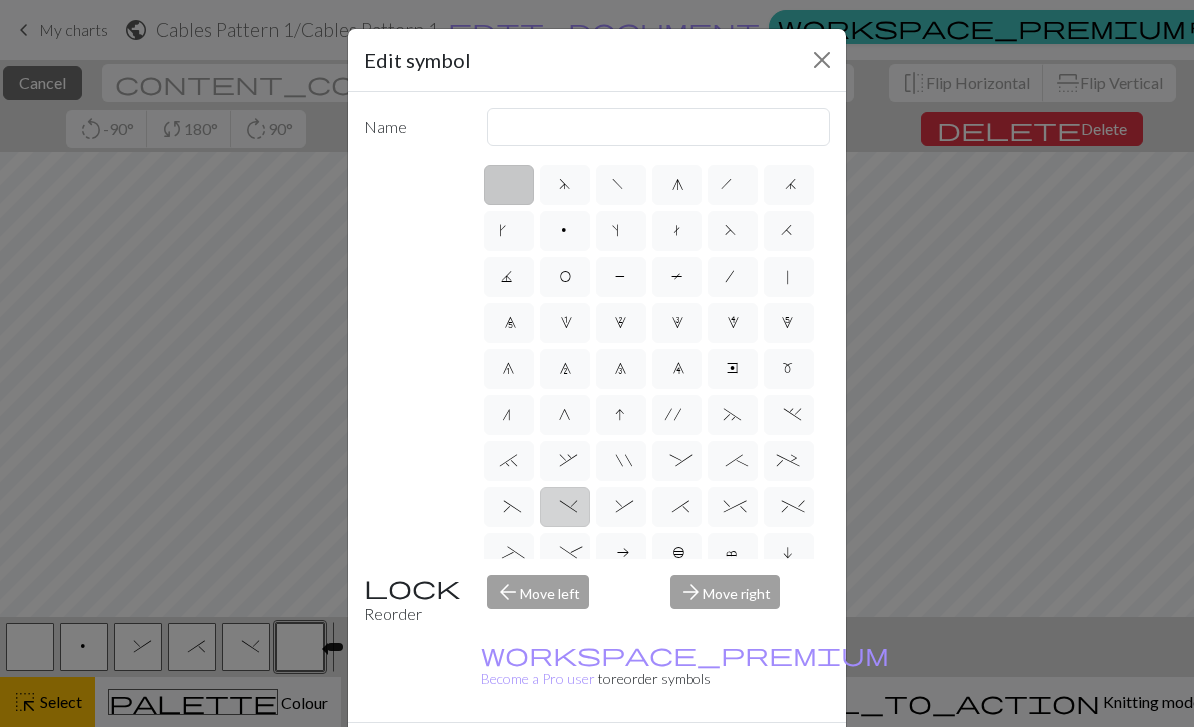 click on ")" at bounding box center (564, 509) 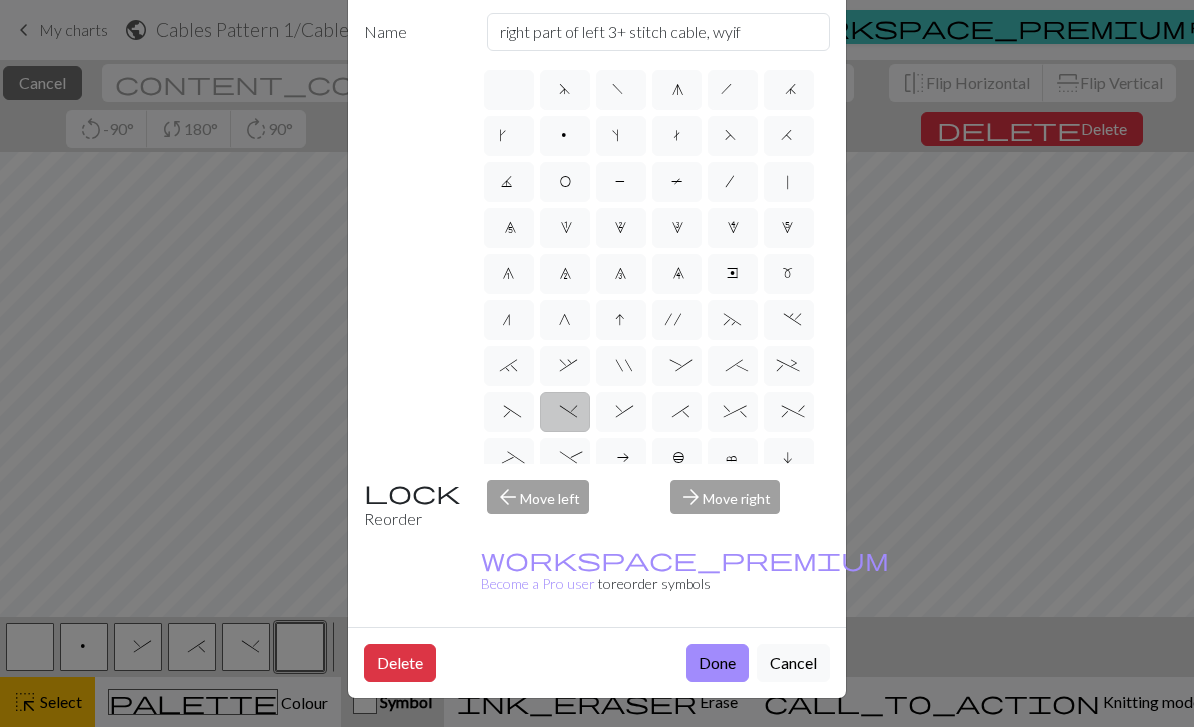 scroll, scrollTop: 106, scrollLeft: 0, axis: vertical 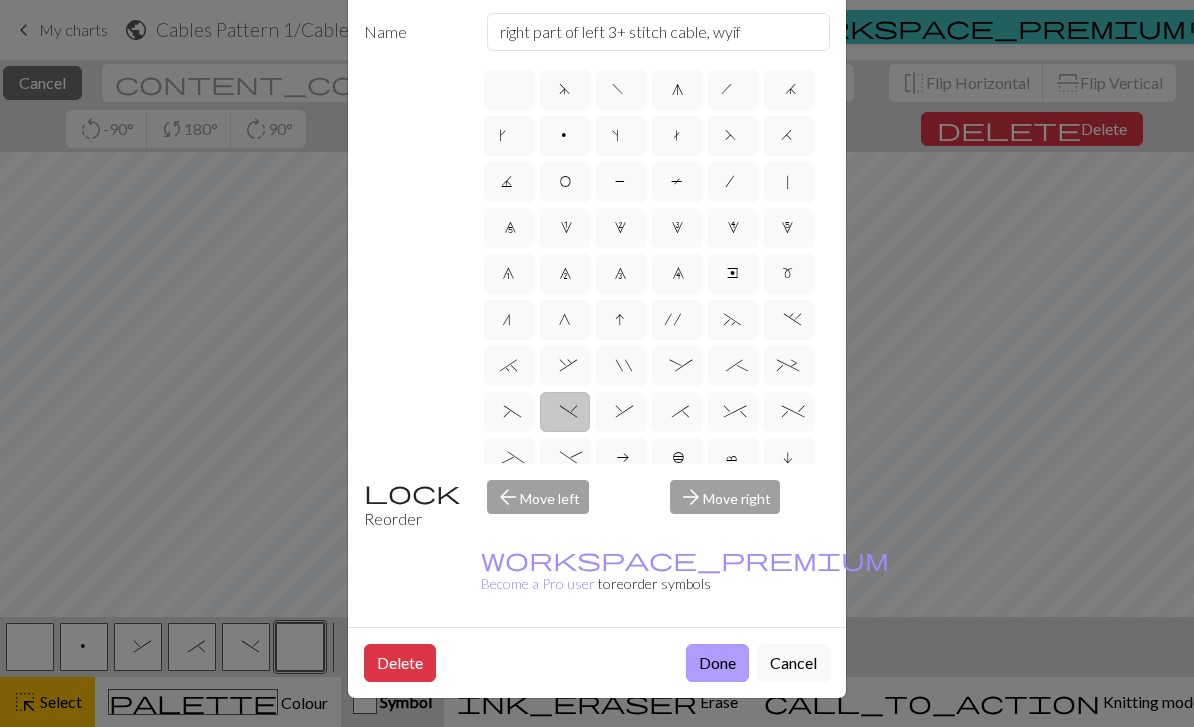 click on "Done" at bounding box center [717, 663] 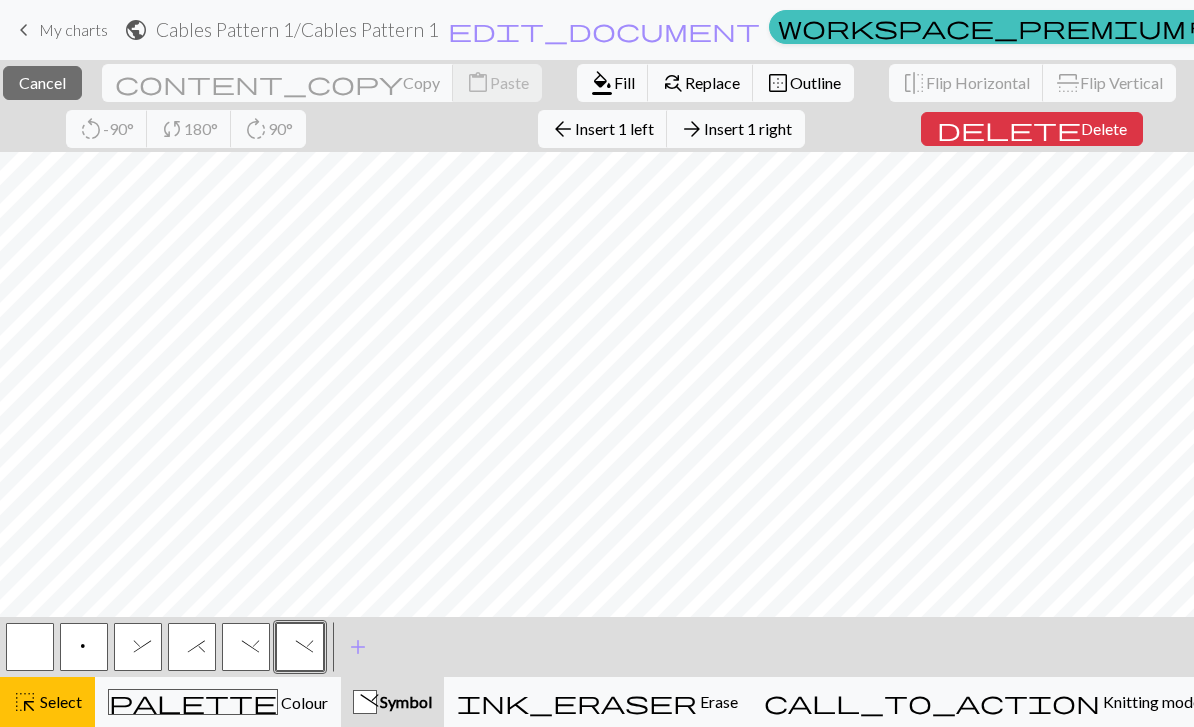 click on "< p & * ) ) >" at bounding box center (165, 647) 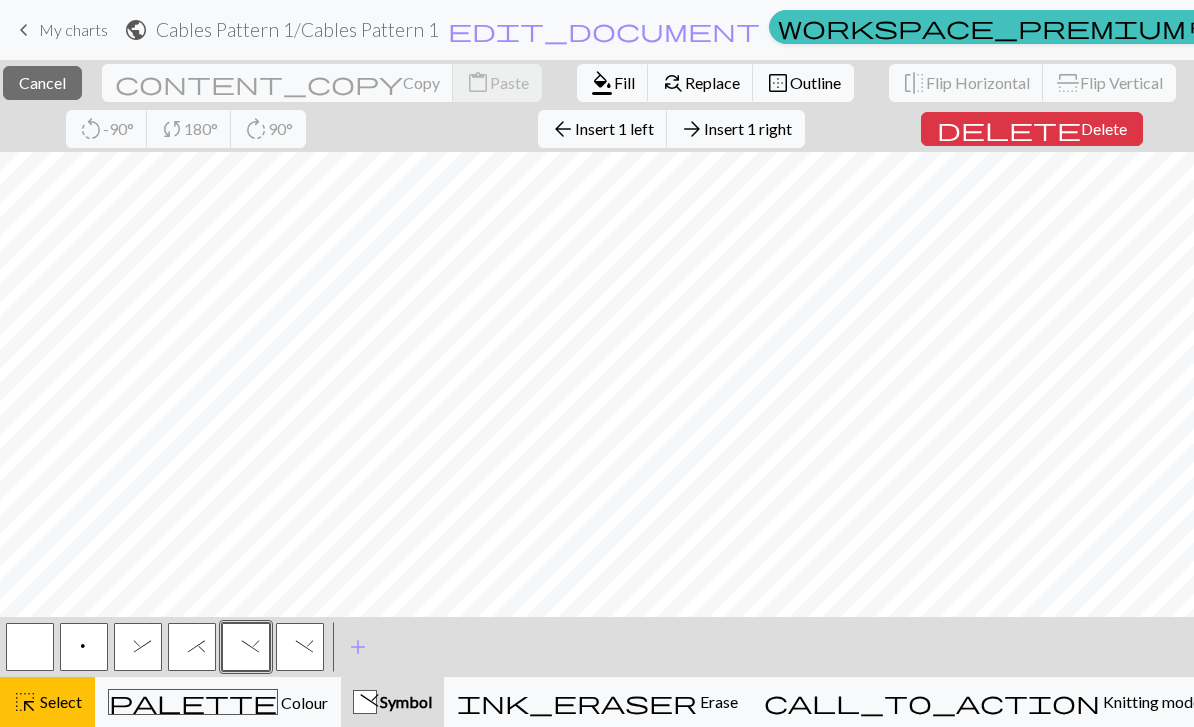 click on ")" at bounding box center [246, 649] 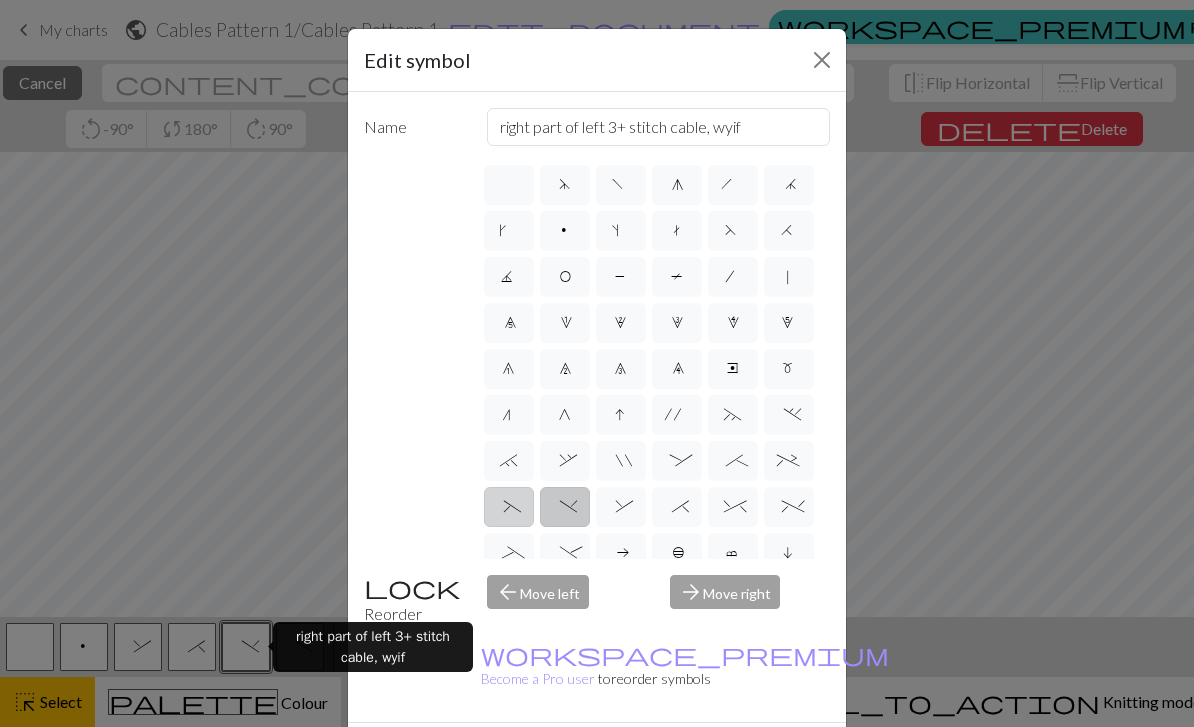 click on "(" at bounding box center (509, 507) 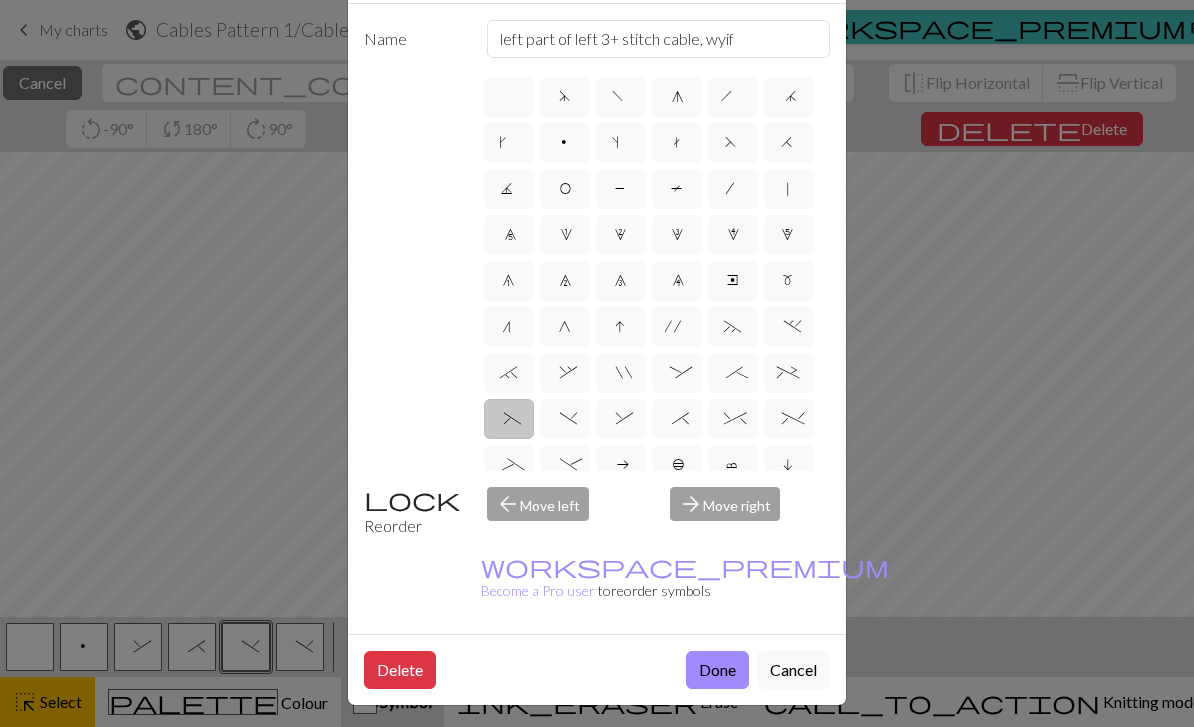 scroll, scrollTop: 106, scrollLeft: 0, axis: vertical 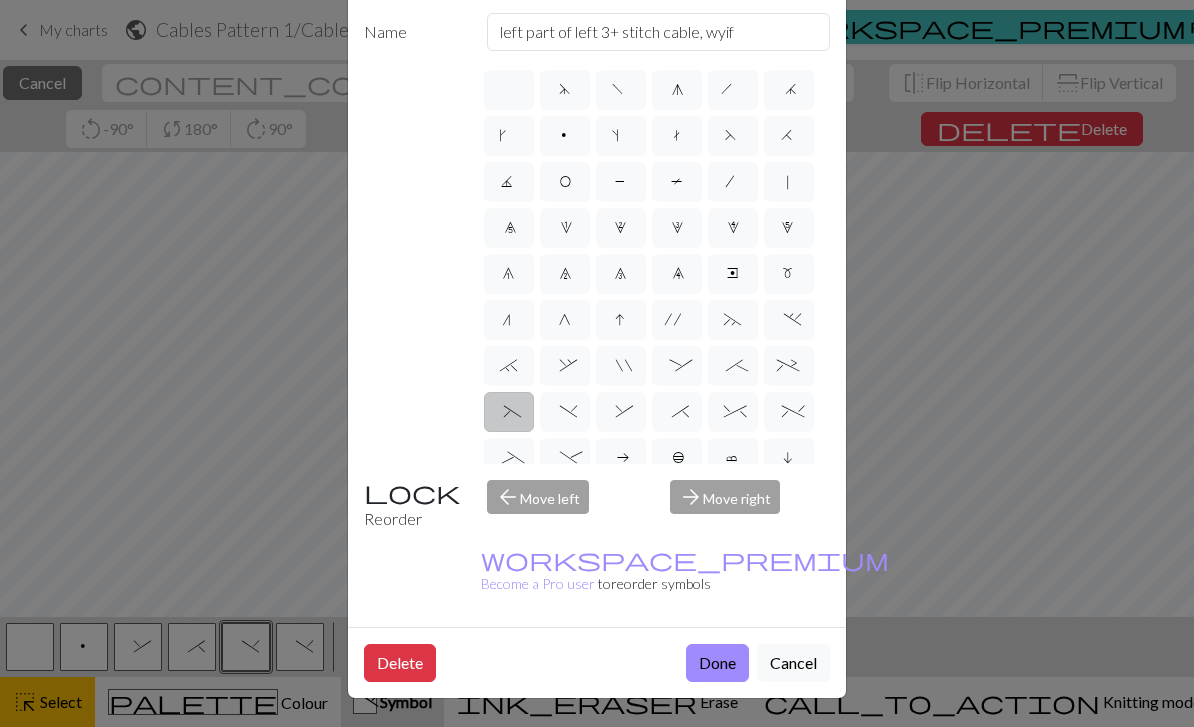 click on "Done" at bounding box center (717, 663) 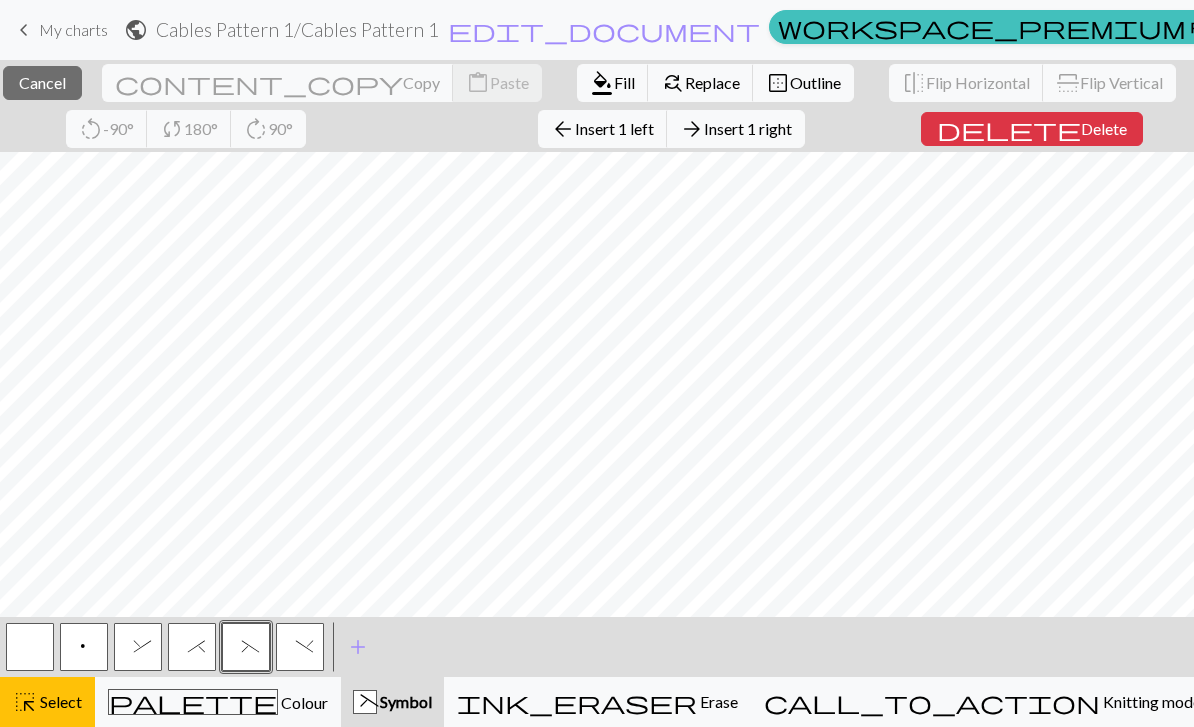 click on "*" at bounding box center (192, 647) 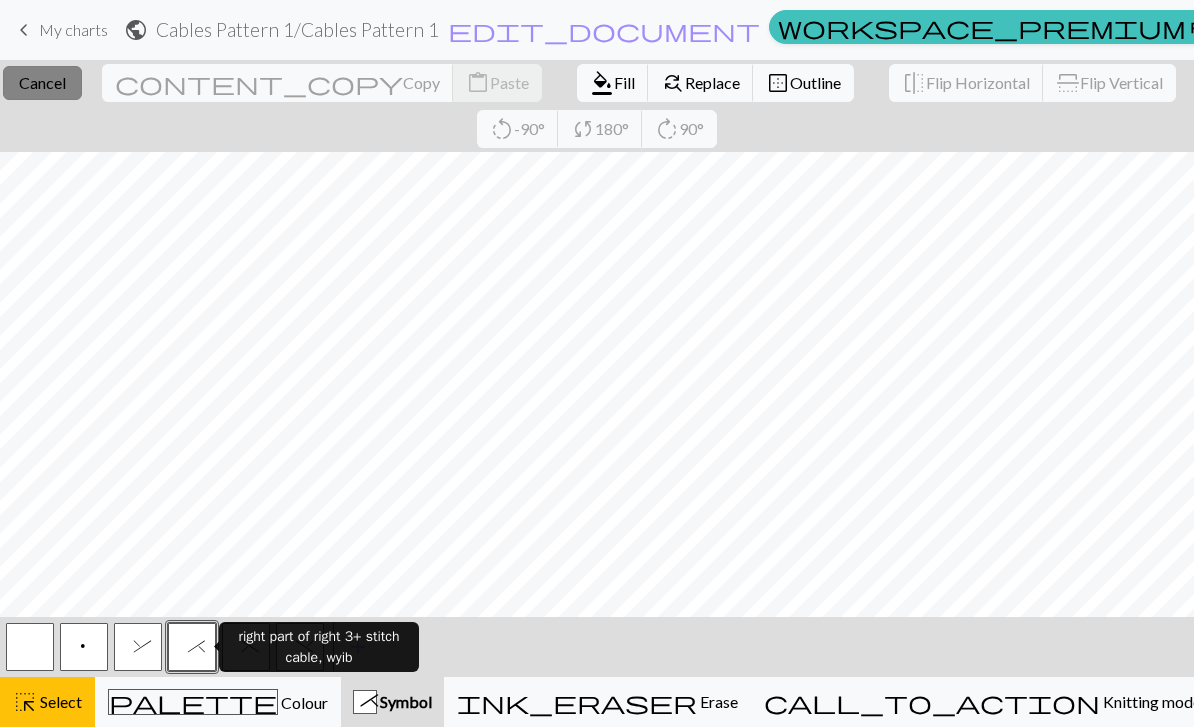 click on "Cancel" at bounding box center [42, 82] 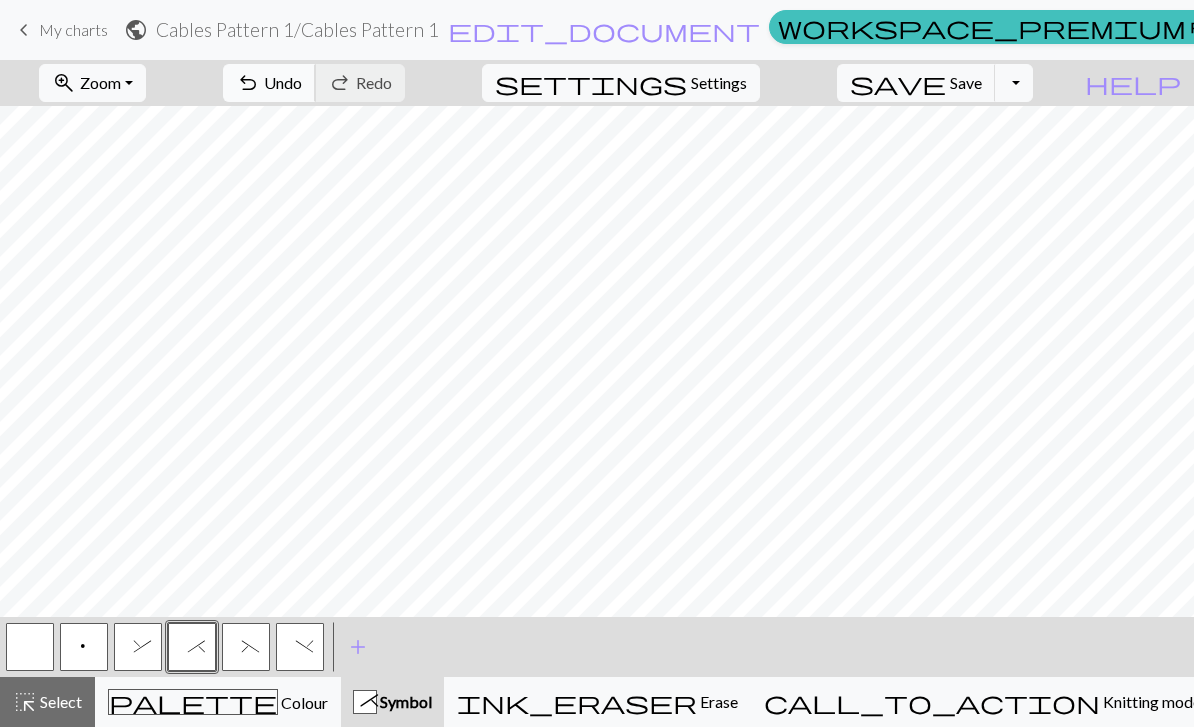 click on "undo" at bounding box center [248, 83] 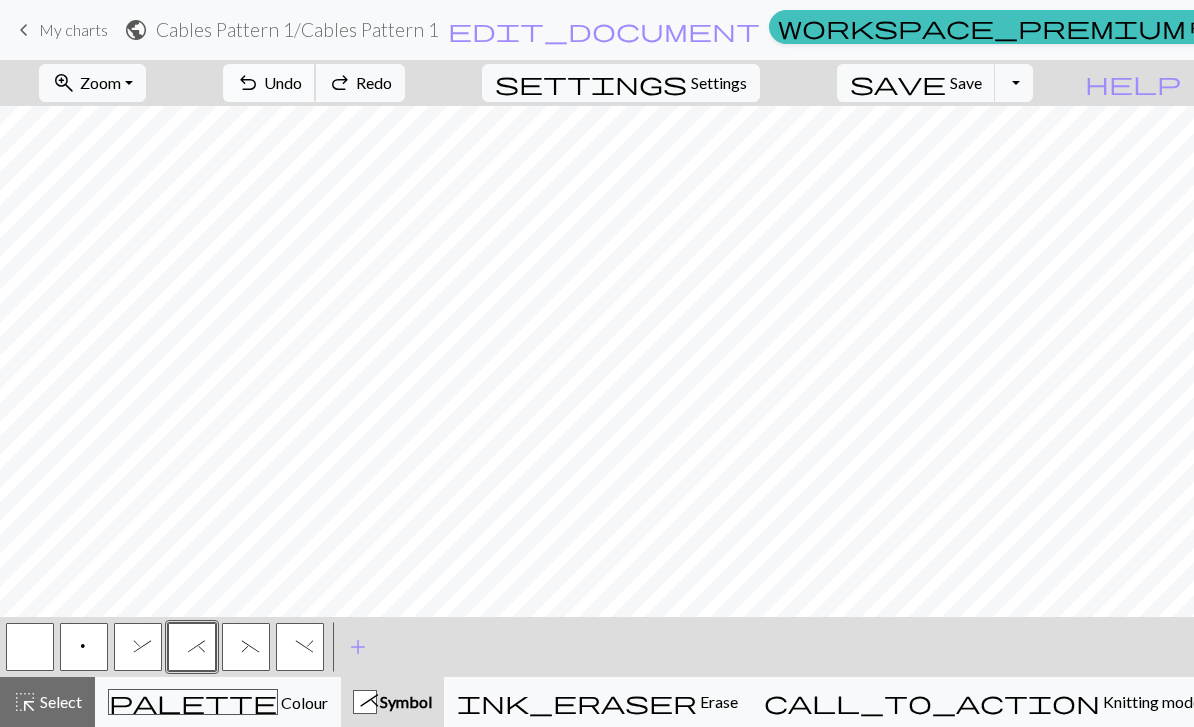 scroll, scrollTop: 98, scrollLeft: 0, axis: vertical 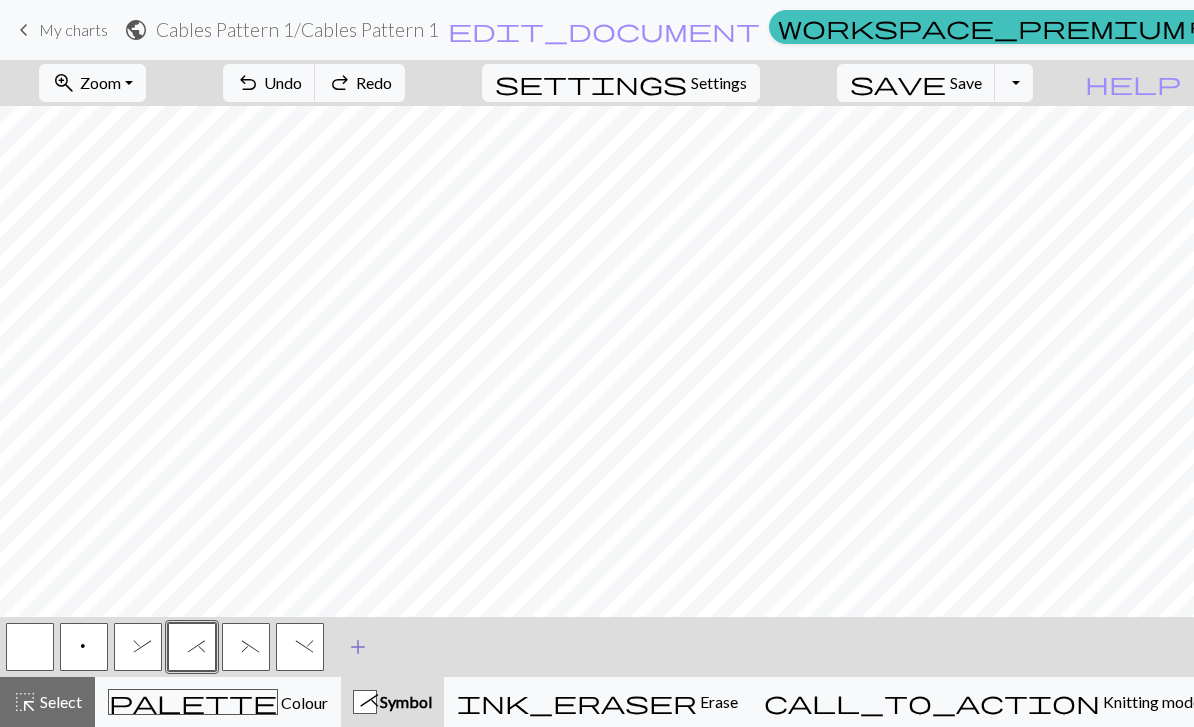 click on "add" at bounding box center (358, 647) 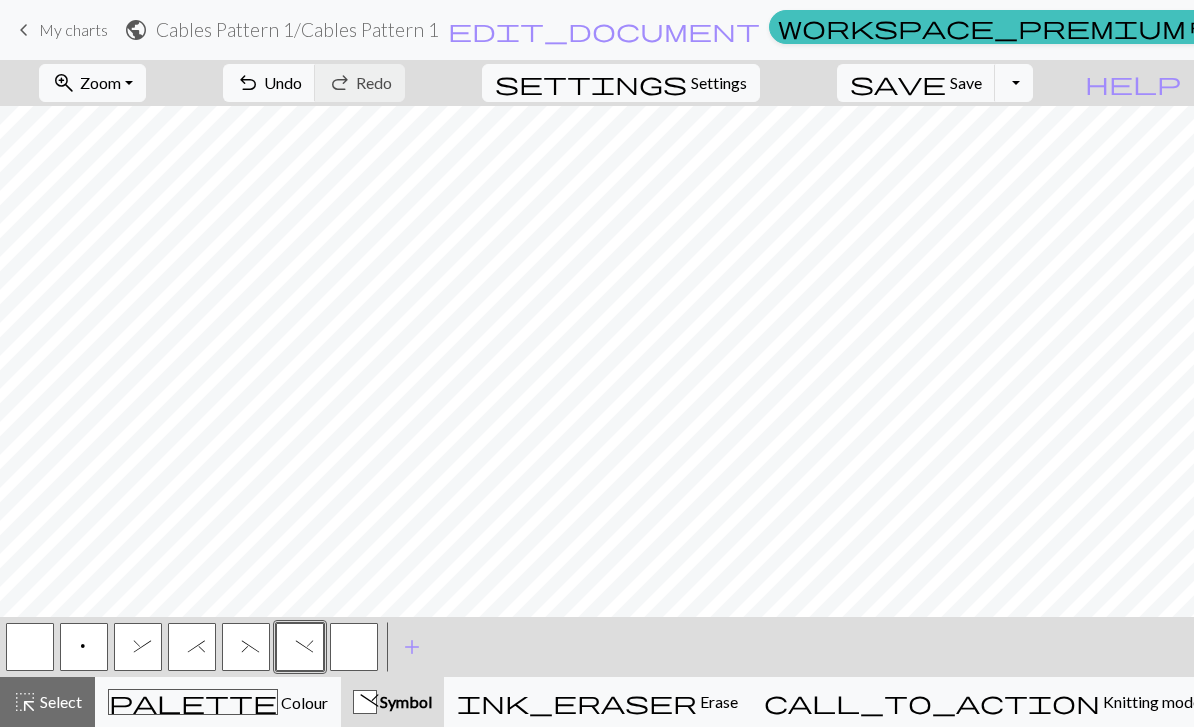 click at bounding box center [354, 647] 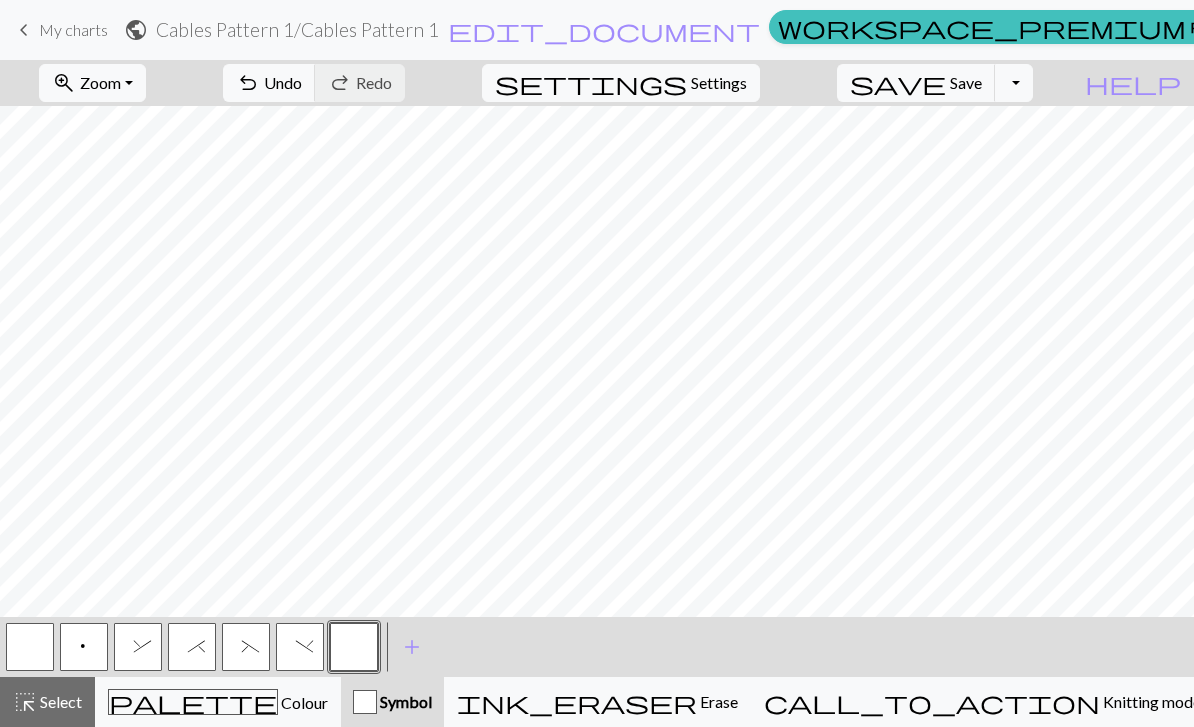 click at bounding box center [354, 647] 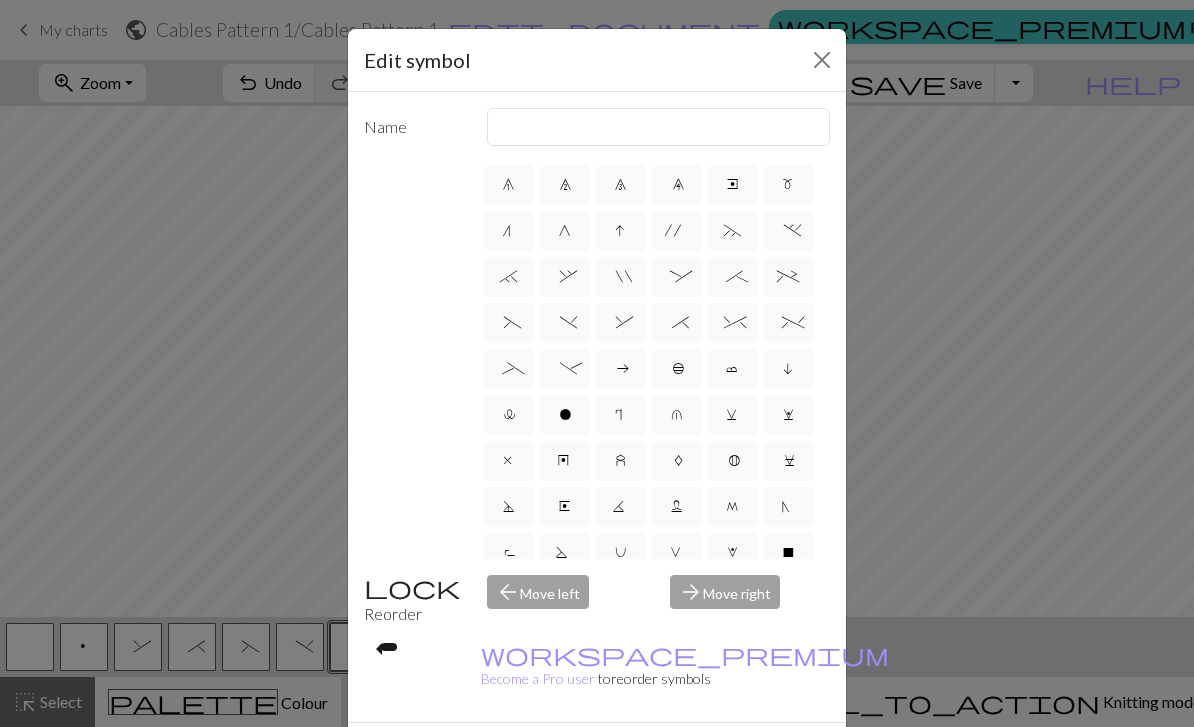 scroll, scrollTop: 183, scrollLeft: 0, axis: vertical 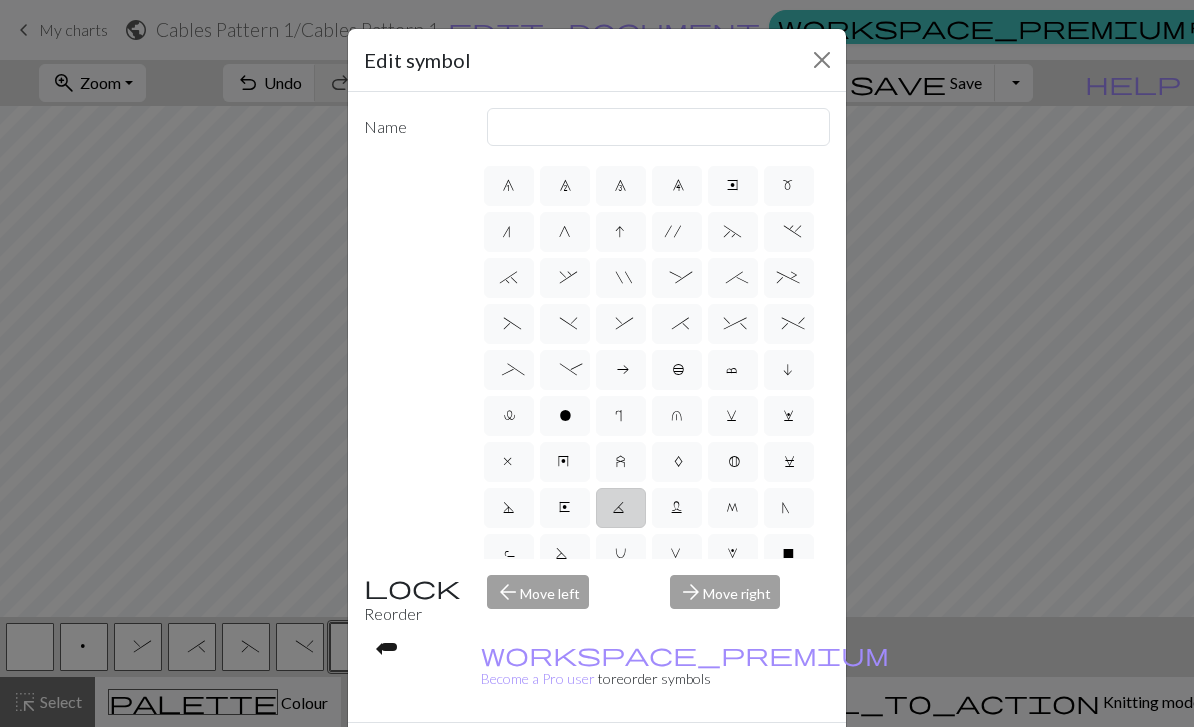 click on "K" at bounding box center (621, 510) 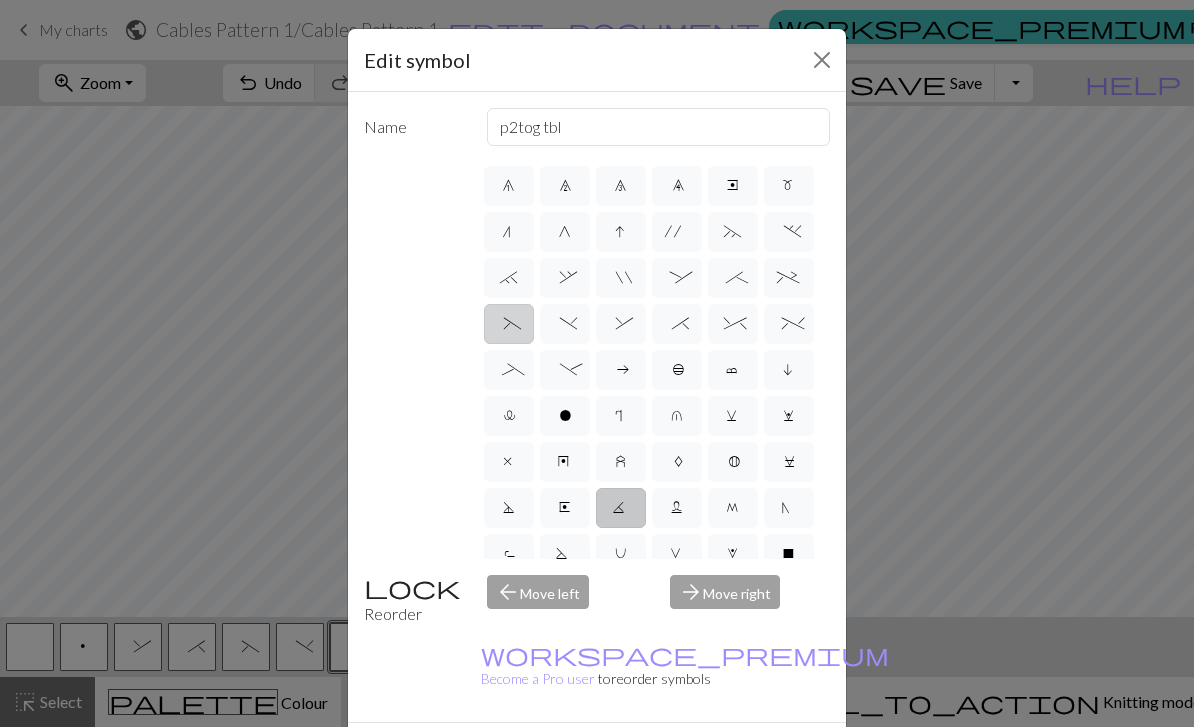 click on "(" at bounding box center [508, 326] 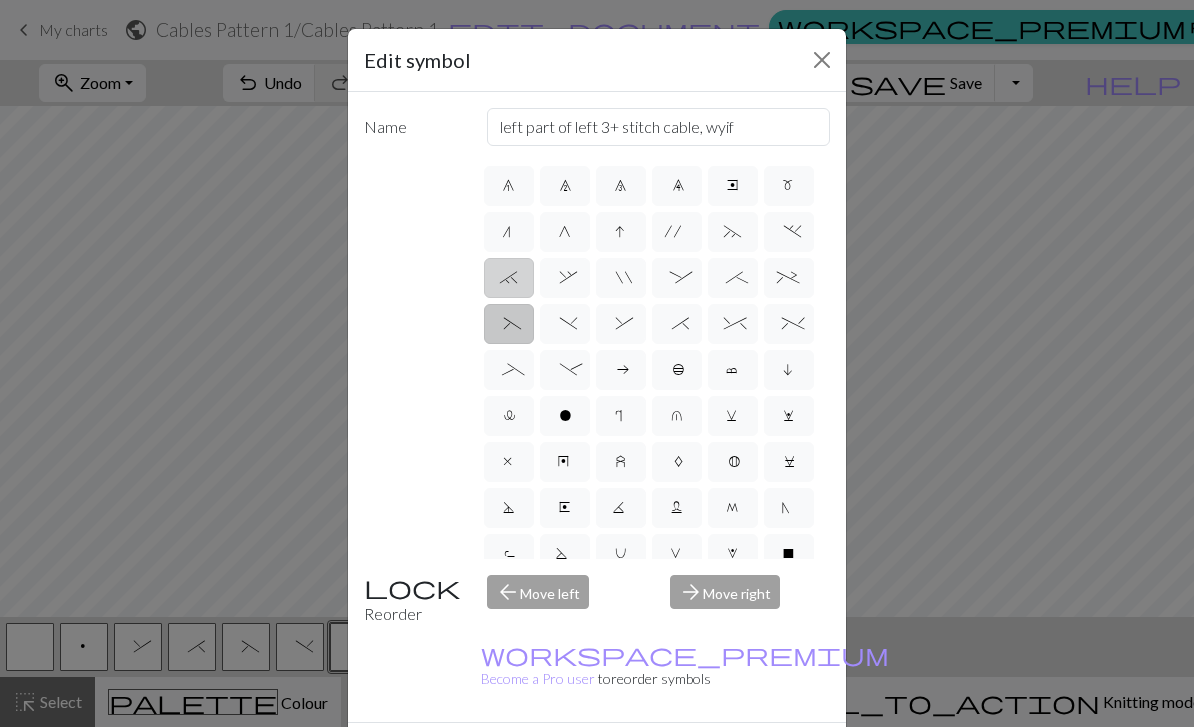 click on "`" at bounding box center [509, 278] 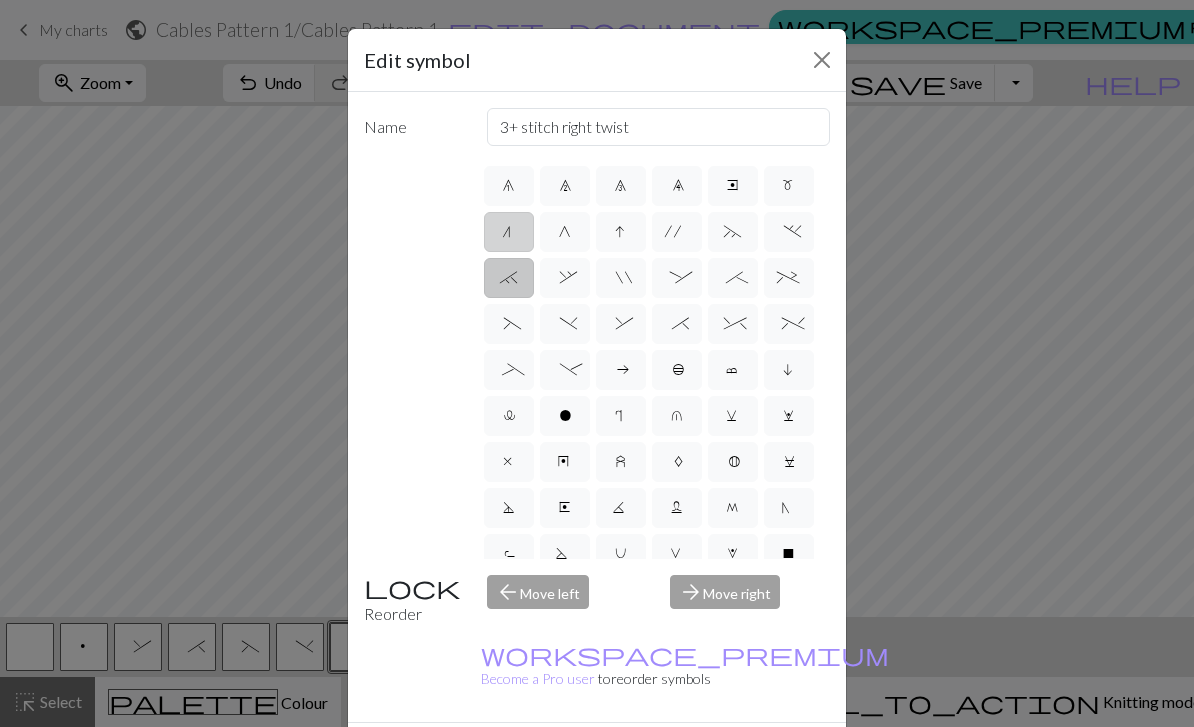 click on "n" at bounding box center [509, 232] 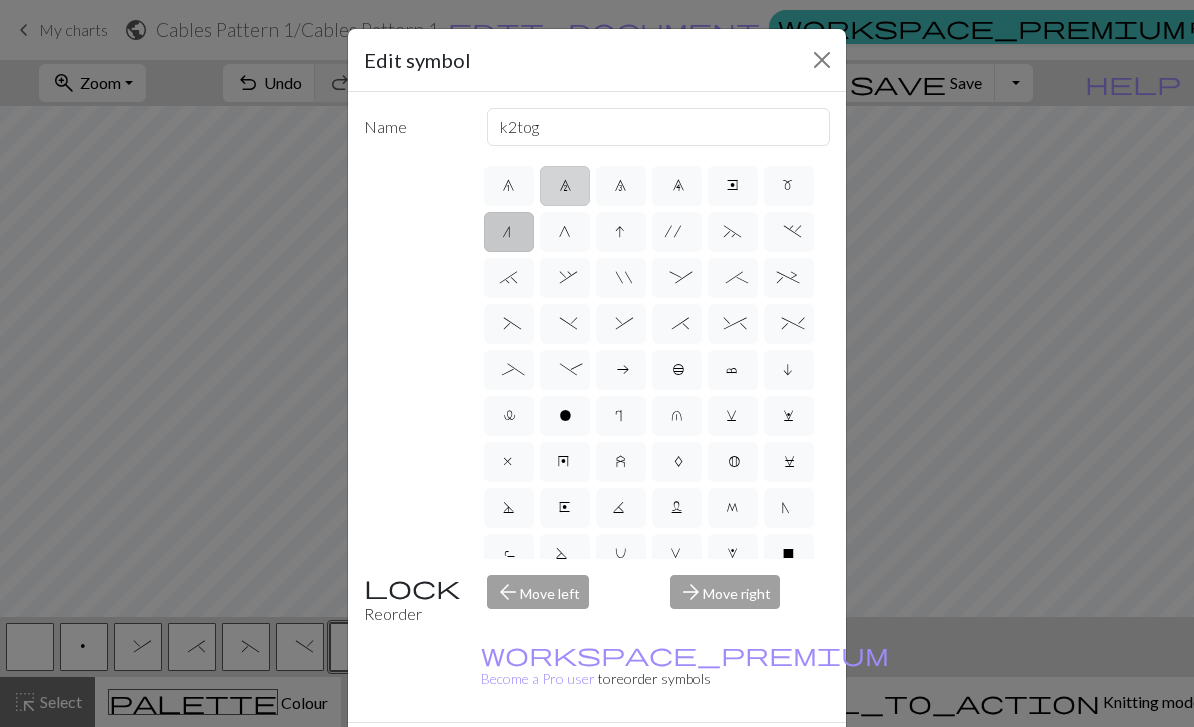 click on "7" at bounding box center [565, 186] 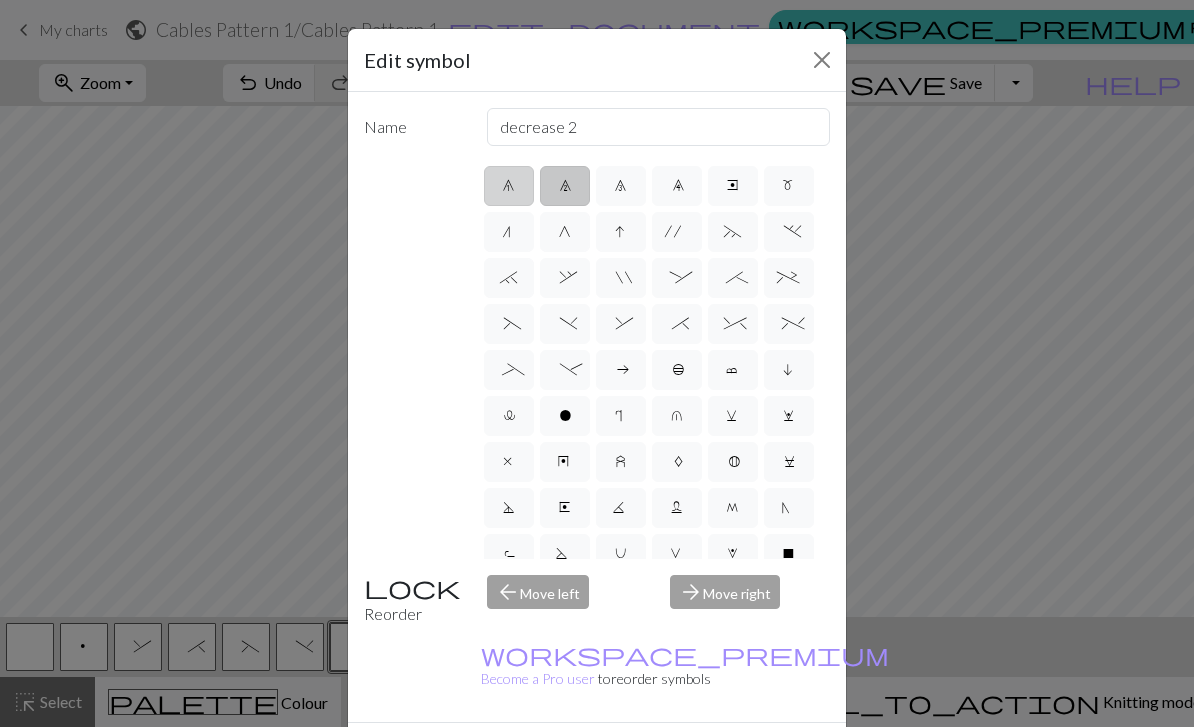 click on "6" at bounding box center [509, 186] 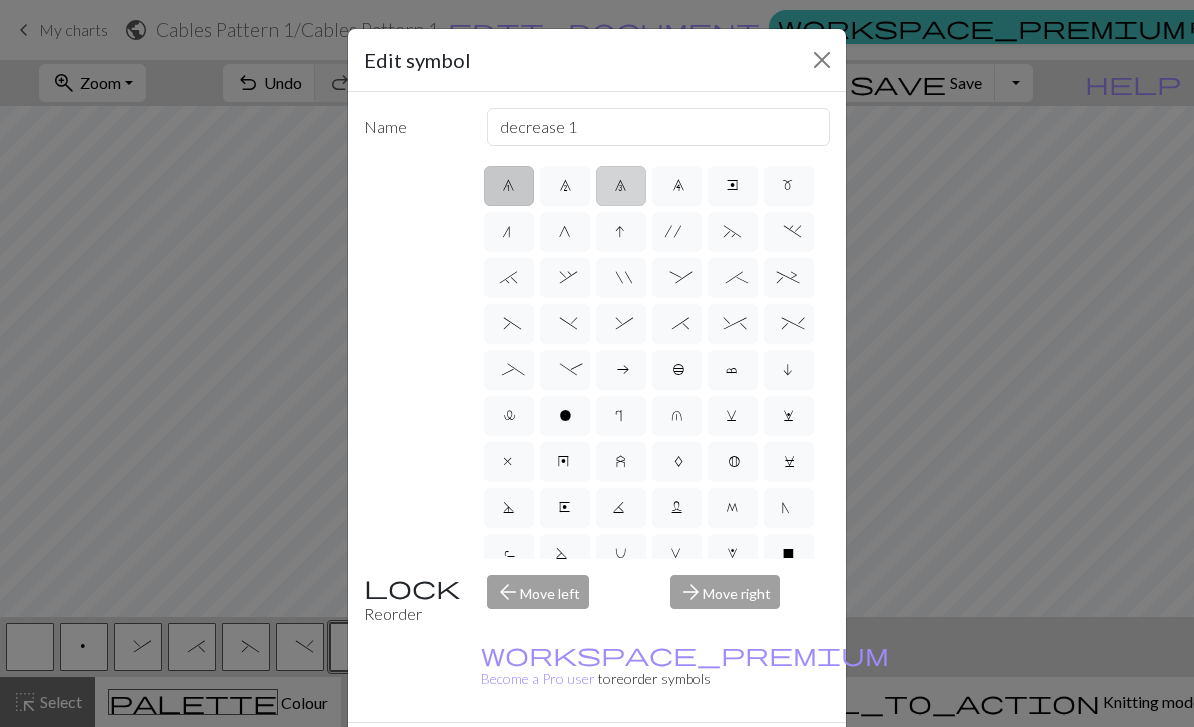 click on "8" at bounding box center (621, 186) 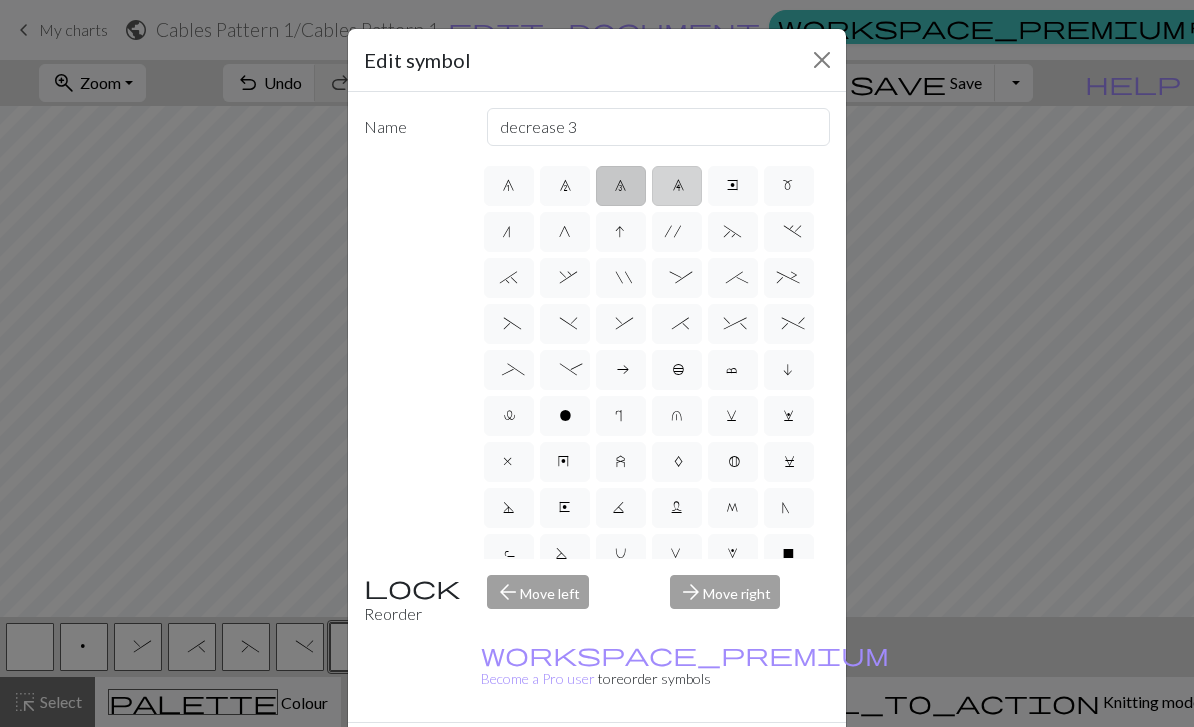 click on "9" at bounding box center (677, 186) 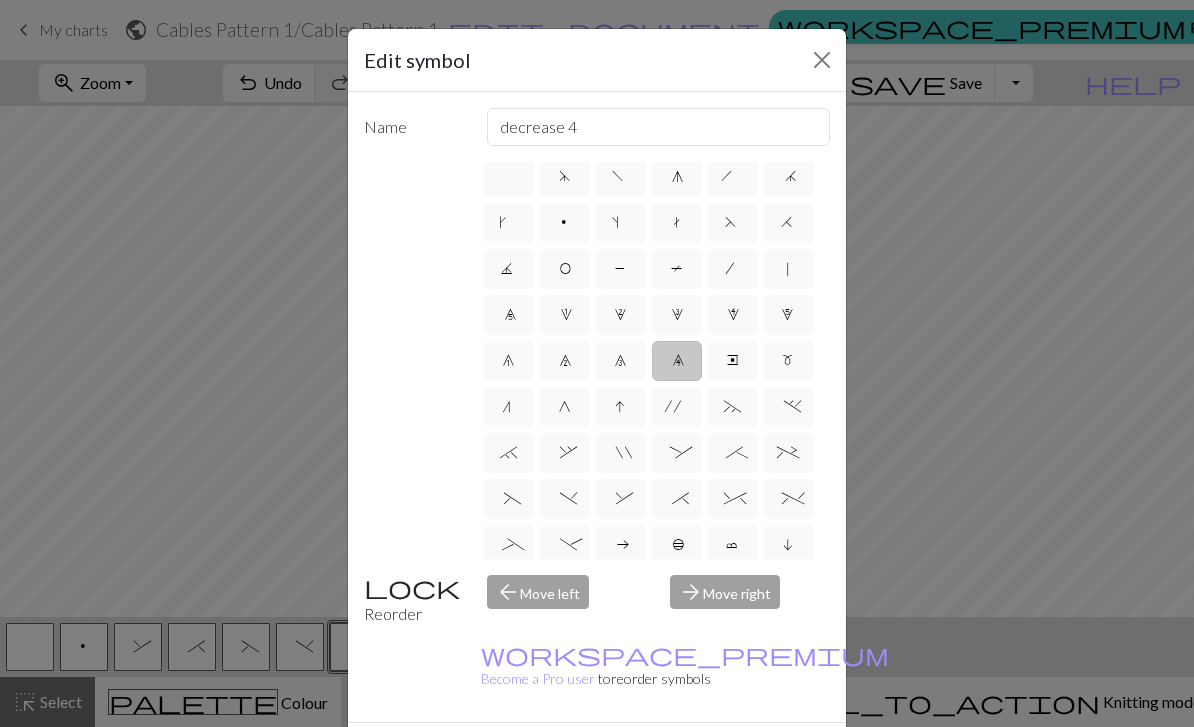 scroll, scrollTop: 1, scrollLeft: 0, axis: vertical 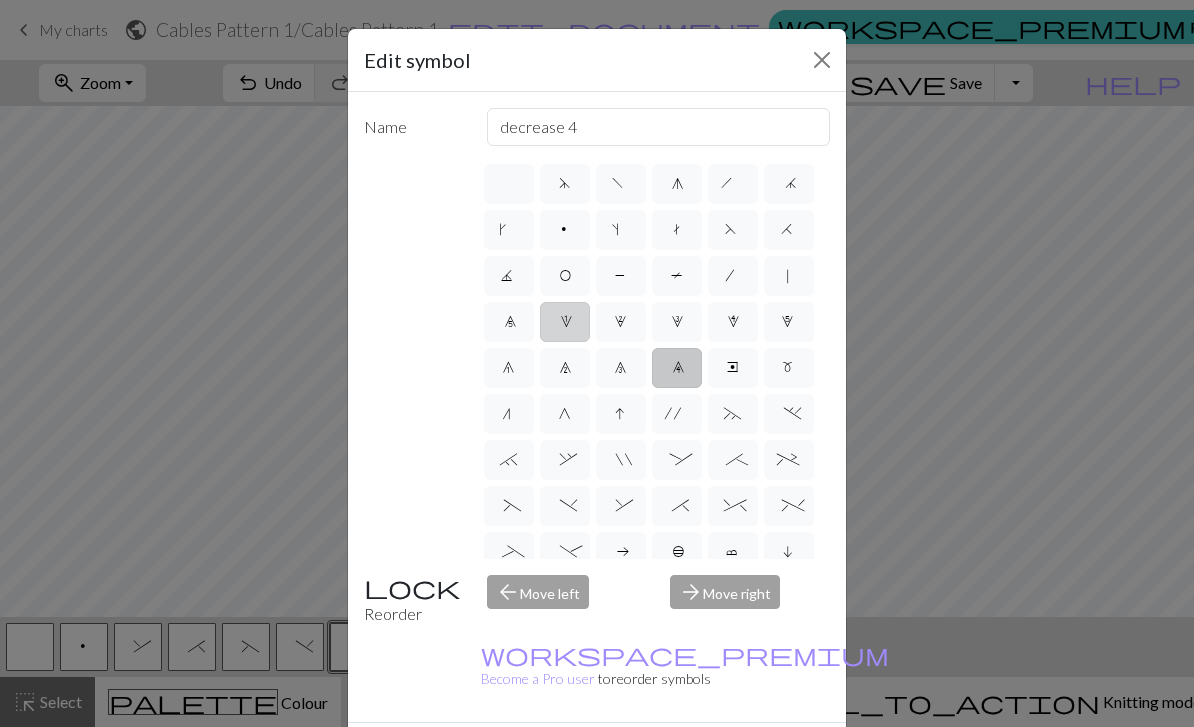 click on "1" at bounding box center (564, 324) 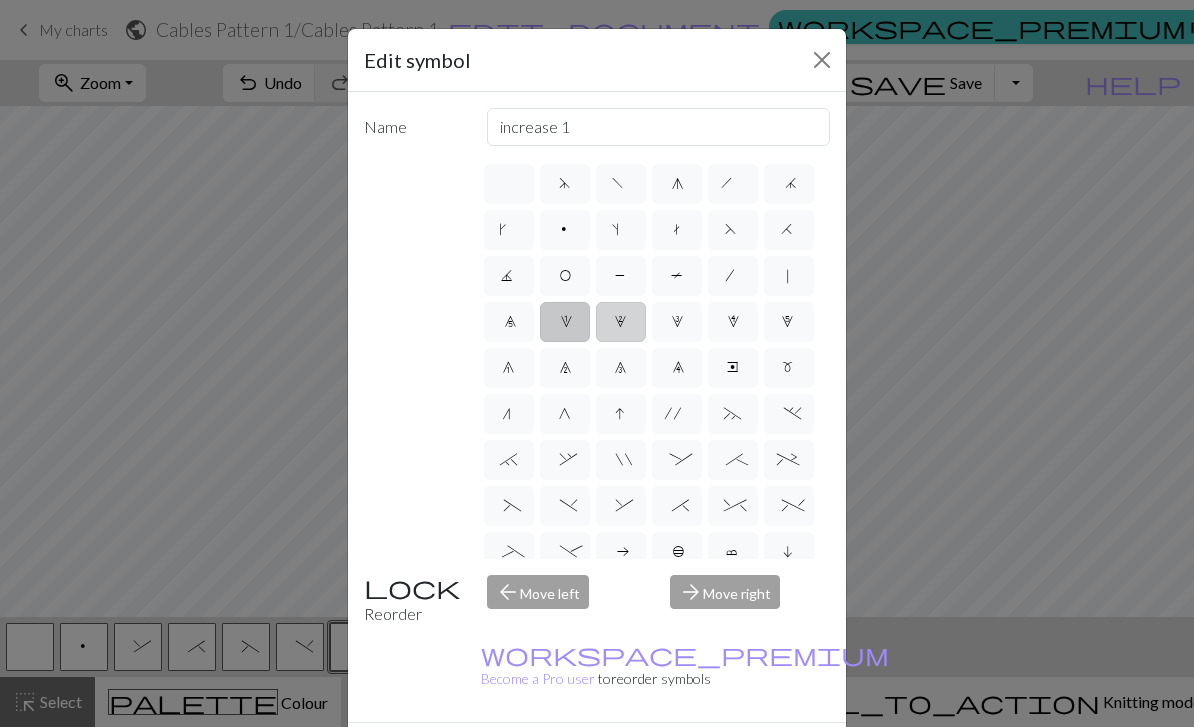 click on "2" at bounding box center (621, 322) 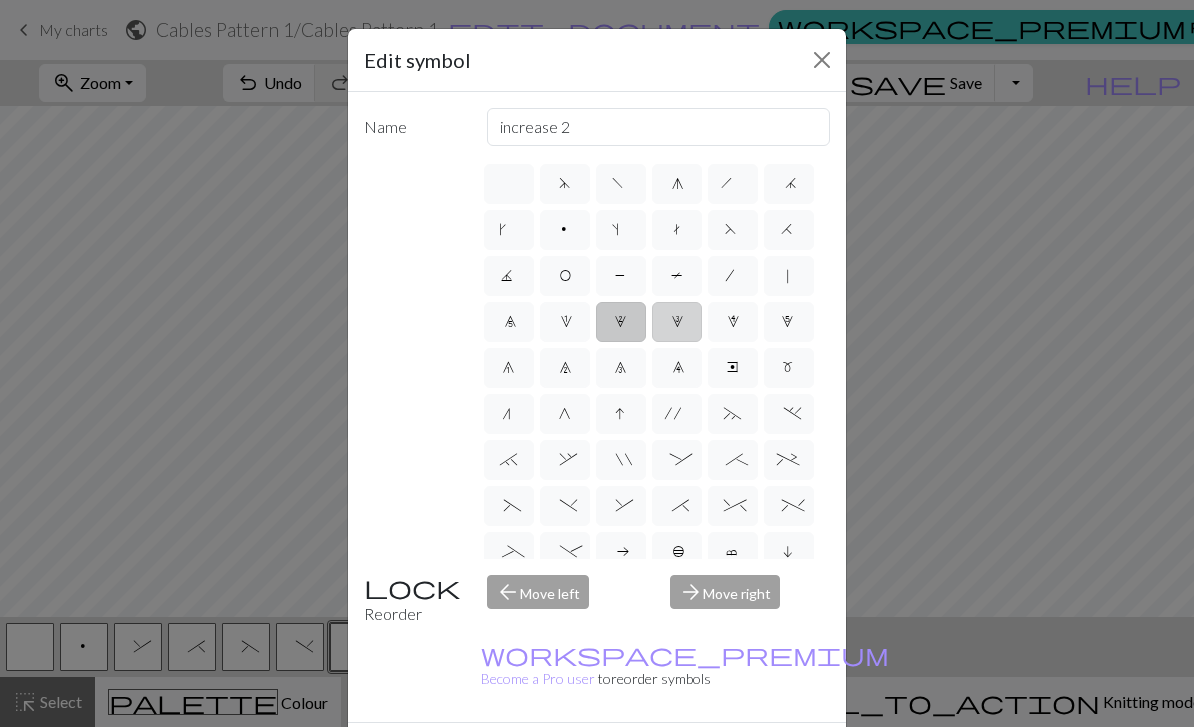 click on "3" at bounding box center (677, 322) 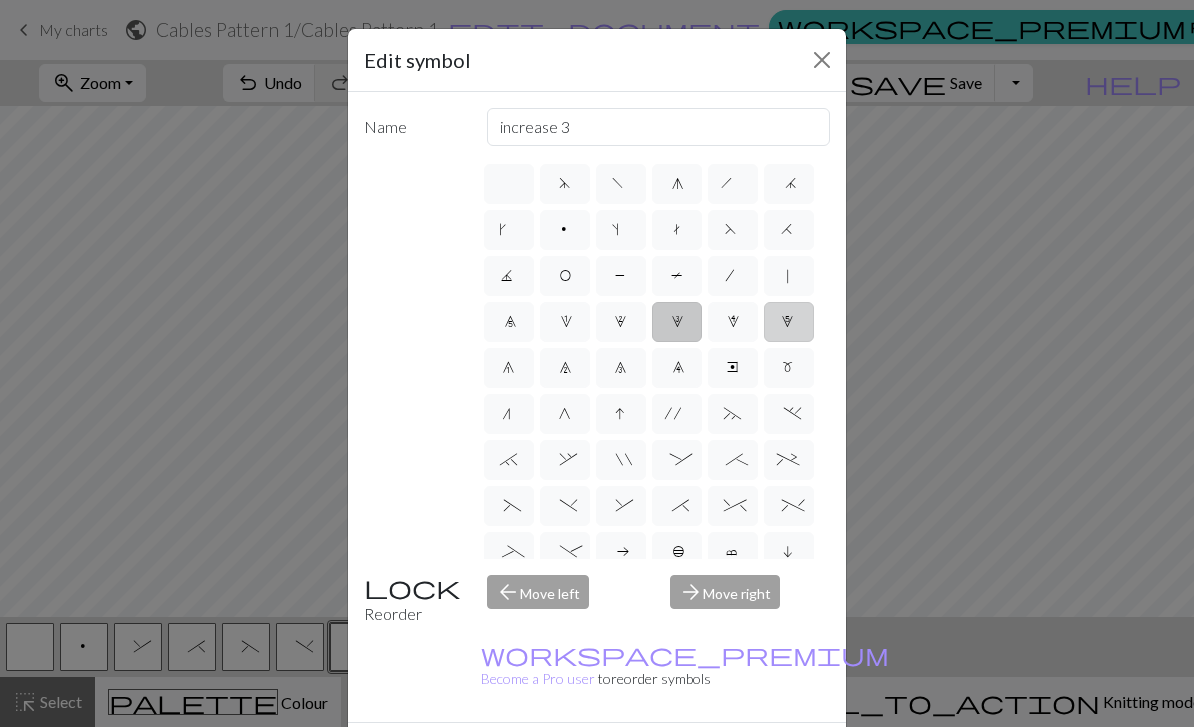 click on "5" at bounding box center (789, 324) 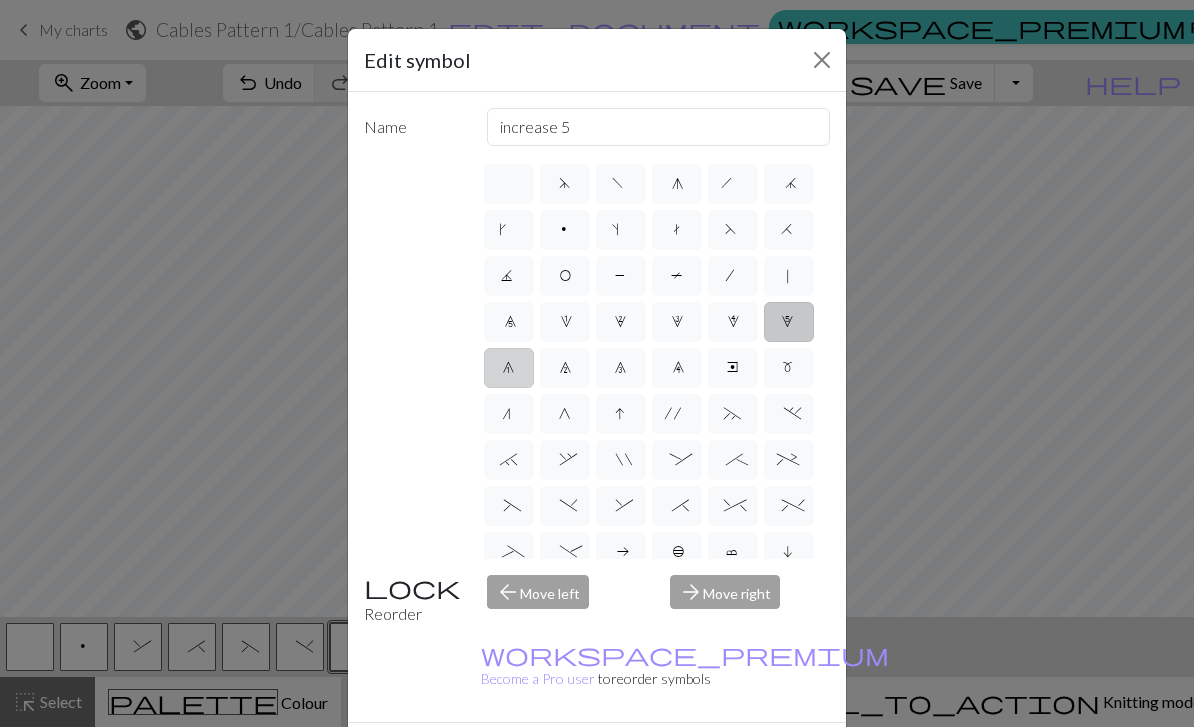 click on "6" at bounding box center [509, 368] 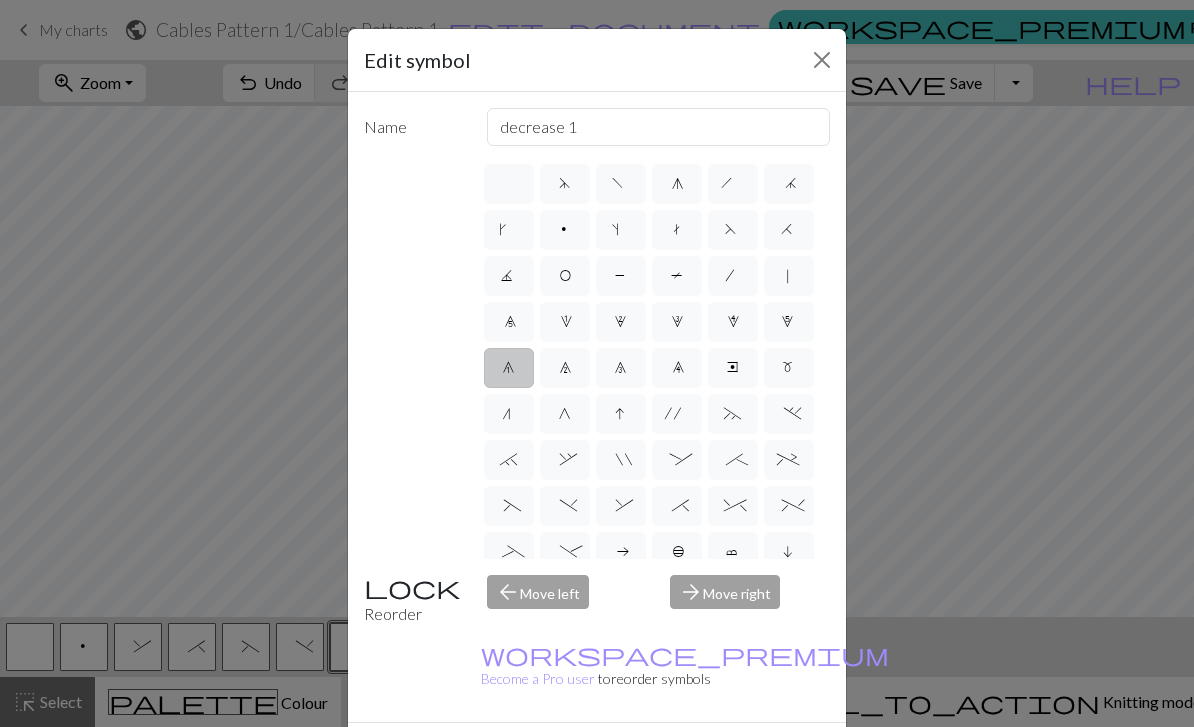 click on "6" at bounding box center [509, 368] 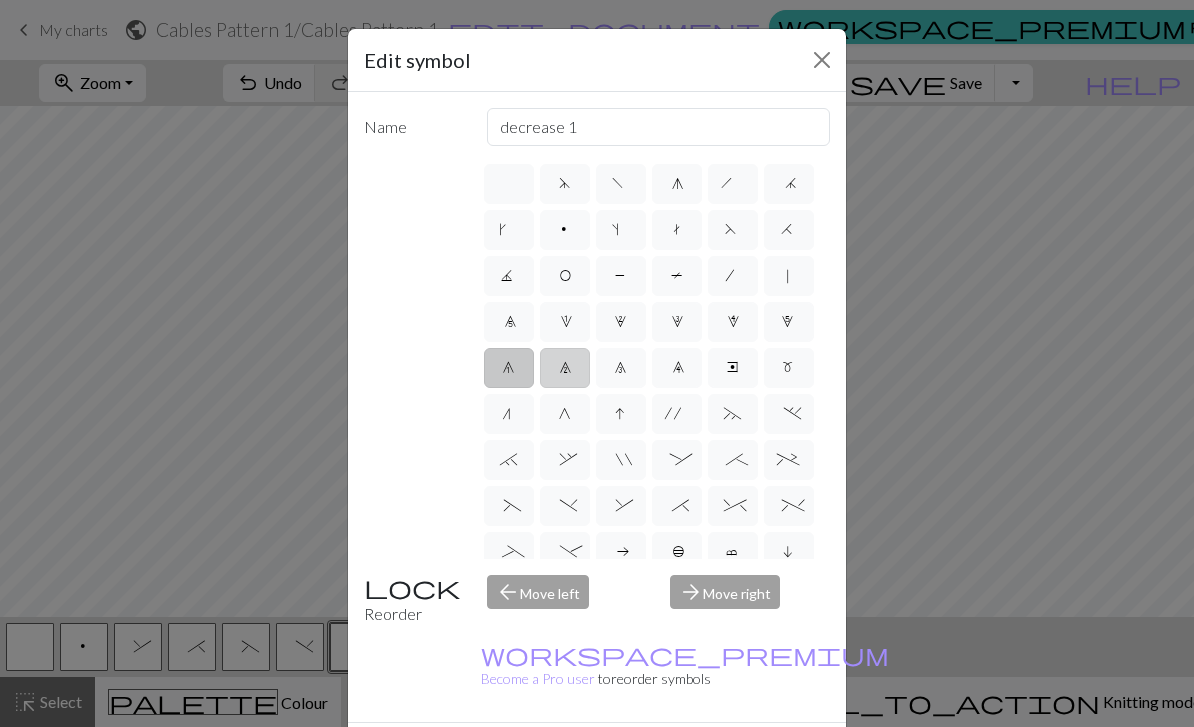 click on "7" at bounding box center [565, 368] 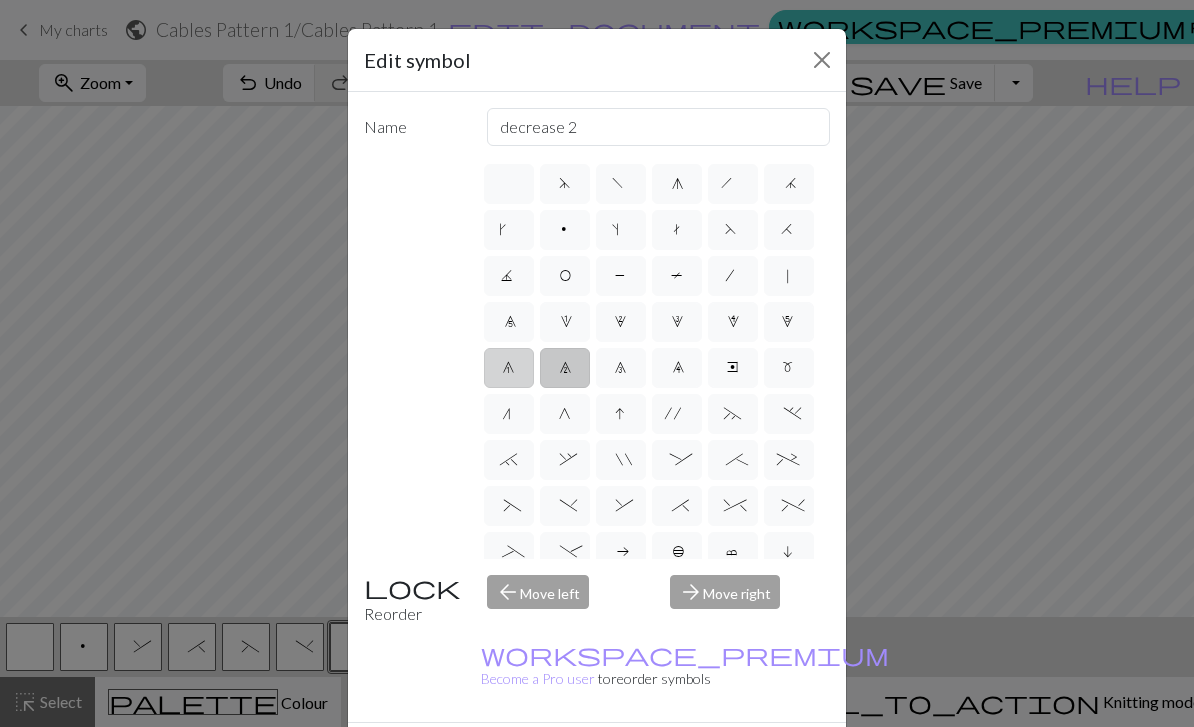 click on "6" at bounding box center (508, 370) 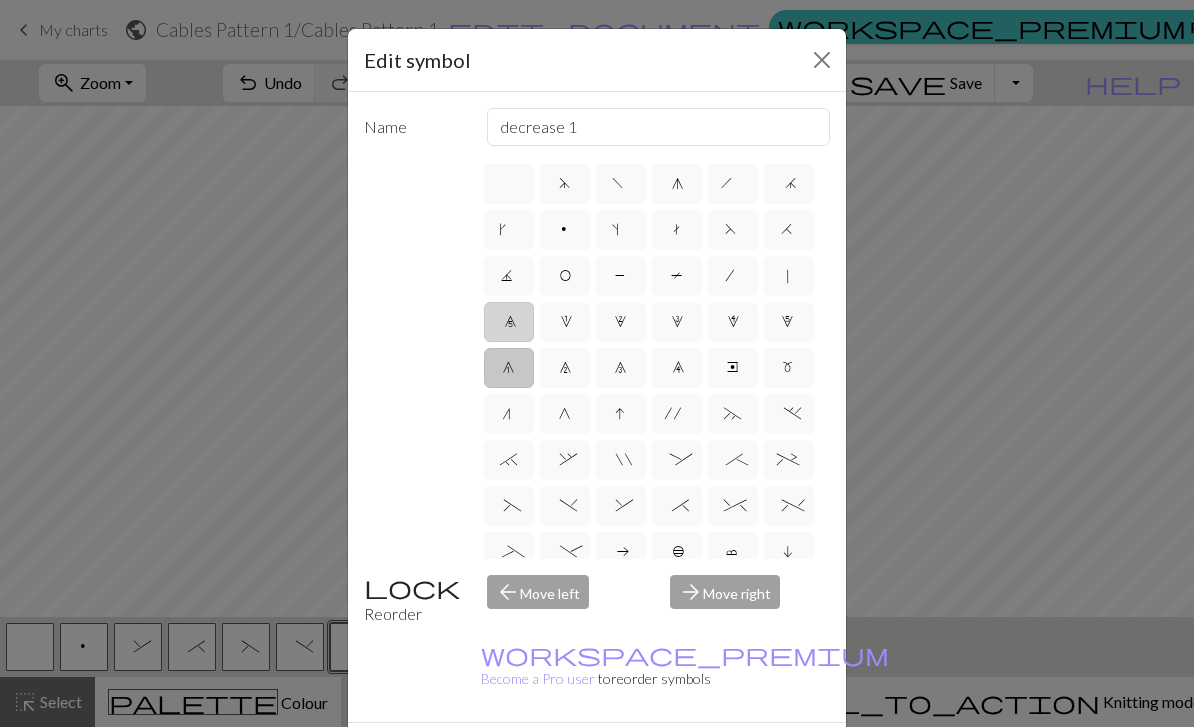 click on "0" at bounding box center (509, 322) 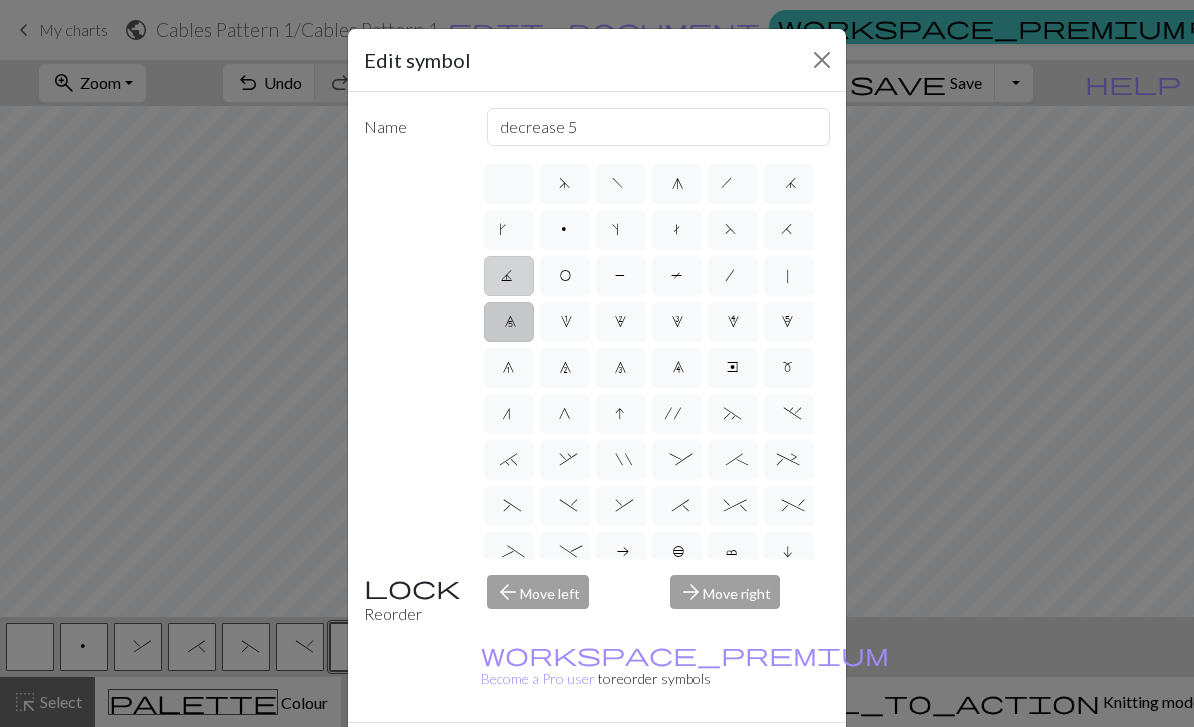 click on "J" at bounding box center [509, 276] 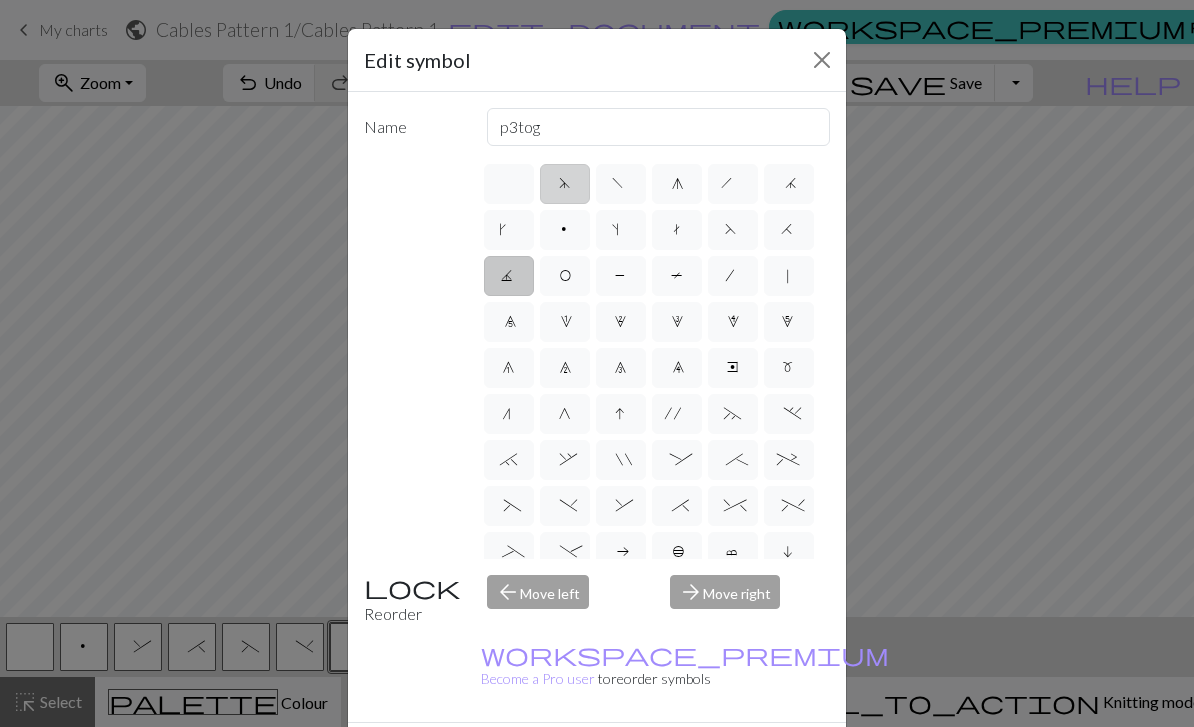 click on "d" at bounding box center [565, 184] 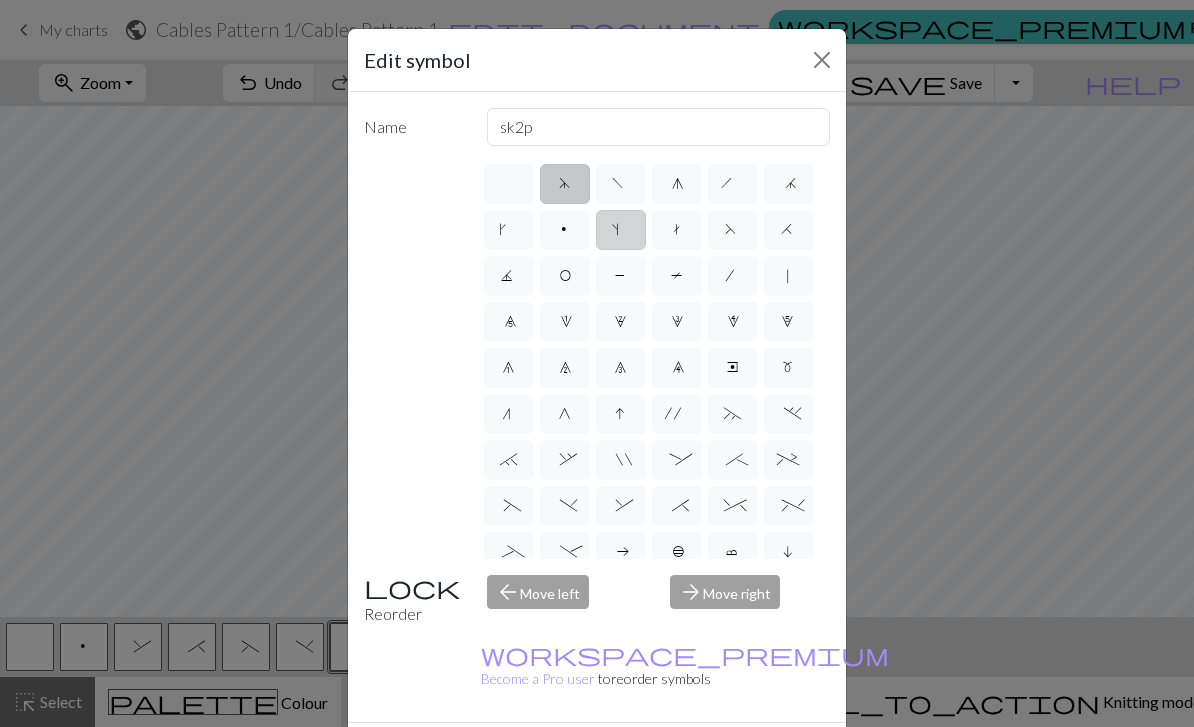 click on "s" at bounding box center [621, 230] 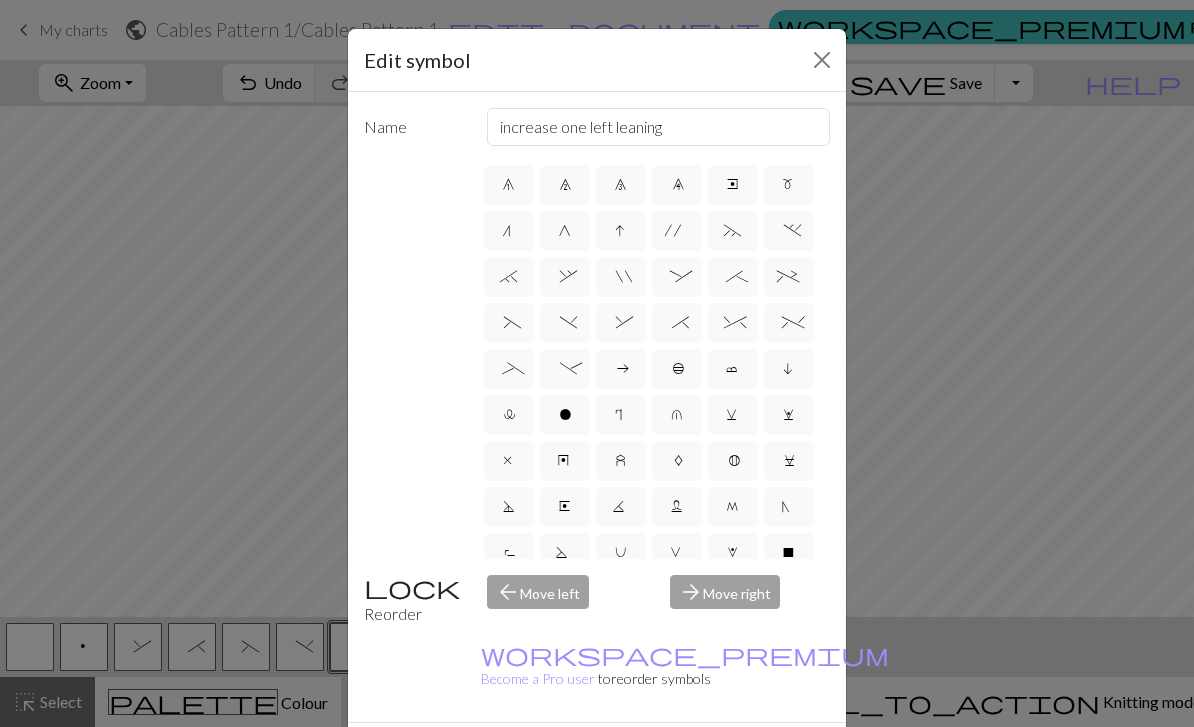 scroll, scrollTop: 183, scrollLeft: 0, axis: vertical 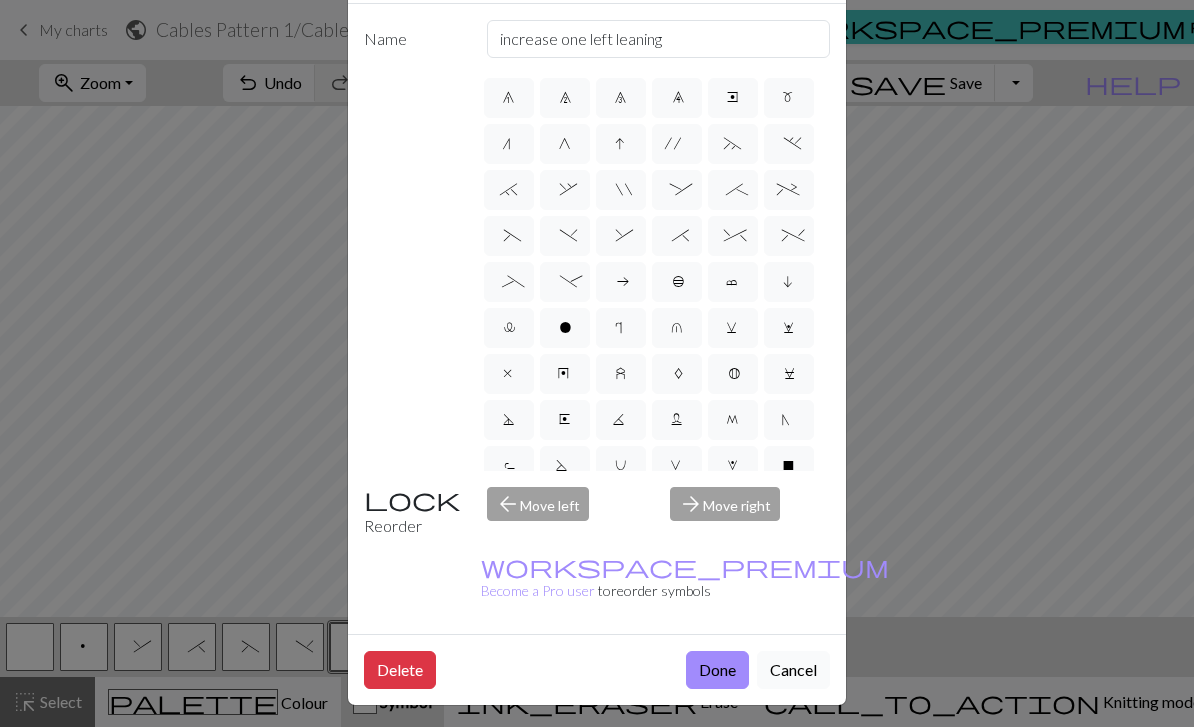 click on "Cancel" at bounding box center [793, 670] 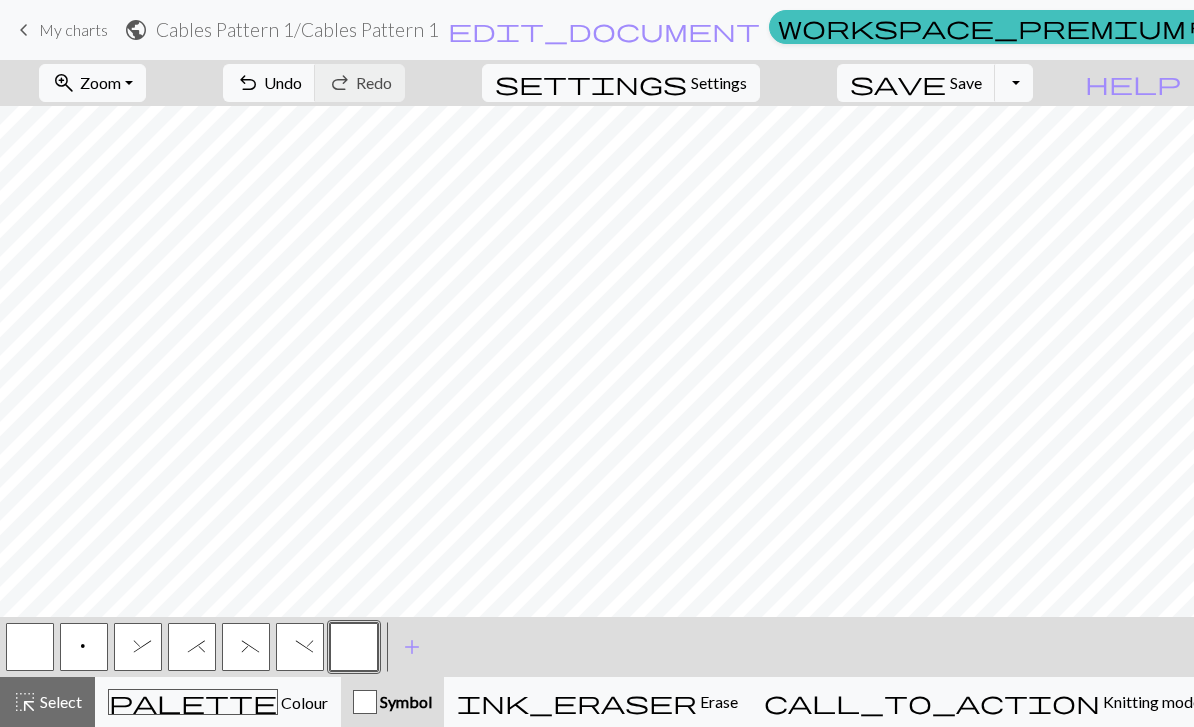 click on "(" at bounding box center [246, 647] 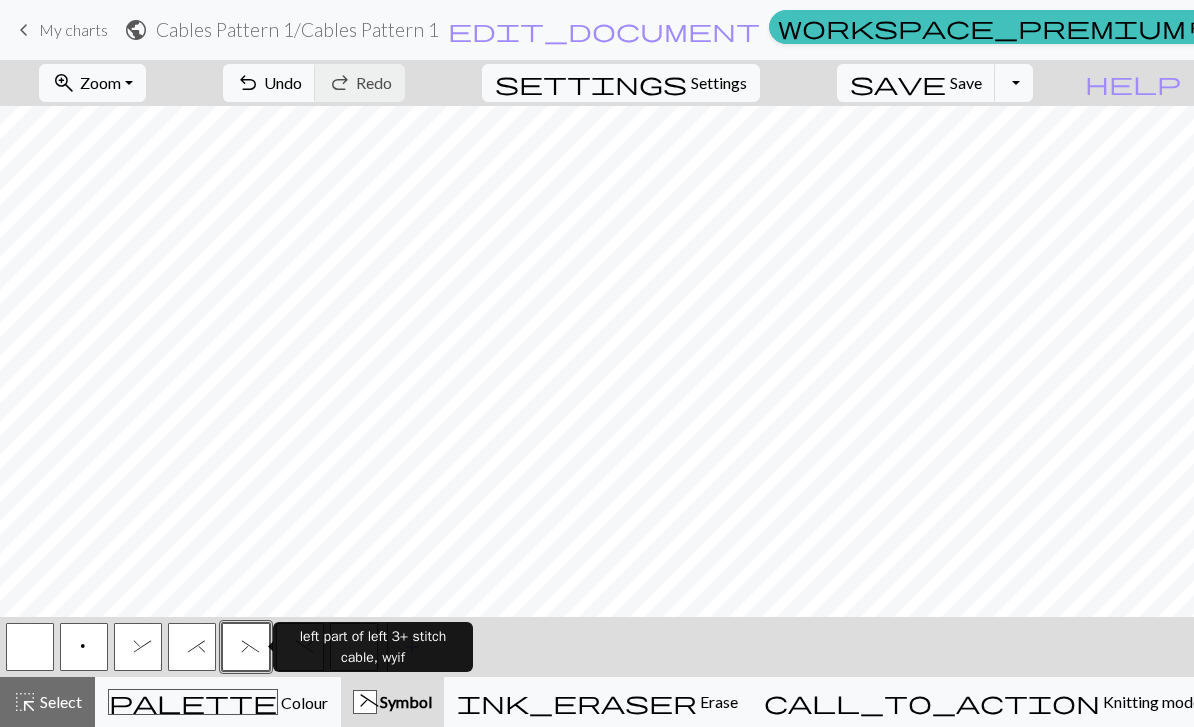 click on "left part of left 3+ stitch cable, wyif" at bounding box center [373, 647] 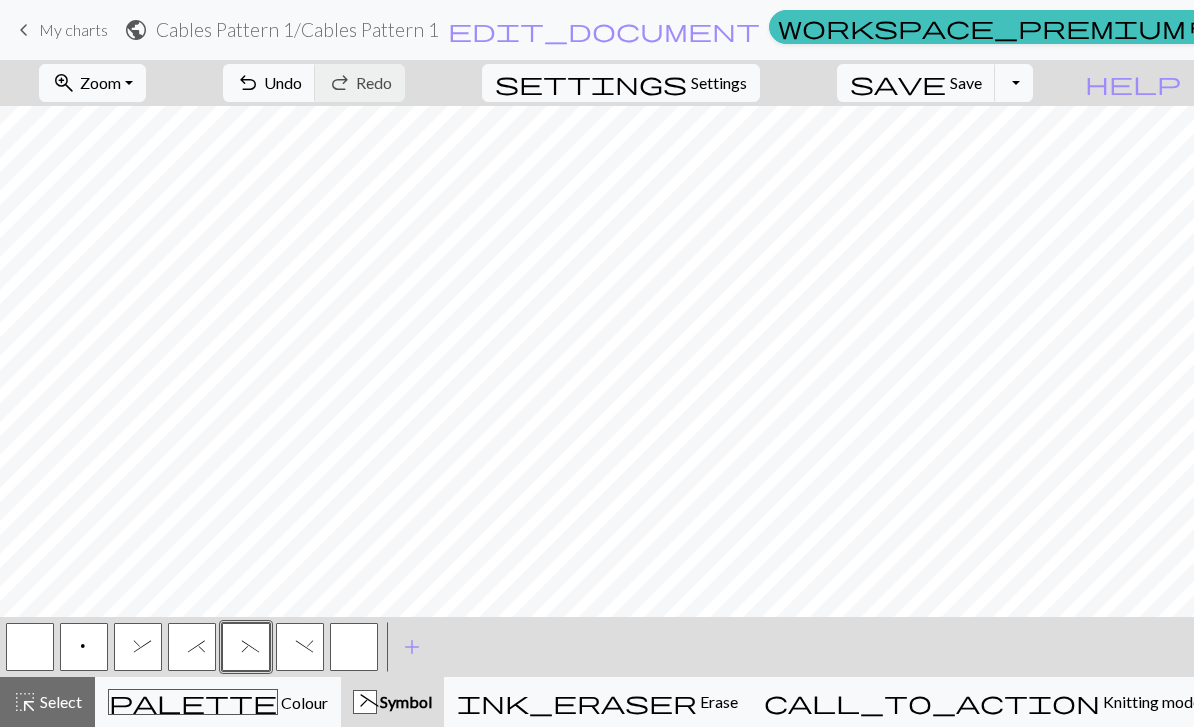 click on ")" at bounding box center [300, 649] 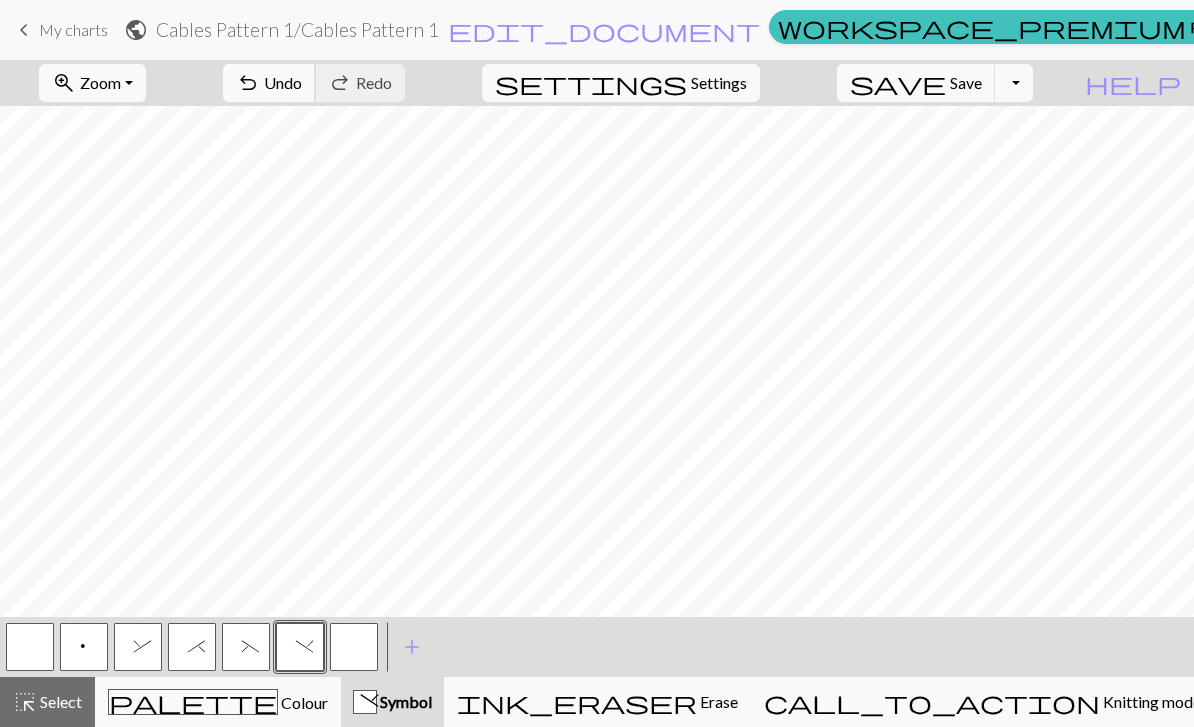 click on "undo" at bounding box center (248, 83) 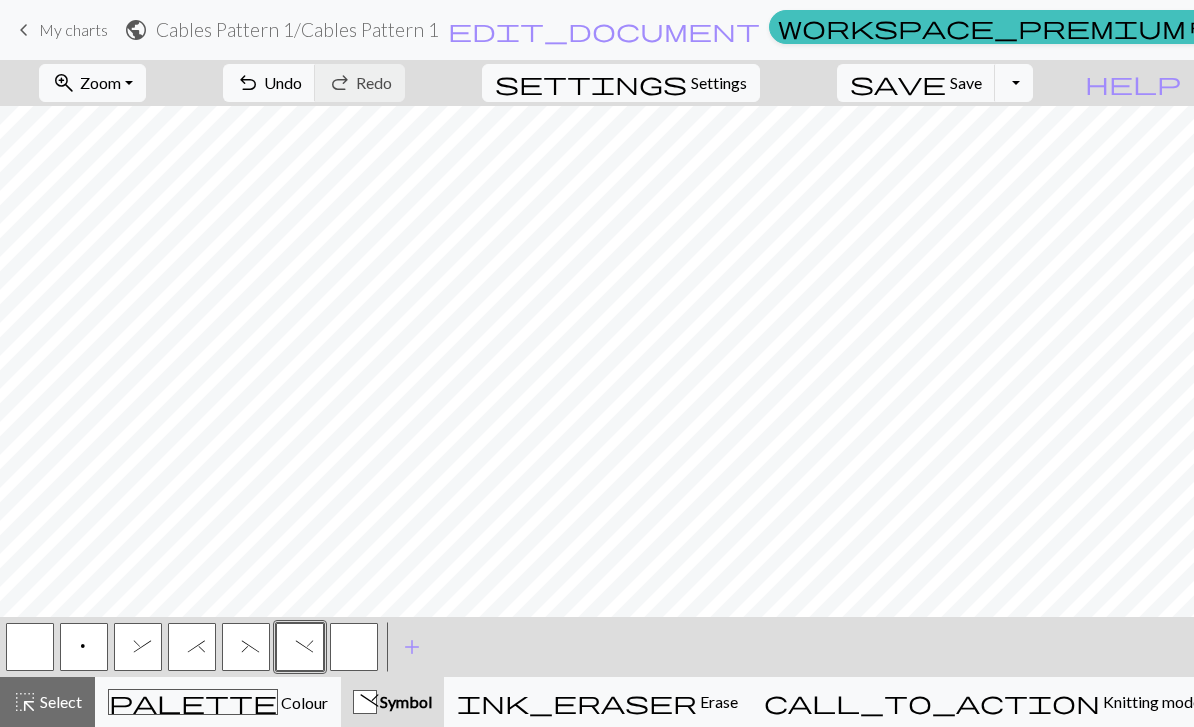 click on "p" at bounding box center [84, 649] 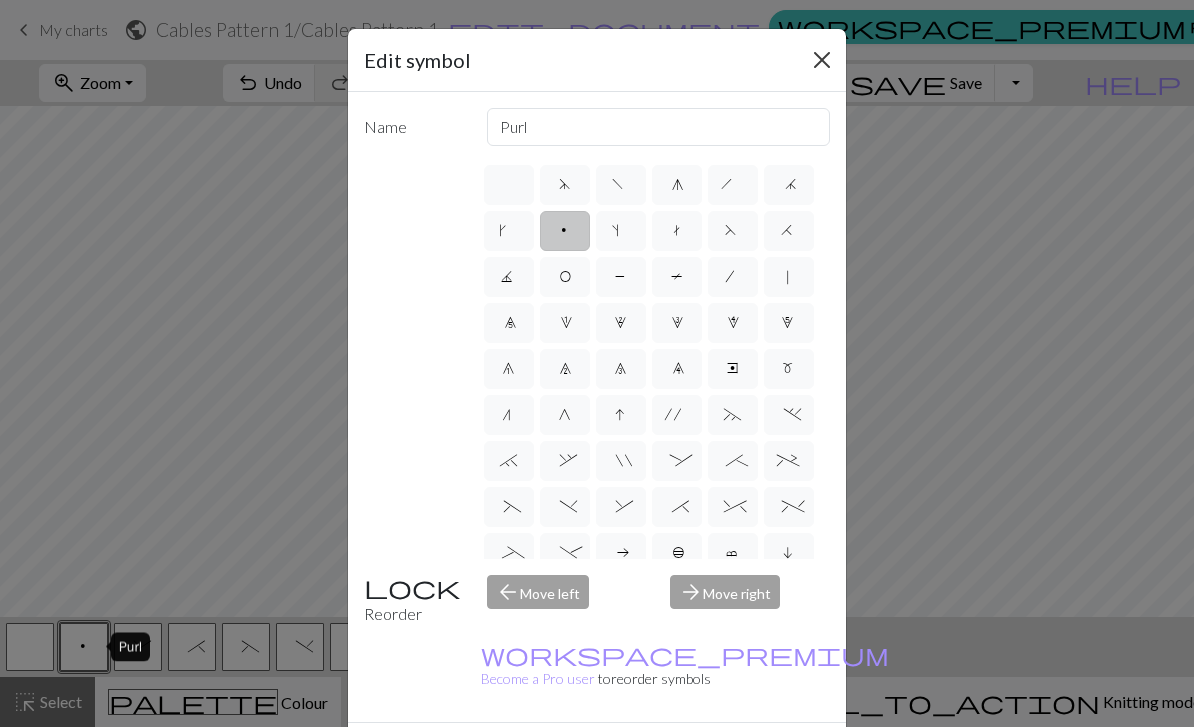 click at bounding box center (822, 60) 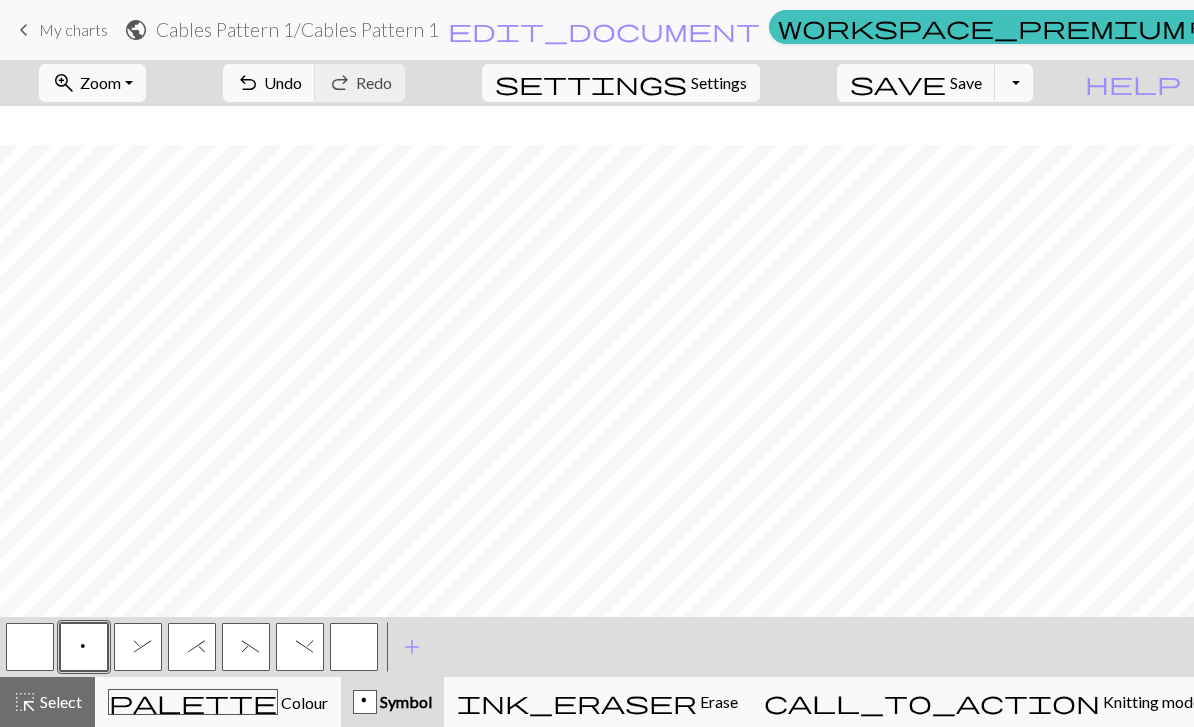 scroll, scrollTop: 0, scrollLeft: 0, axis: both 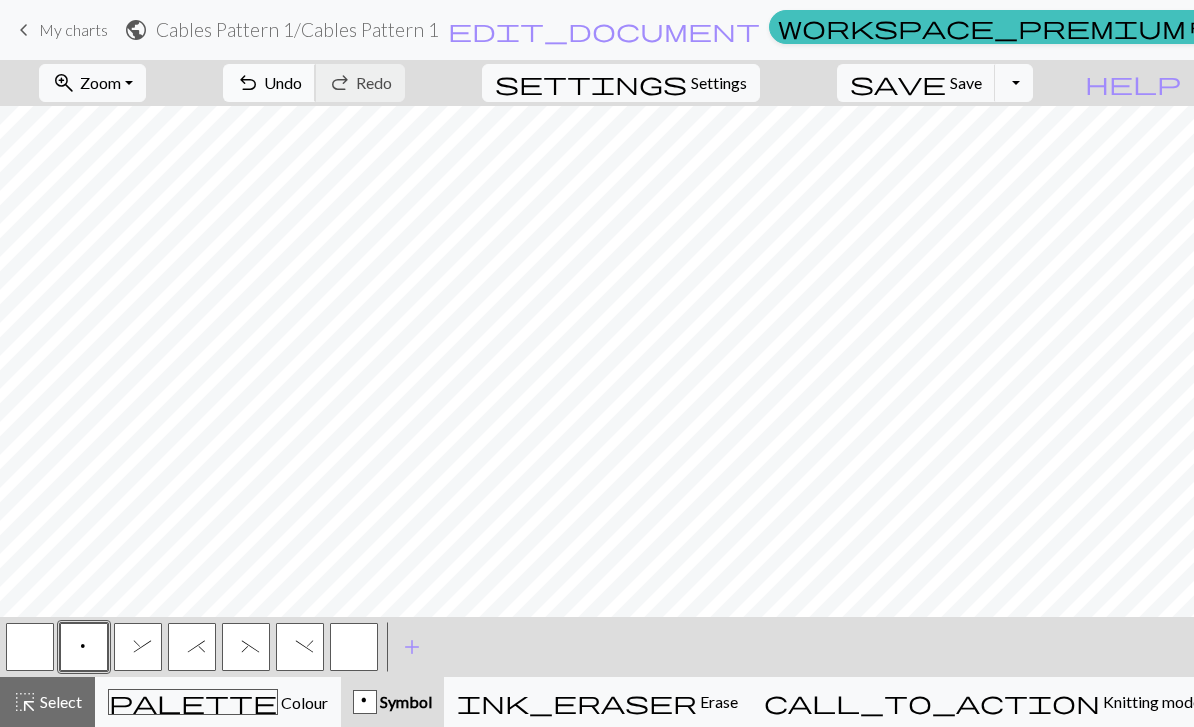 click on "Undo" at bounding box center (283, 82) 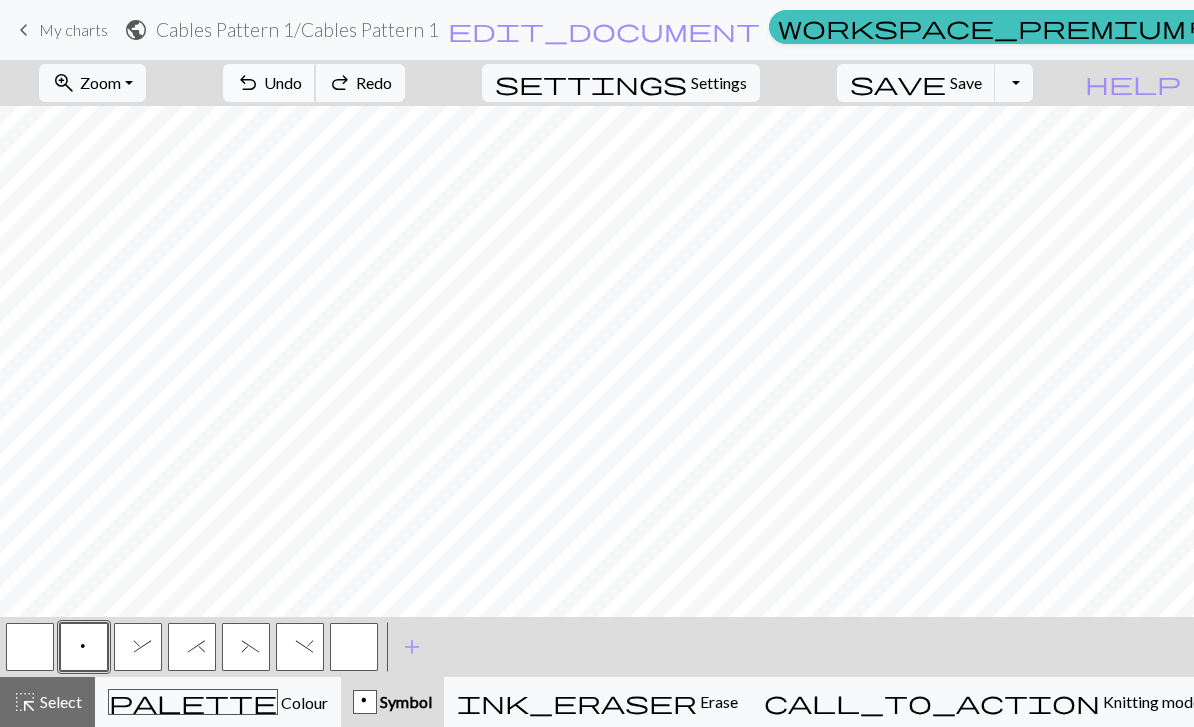 click on "Undo" at bounding box center (283, 82) 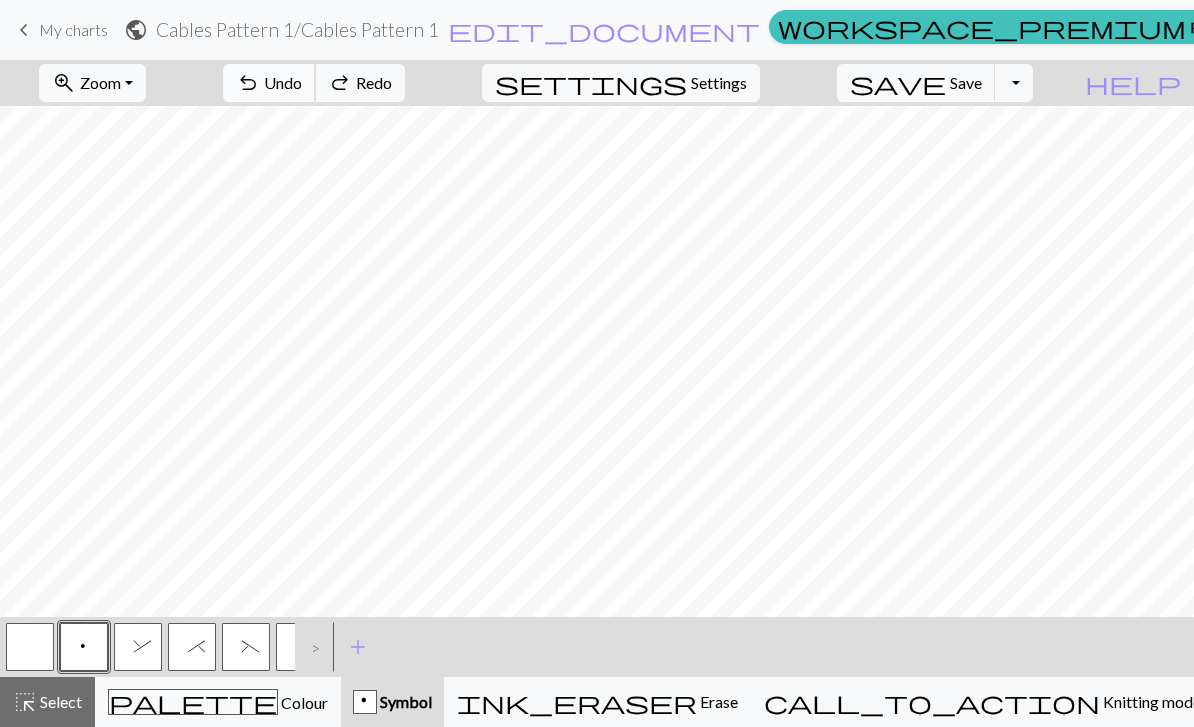 click on "undo Undo Undo" at bounding box center [269, 83] 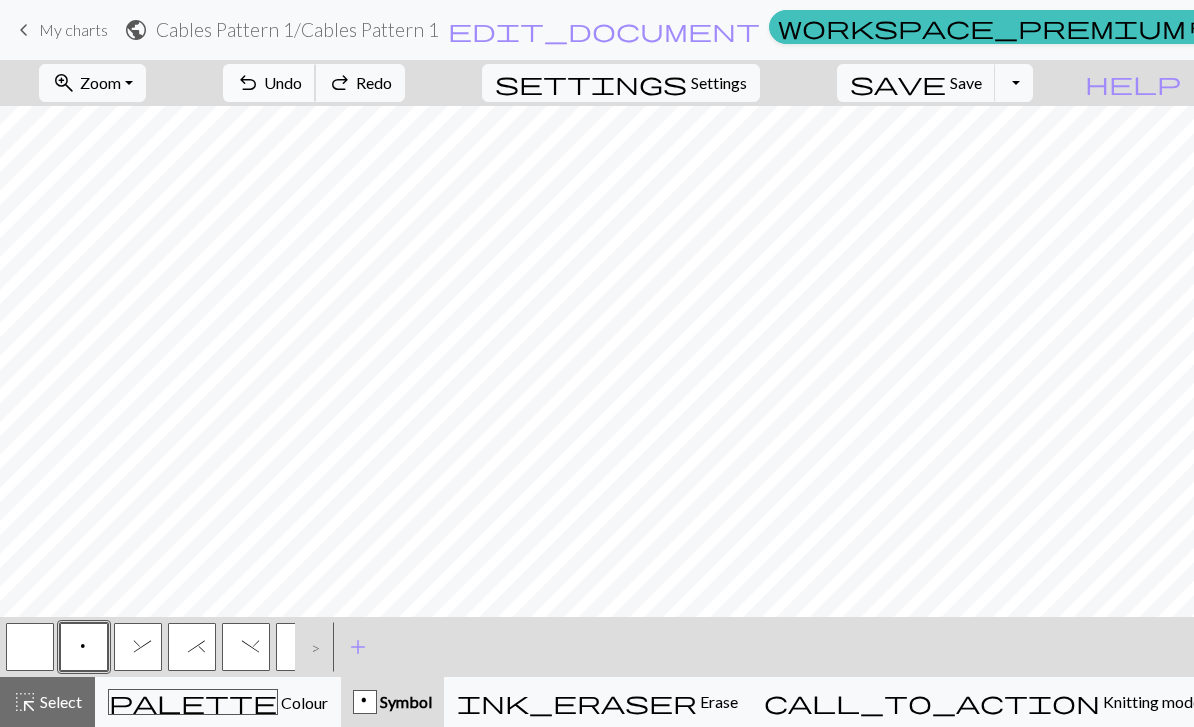 click on "undo Undo Undo" at bounding box center (269, 83) 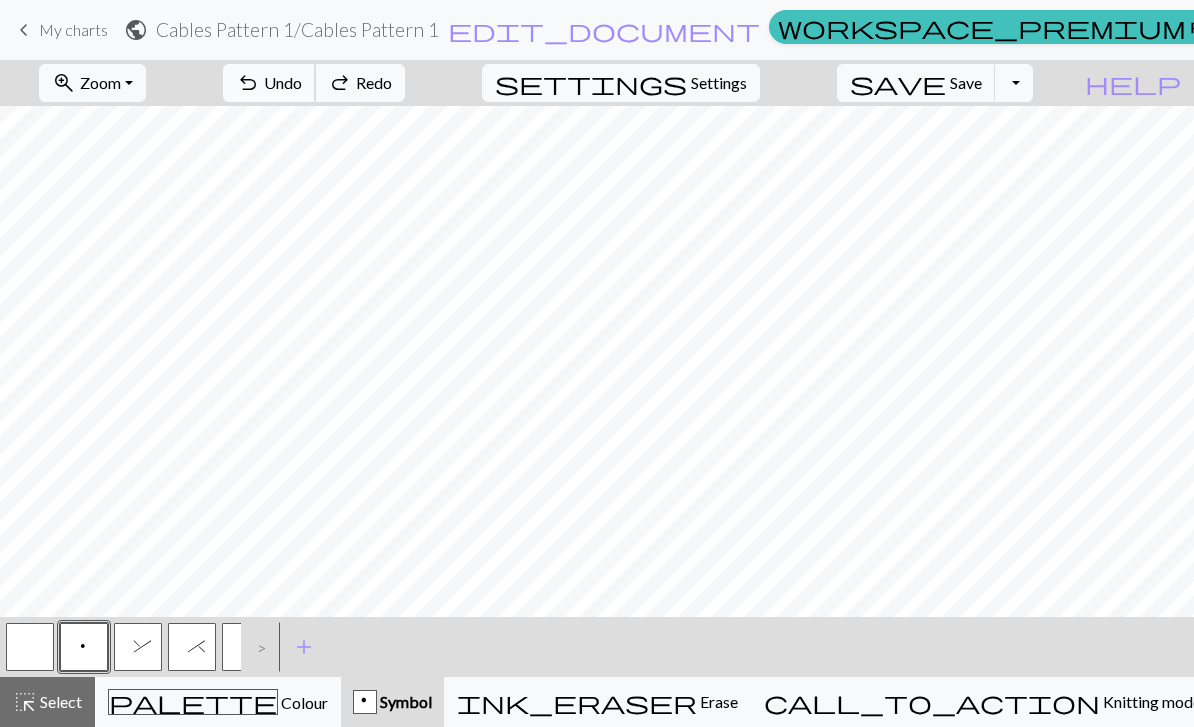 click on "Undo" at bounding box center [283, 82] 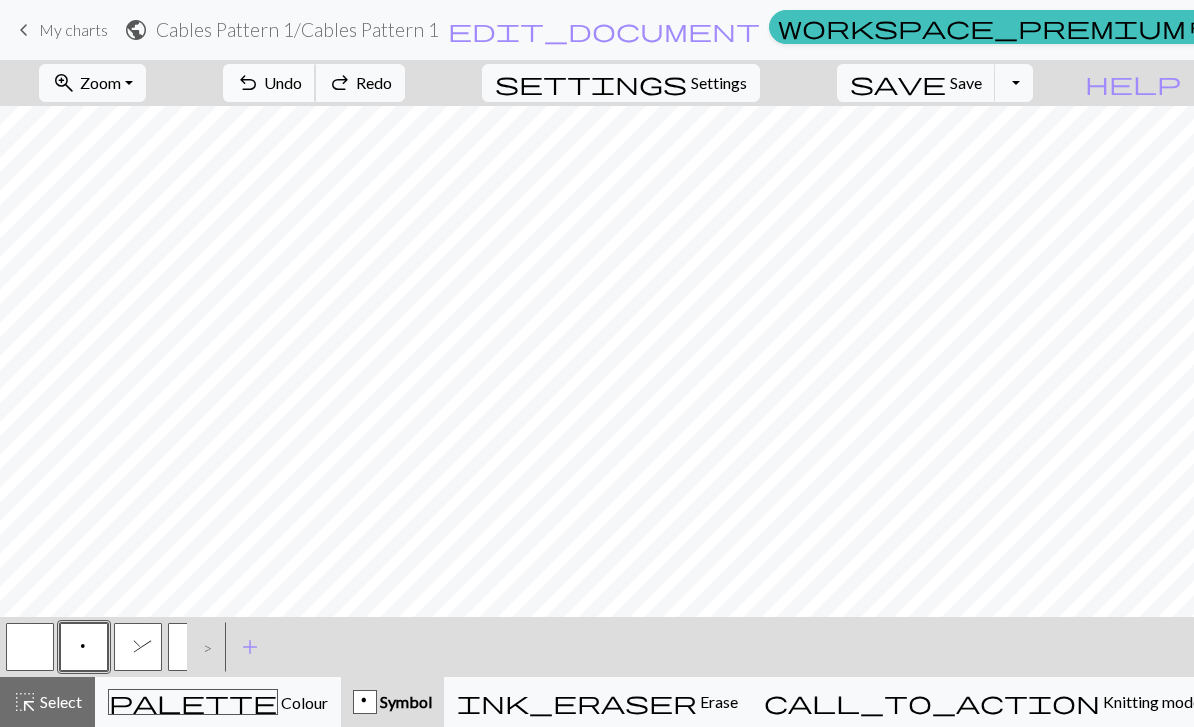 click on "Undo" at bounding box center (283, 82) 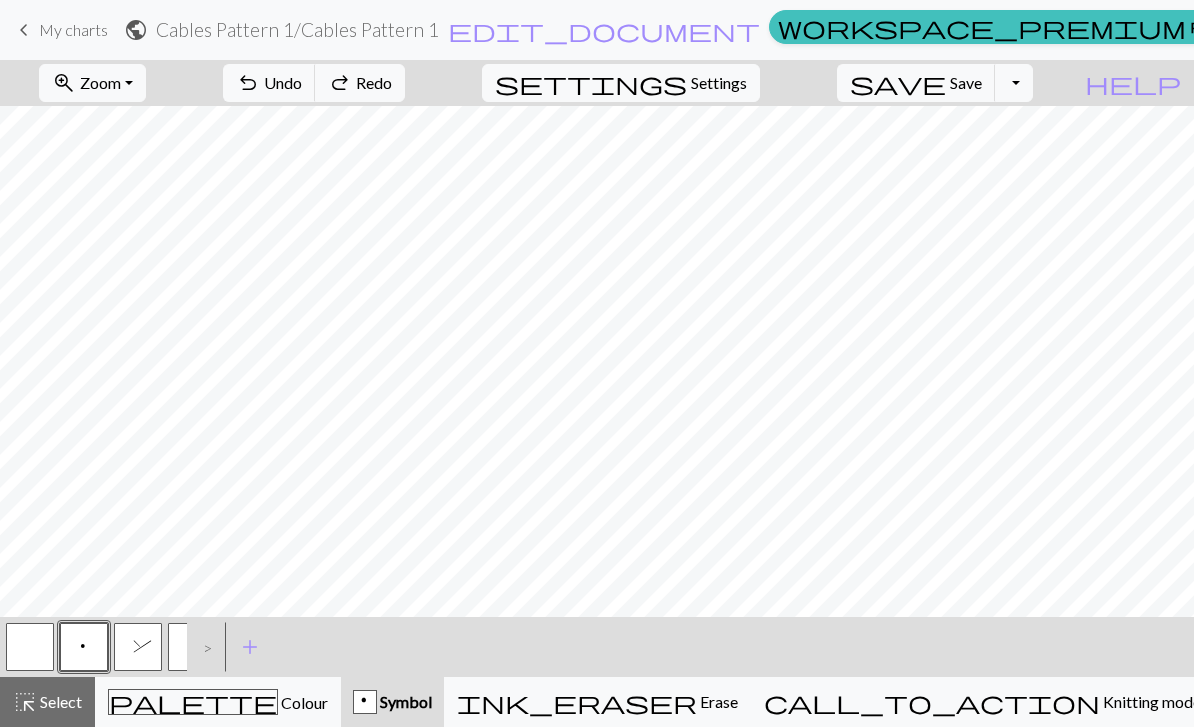 click on "undo Undo Undo redo Redo Redo" at bounding box center (314, 83) 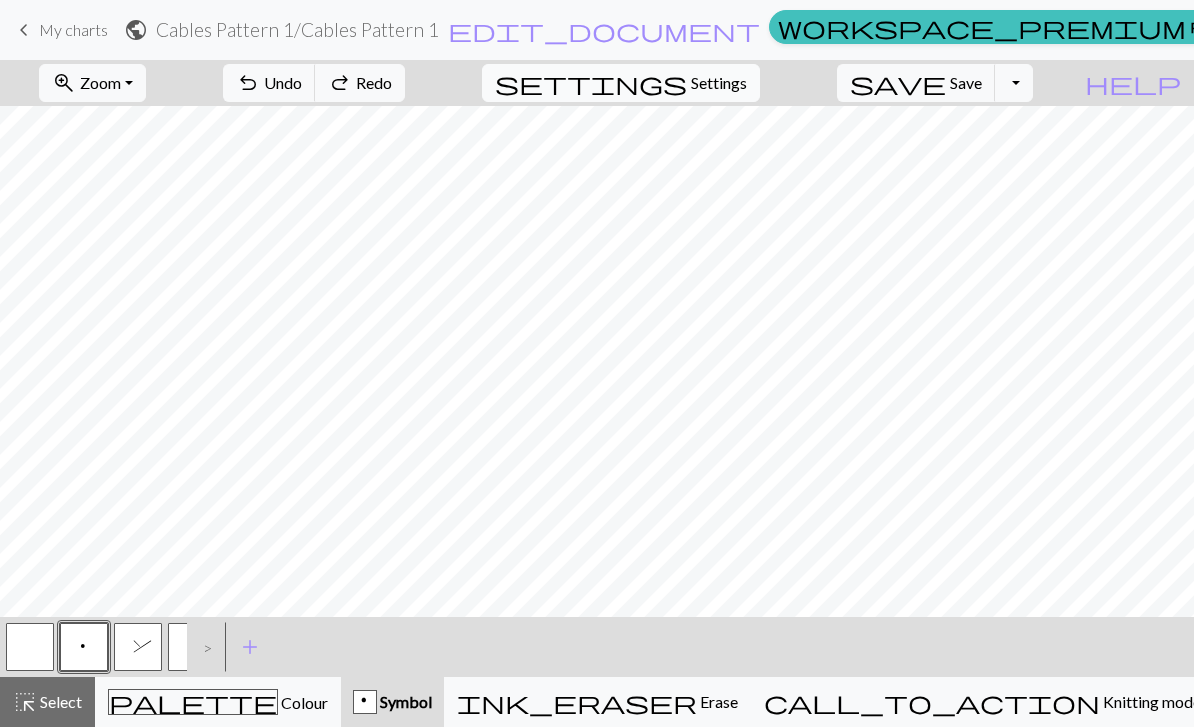 click on "Settings" at bounding box center (719, 83) 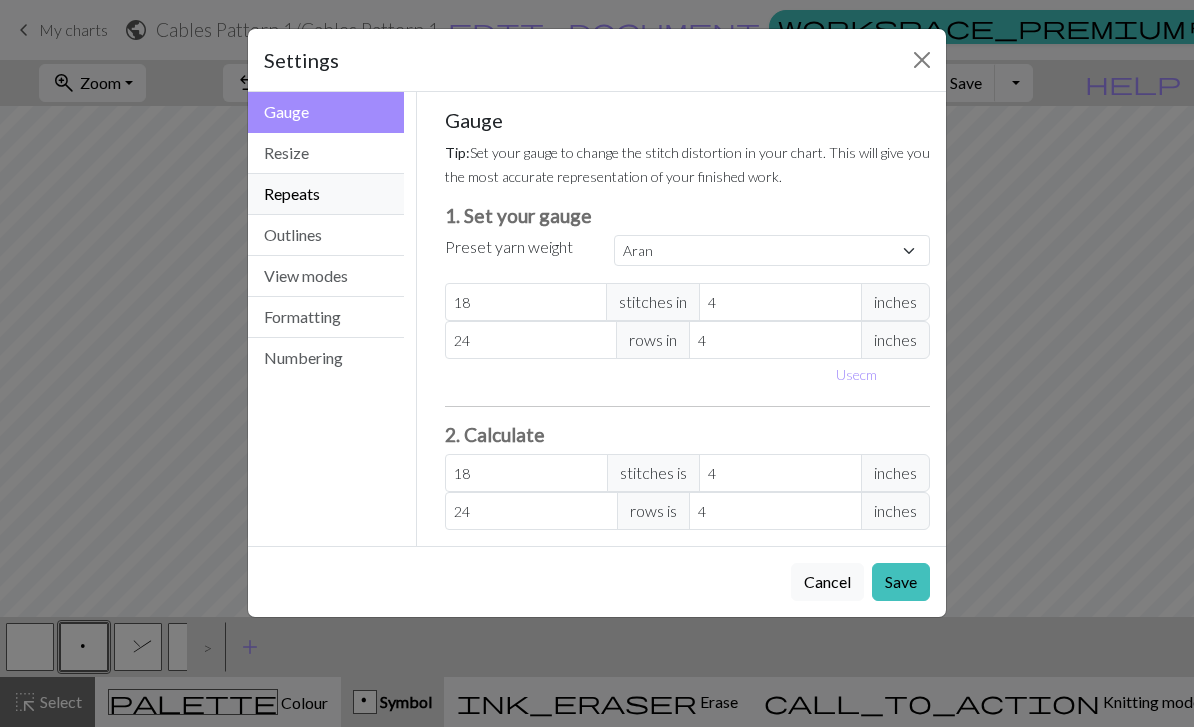 click on "Repeats" at bounding box center [326, 194] 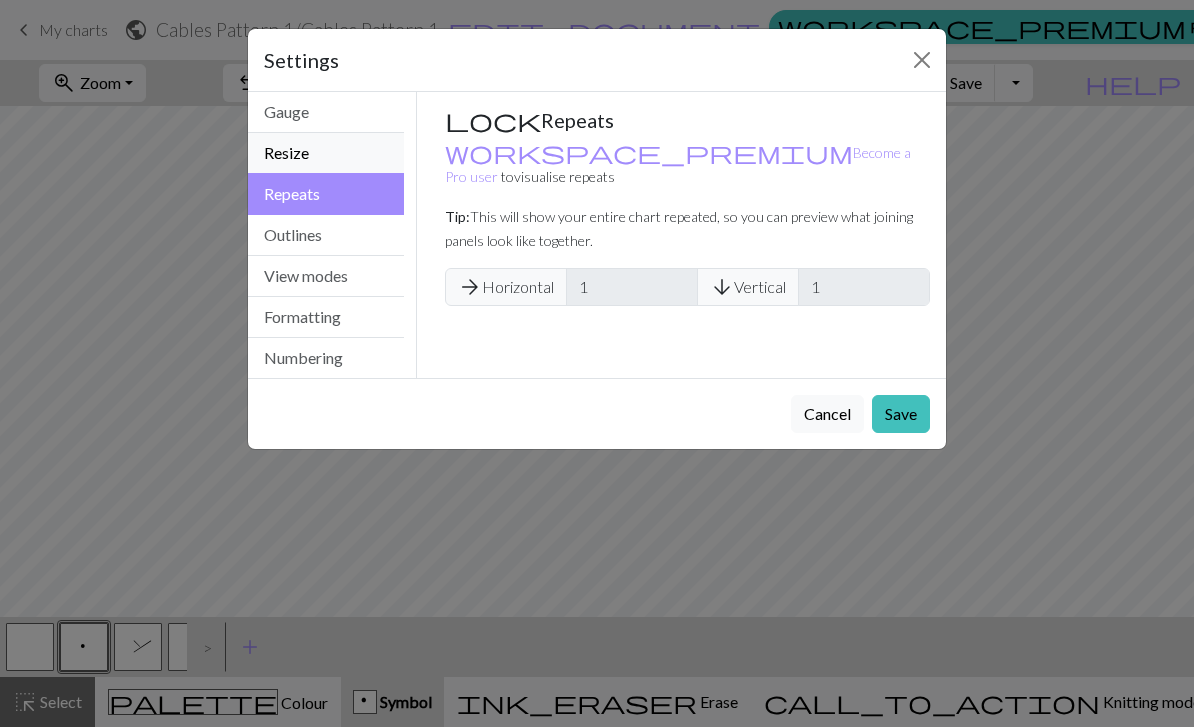 click on "Resize" at bounding box center (326, 153) 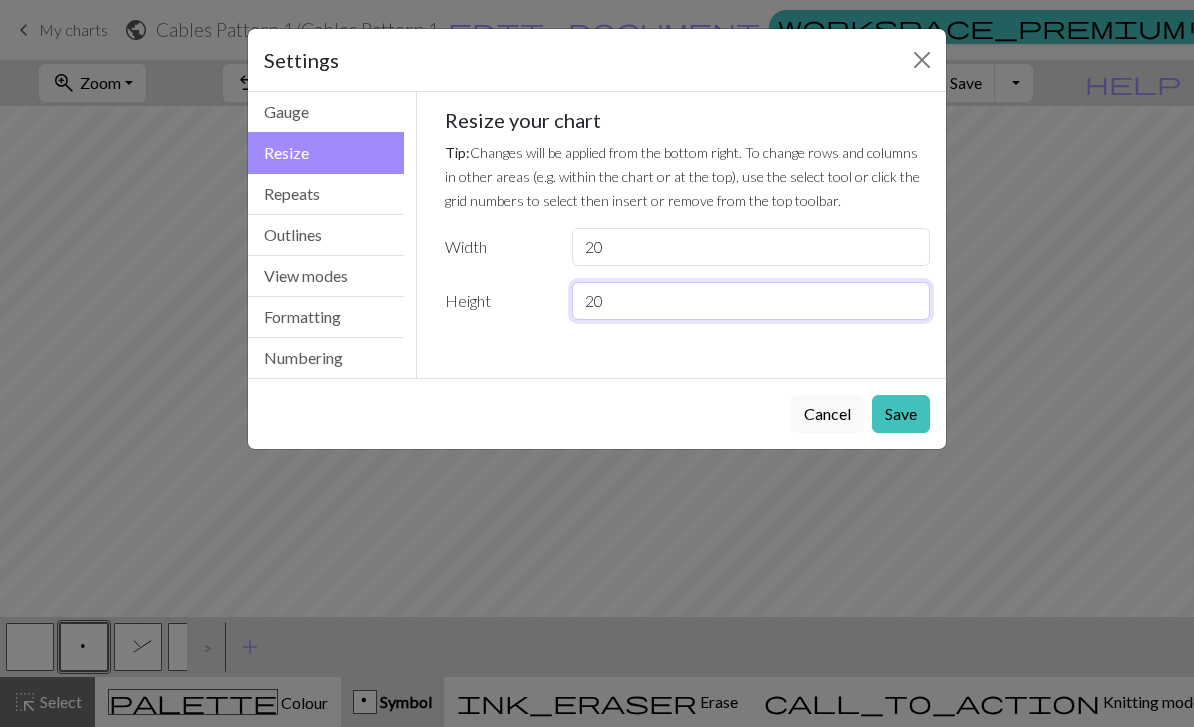 click on "20" at bounding box center (751, 301) 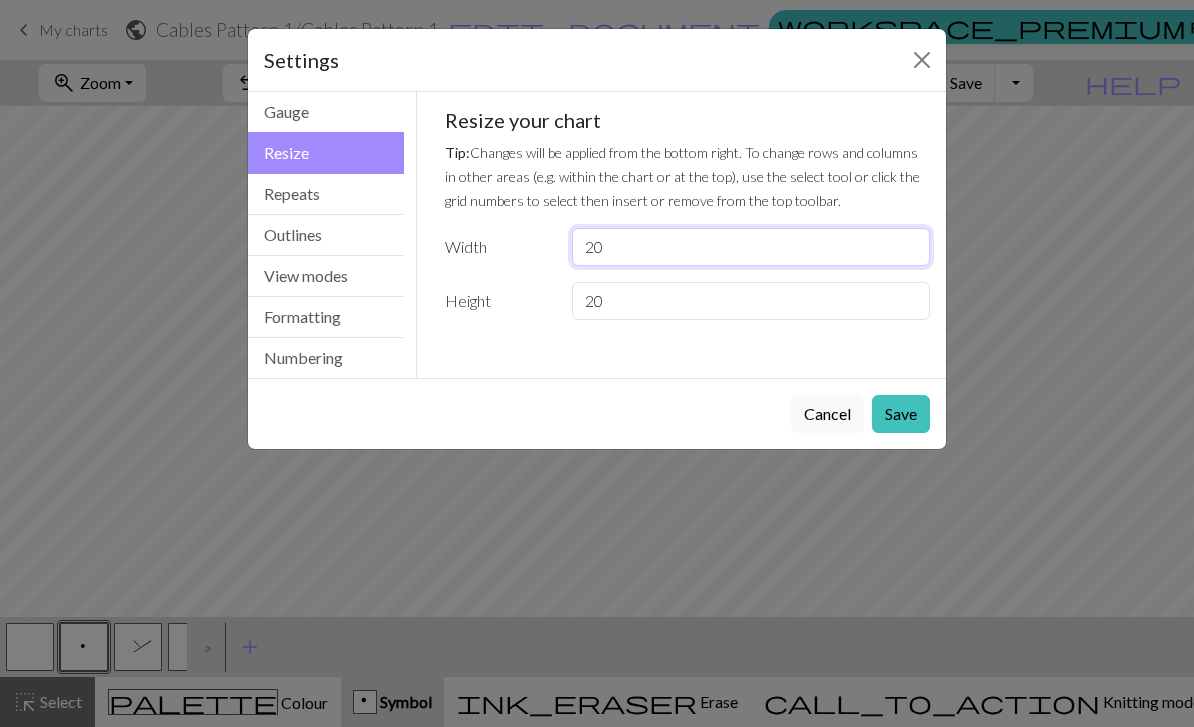 click on "20" at bounding box center (751, 247) 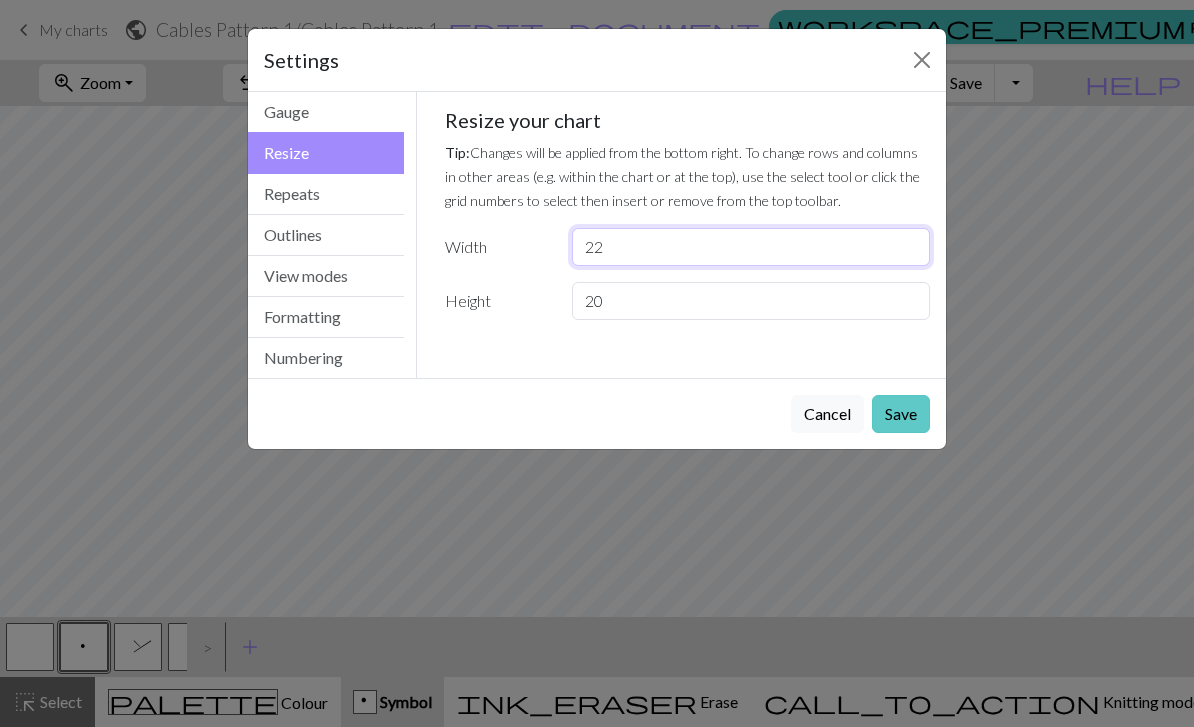 type on "22" 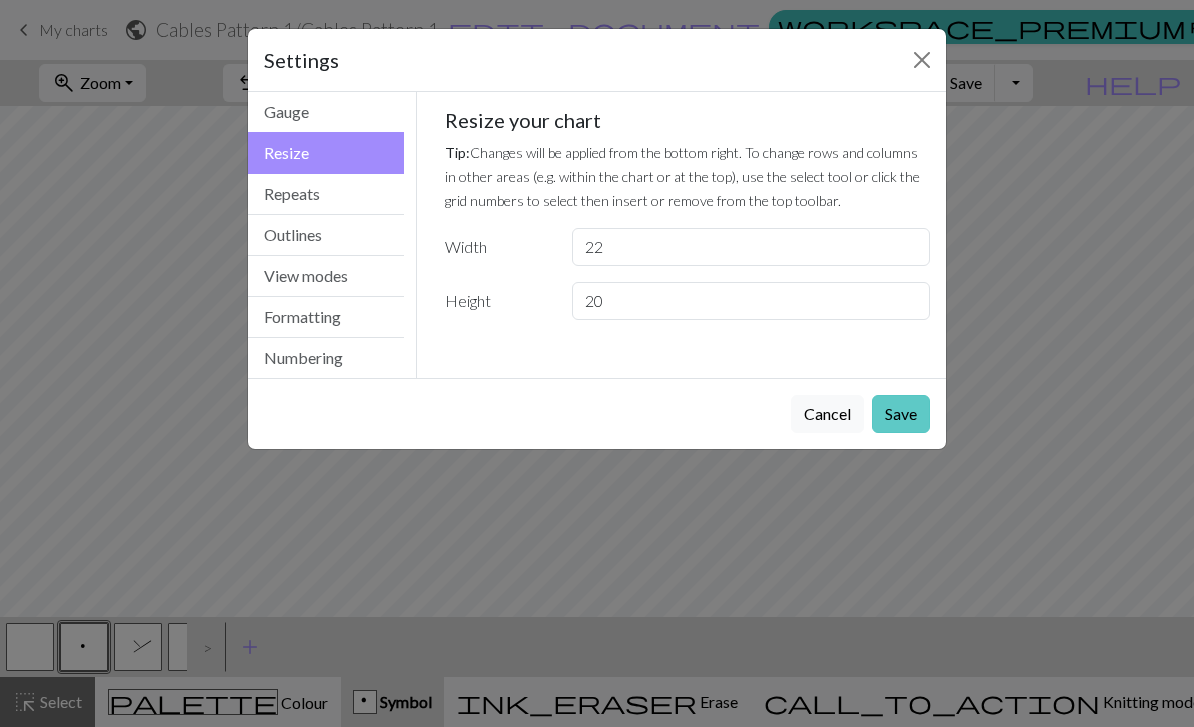 click on "Save" at bounding box center [901, 414] 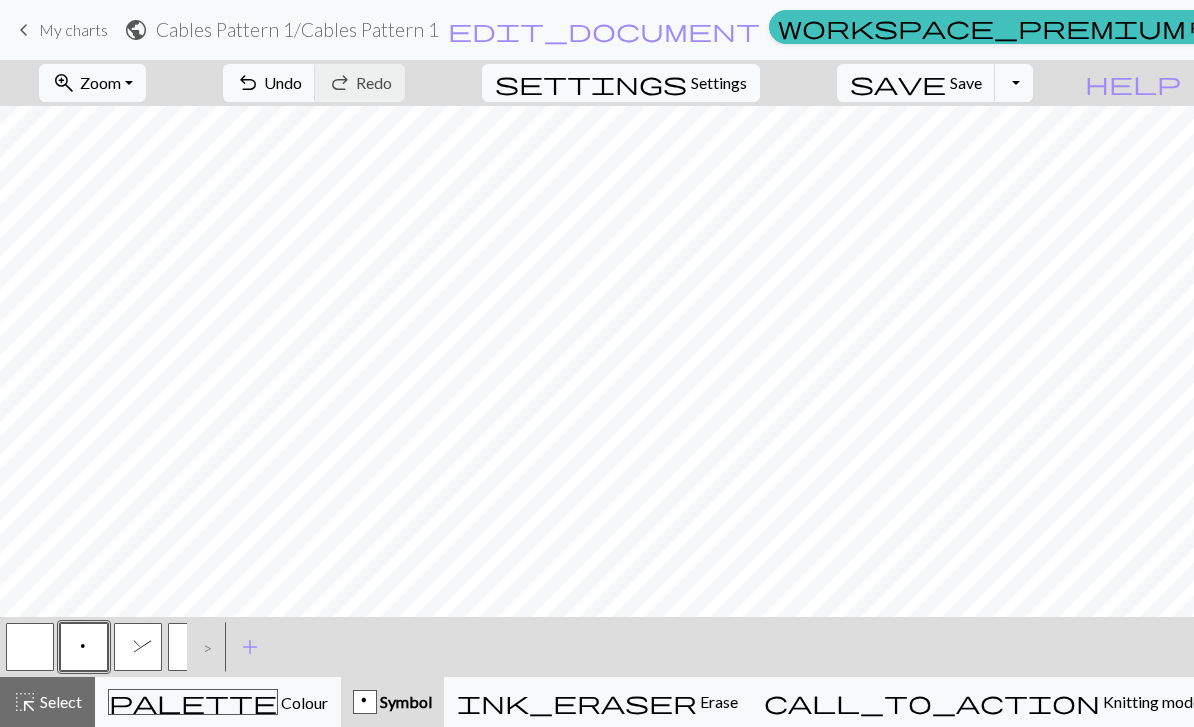 click on "settings  Settings" at bounding box center [621, 83] 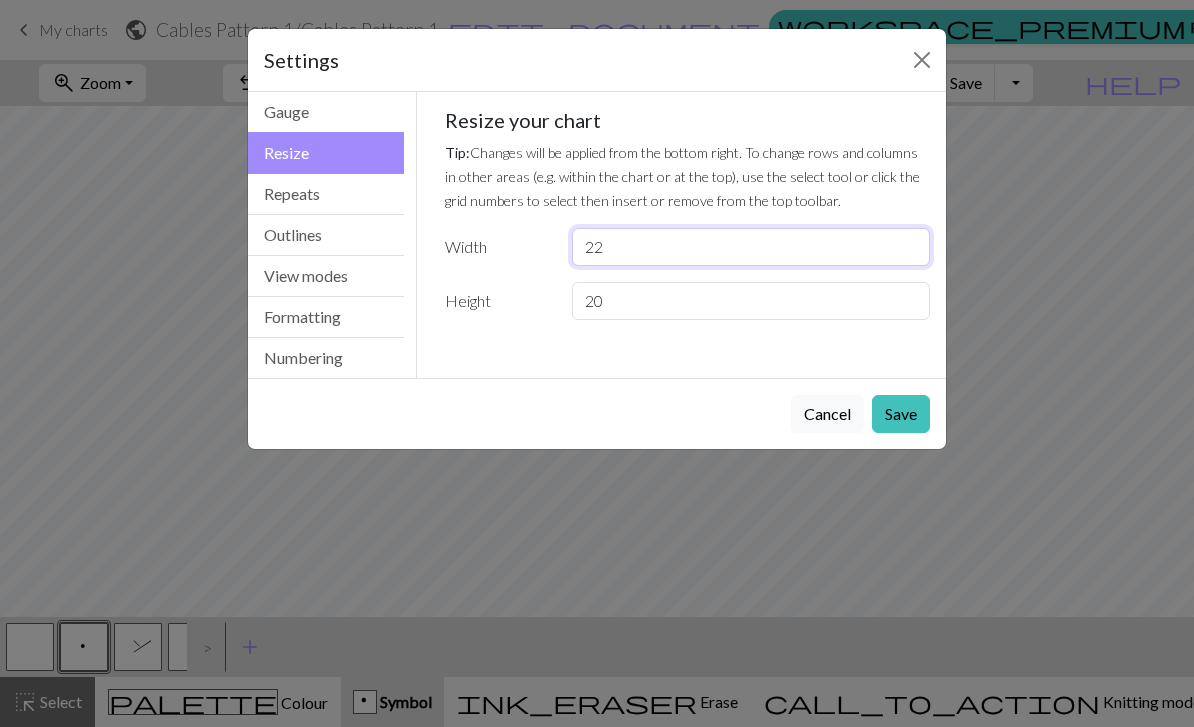 click on "22" at bounding box center [751, 247] 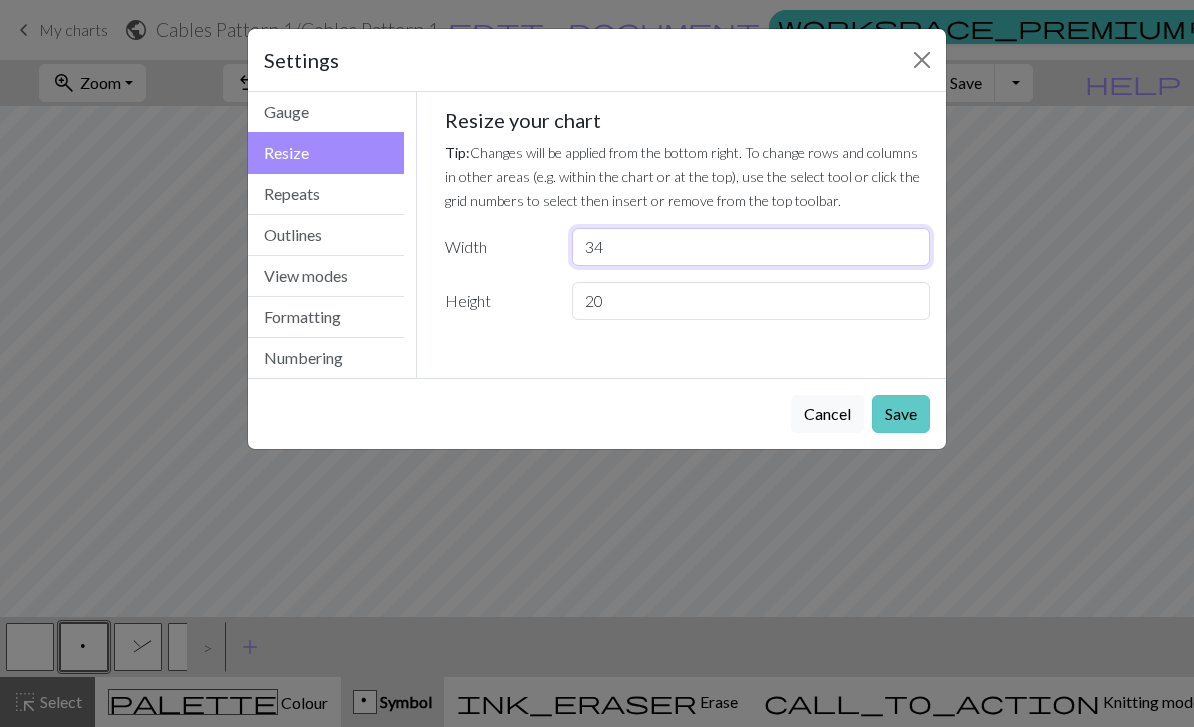 type on "34" 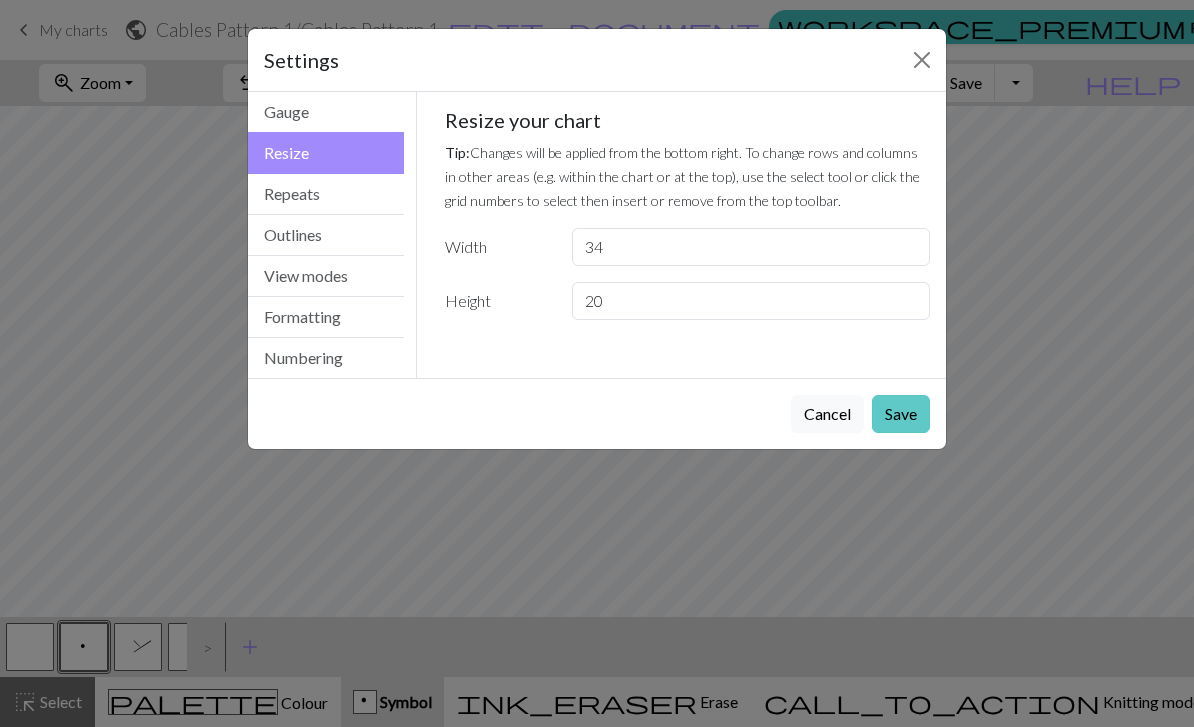 click on "Save" at bounding box center [901, 414] 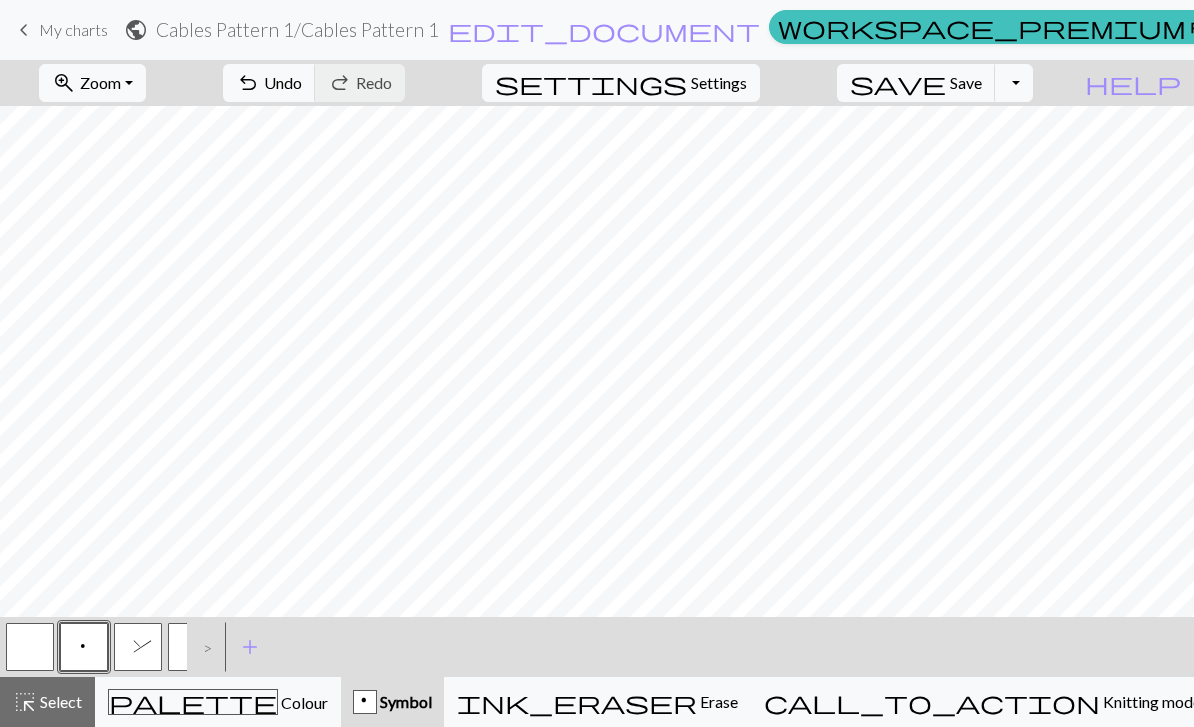 click at bounding box center (30, 647) 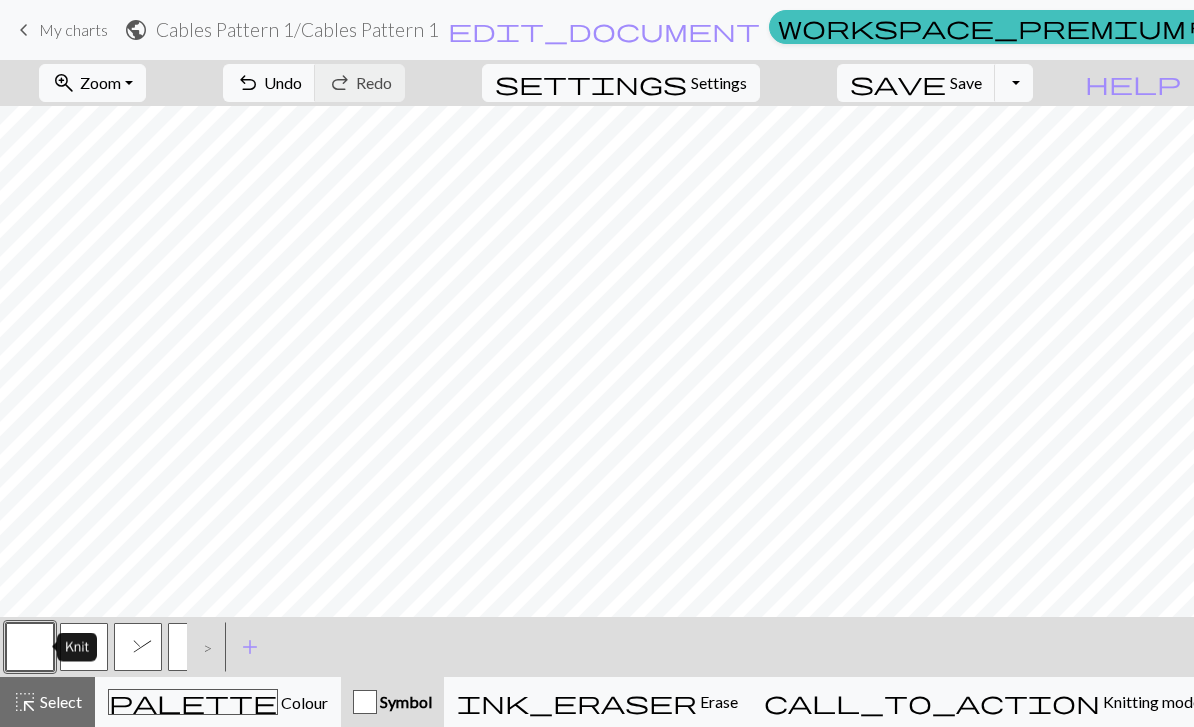 click at bounding box center [30, 647] 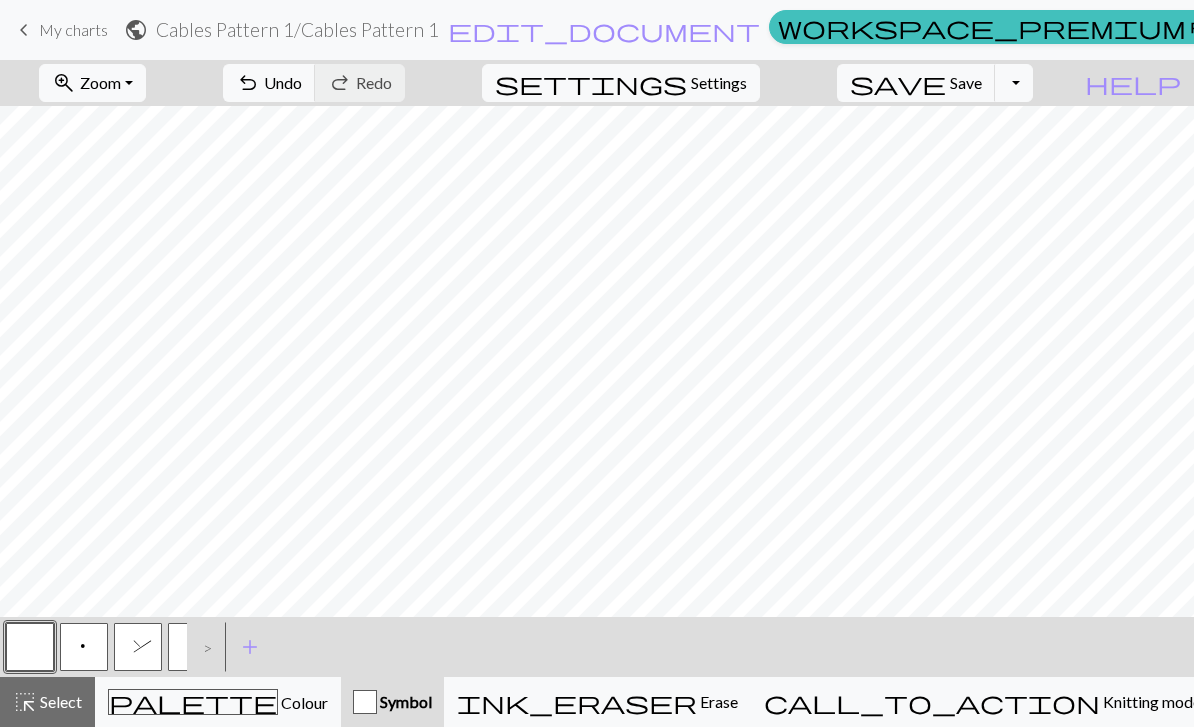 click on "p" at bounding box center [84, 649] 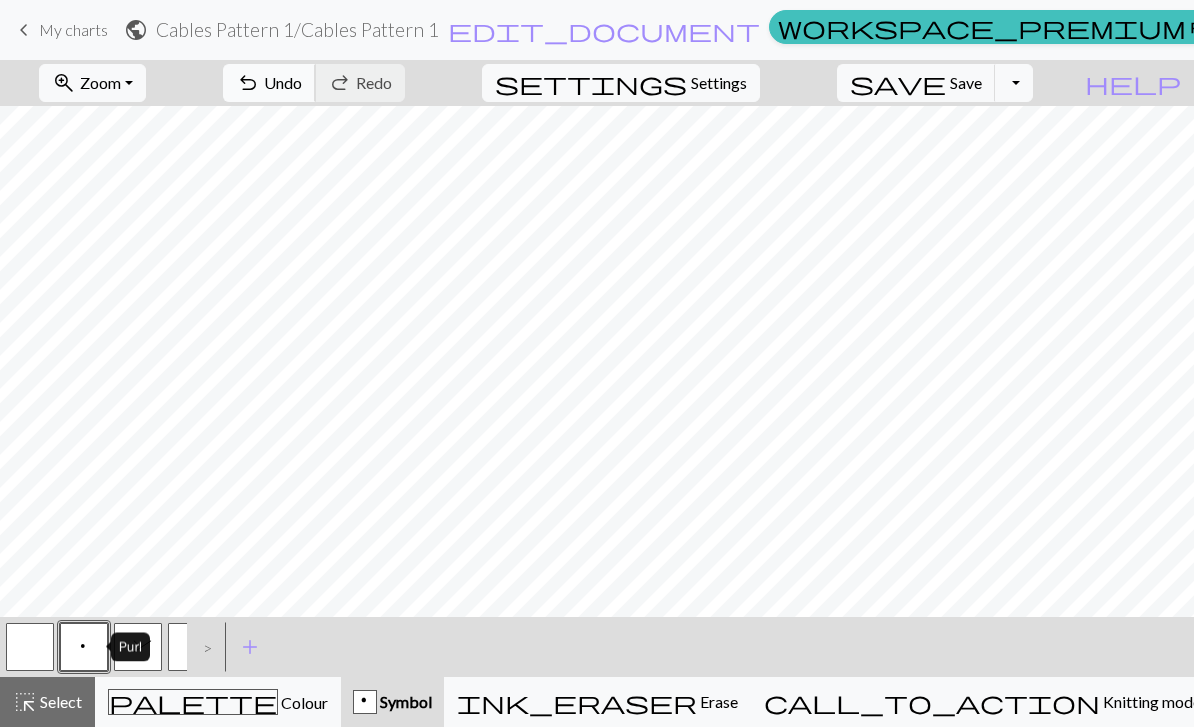 click on "undo Undo Undo" at bounding box center [269, 83] 